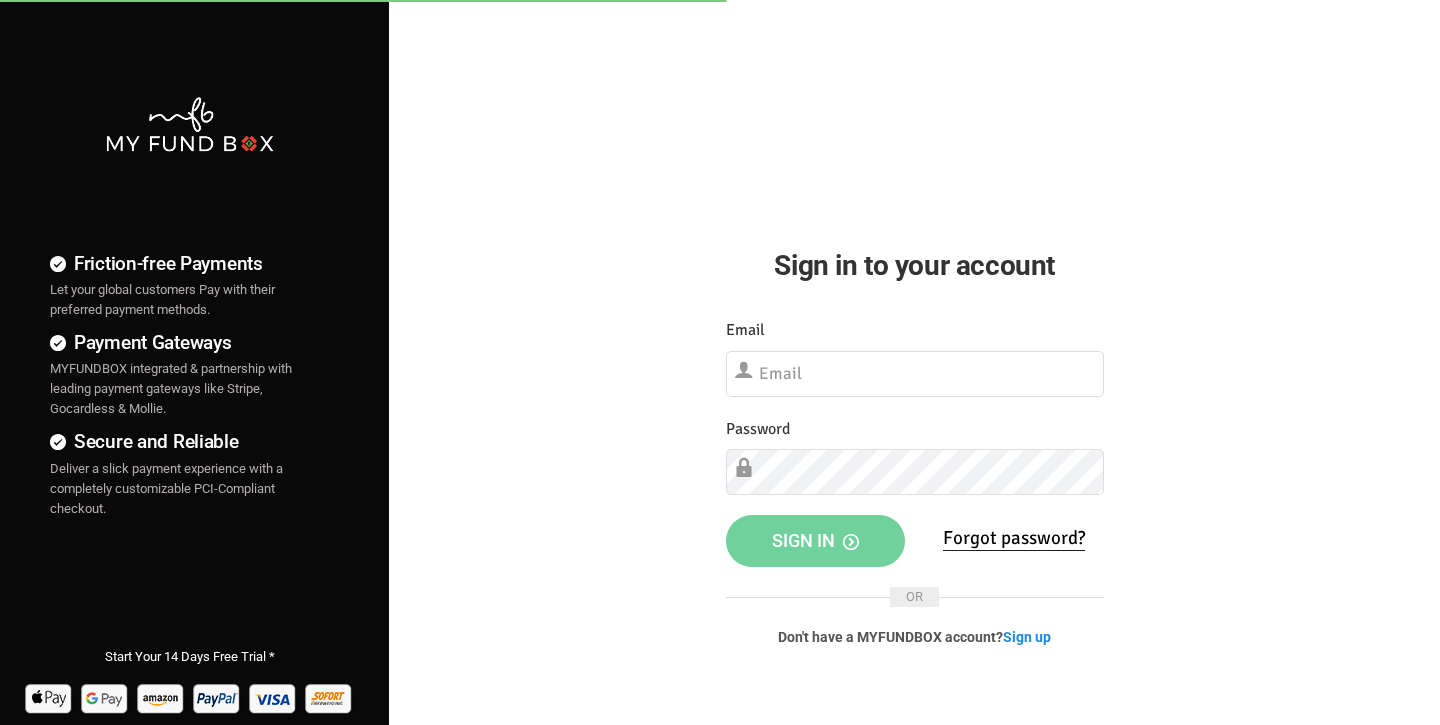 scroll, scrollTop: 0, scrollLeft: 0, axis: both 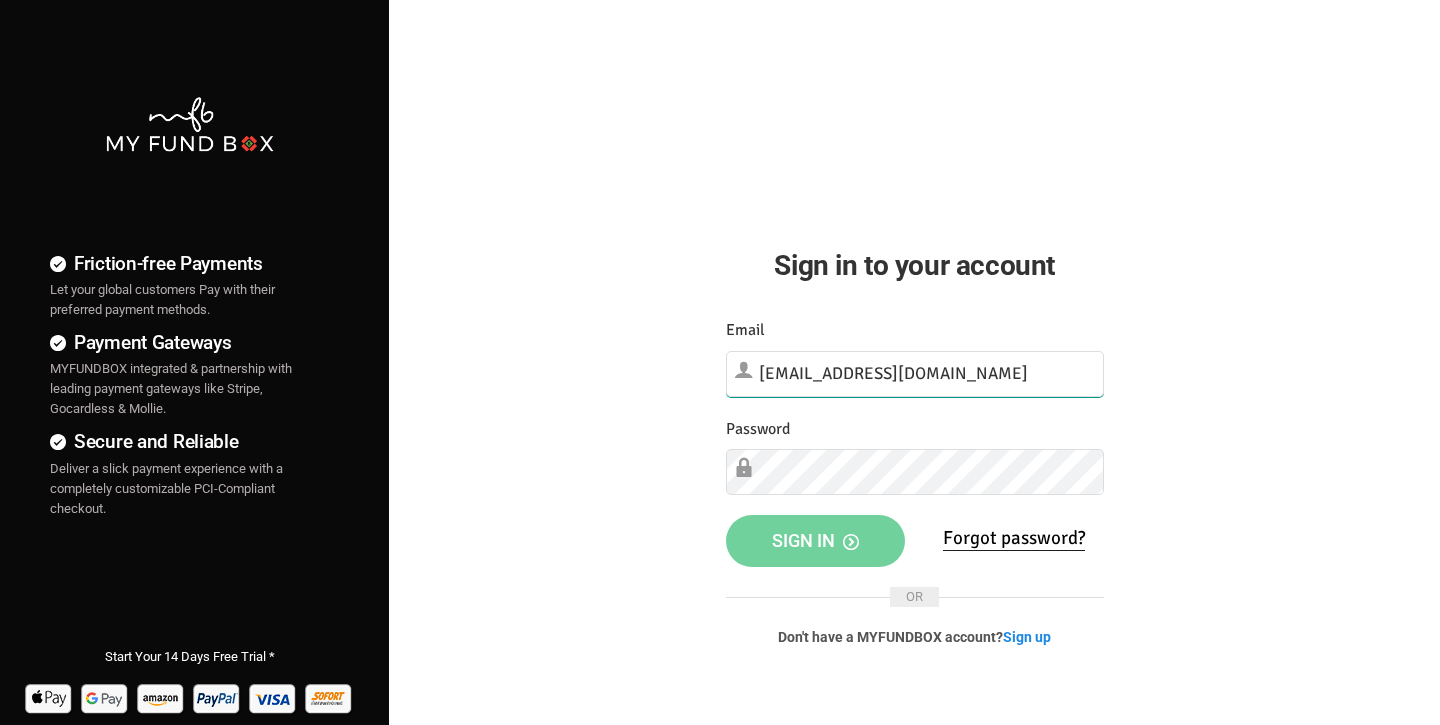 type on "[EMAIL_ADDRESS][DOMAIN_NAME]" 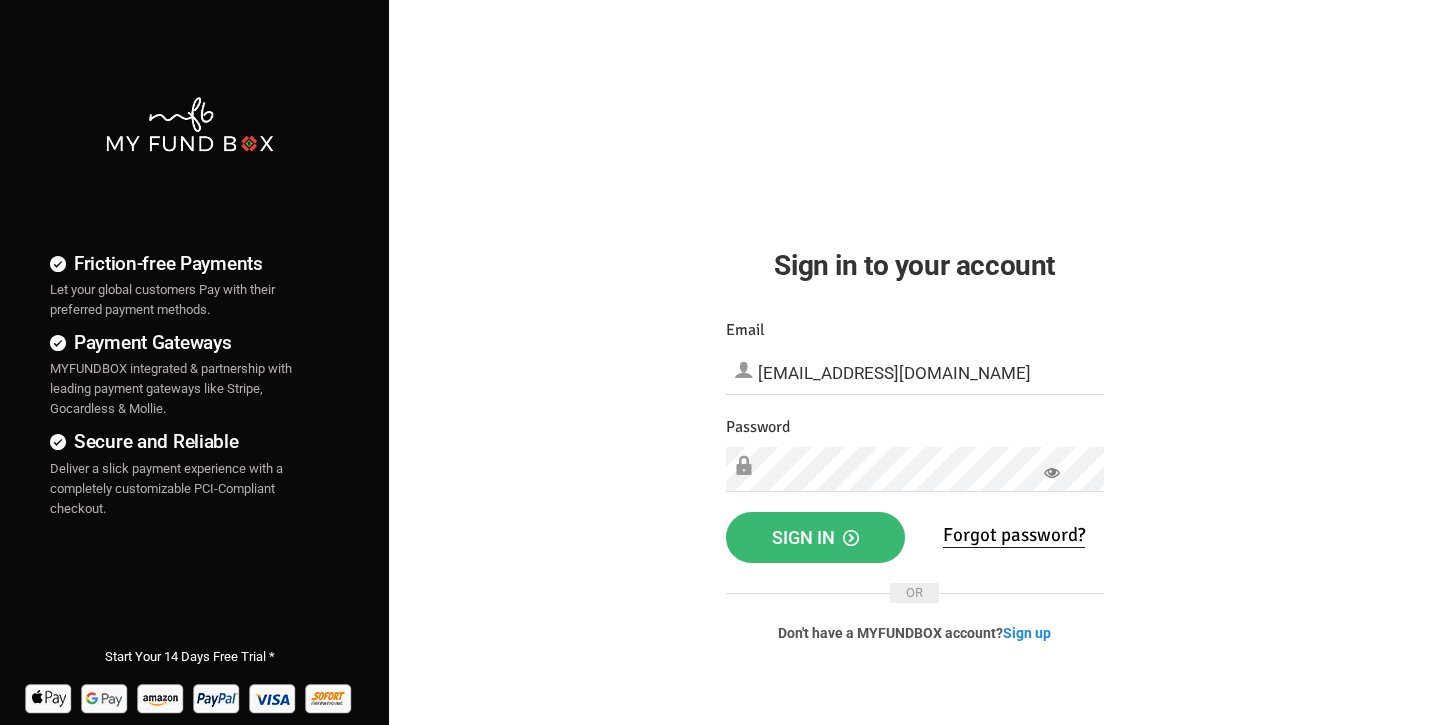 click on "Sign in" at bounding box center [815, 537] 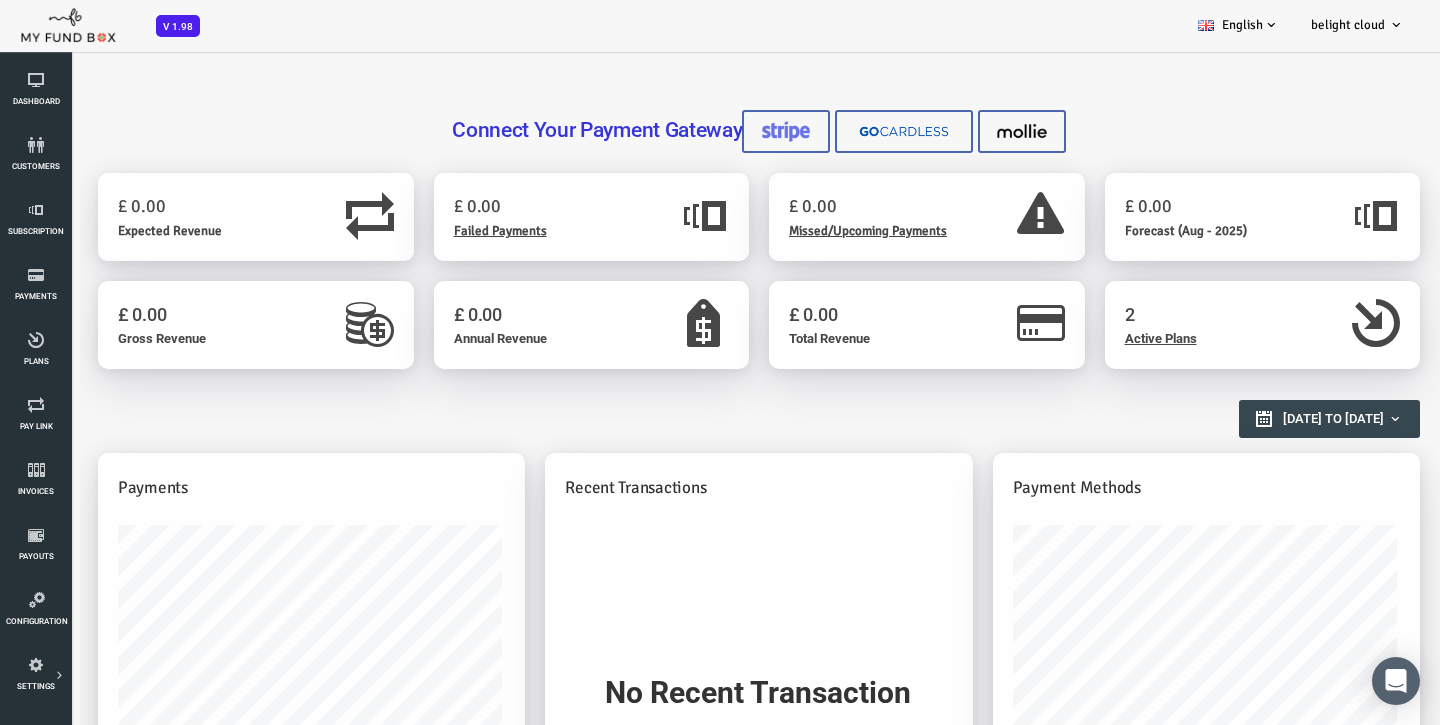scroll, scrollTop: 0, scrollLeft: 0, axis: both 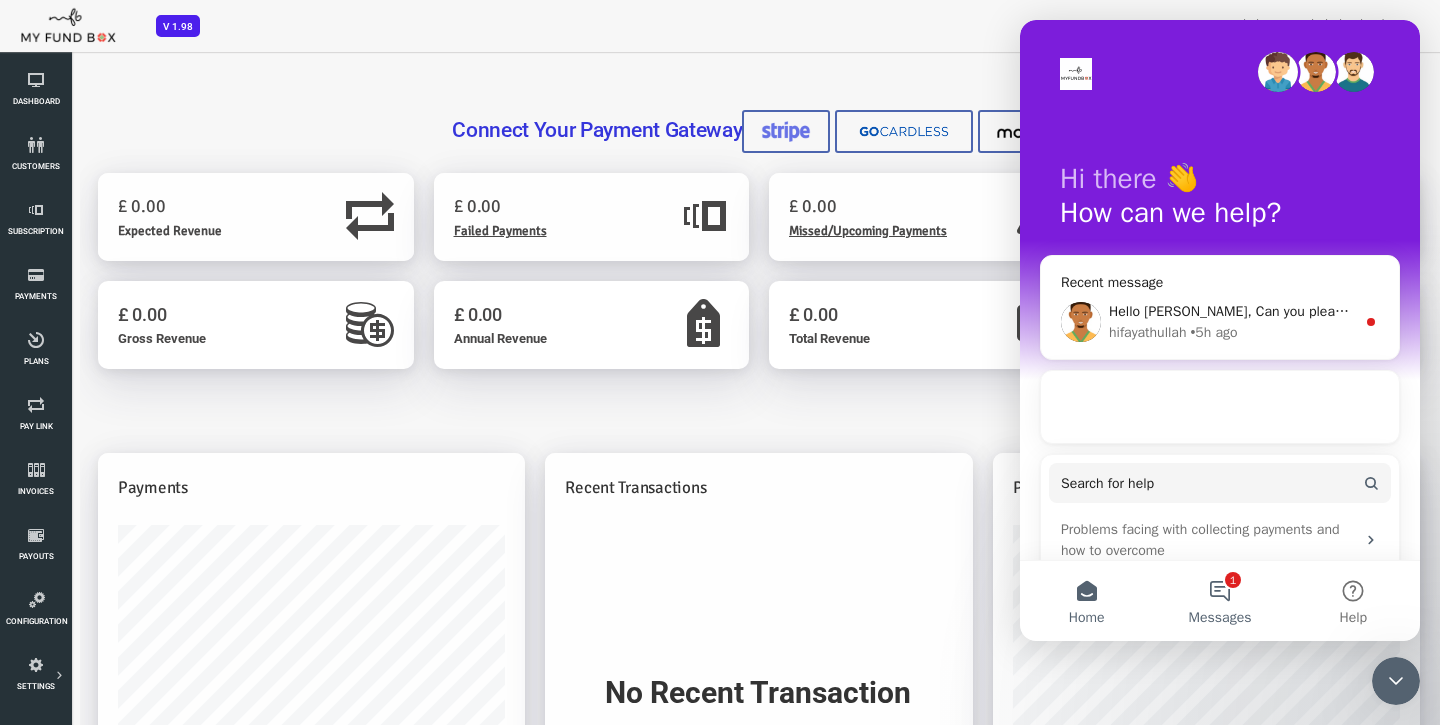 click on "1 Messages" at bounding box center [1219, 601] 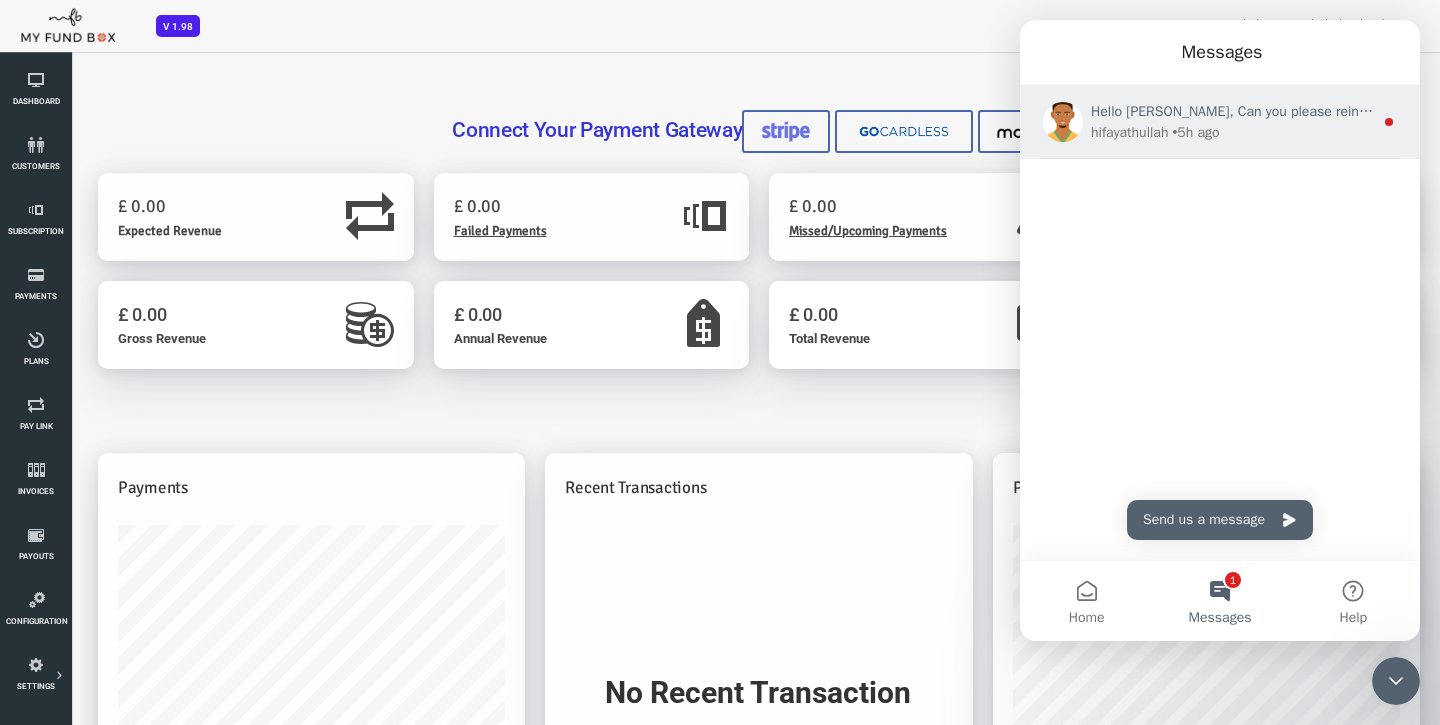 click on "Hello nasim,  Can you please reinvite to your stripe account .The previous invite has expired. hifayathullah •  5h ago" at bounding box center (1220, 122) 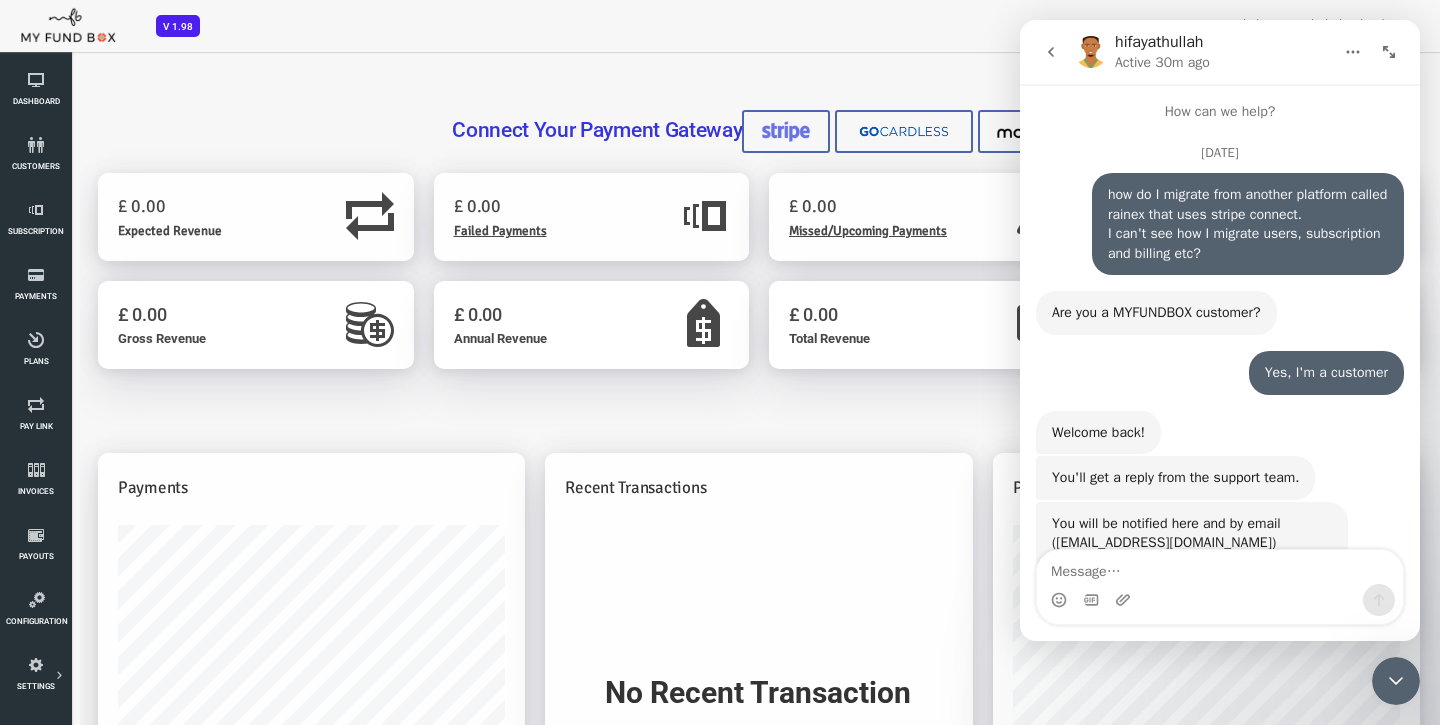 scroll, scrollTop: 196, scrollLeft: 0, axis: vertical 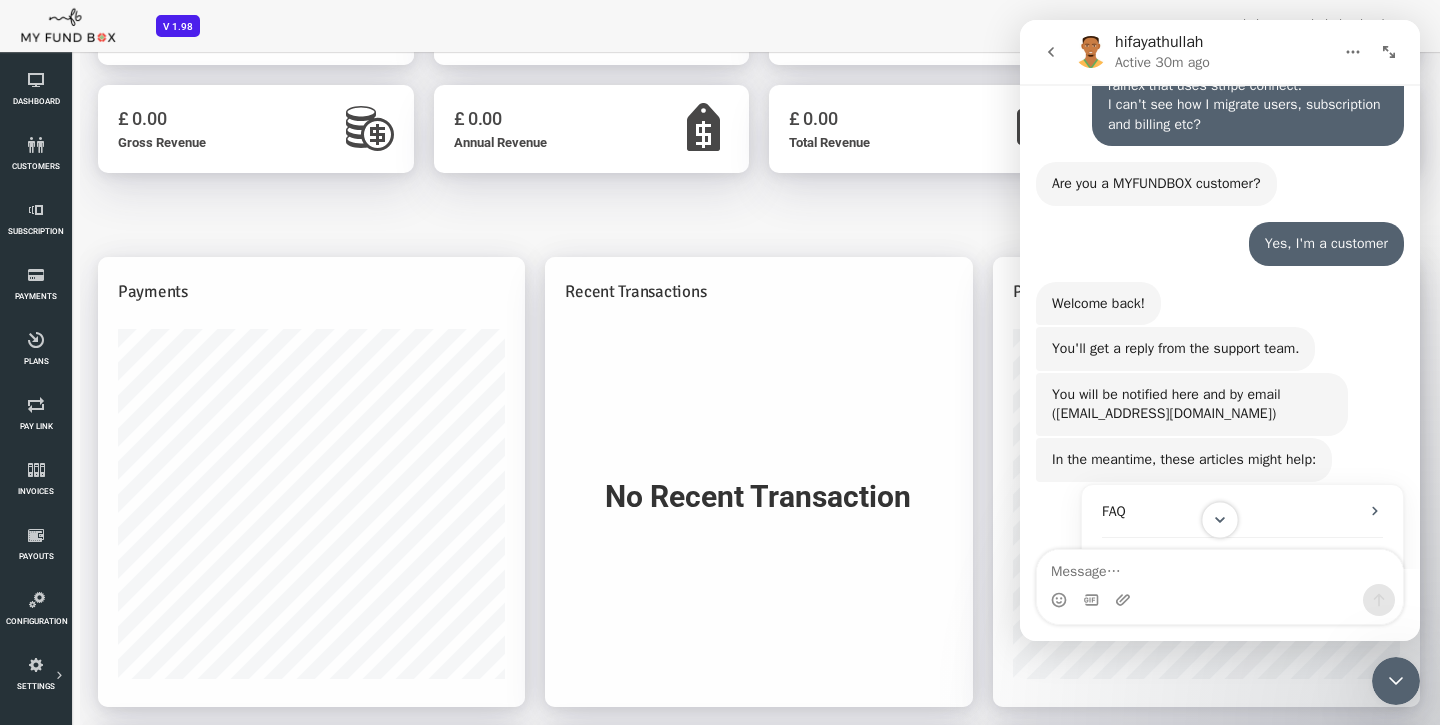 click 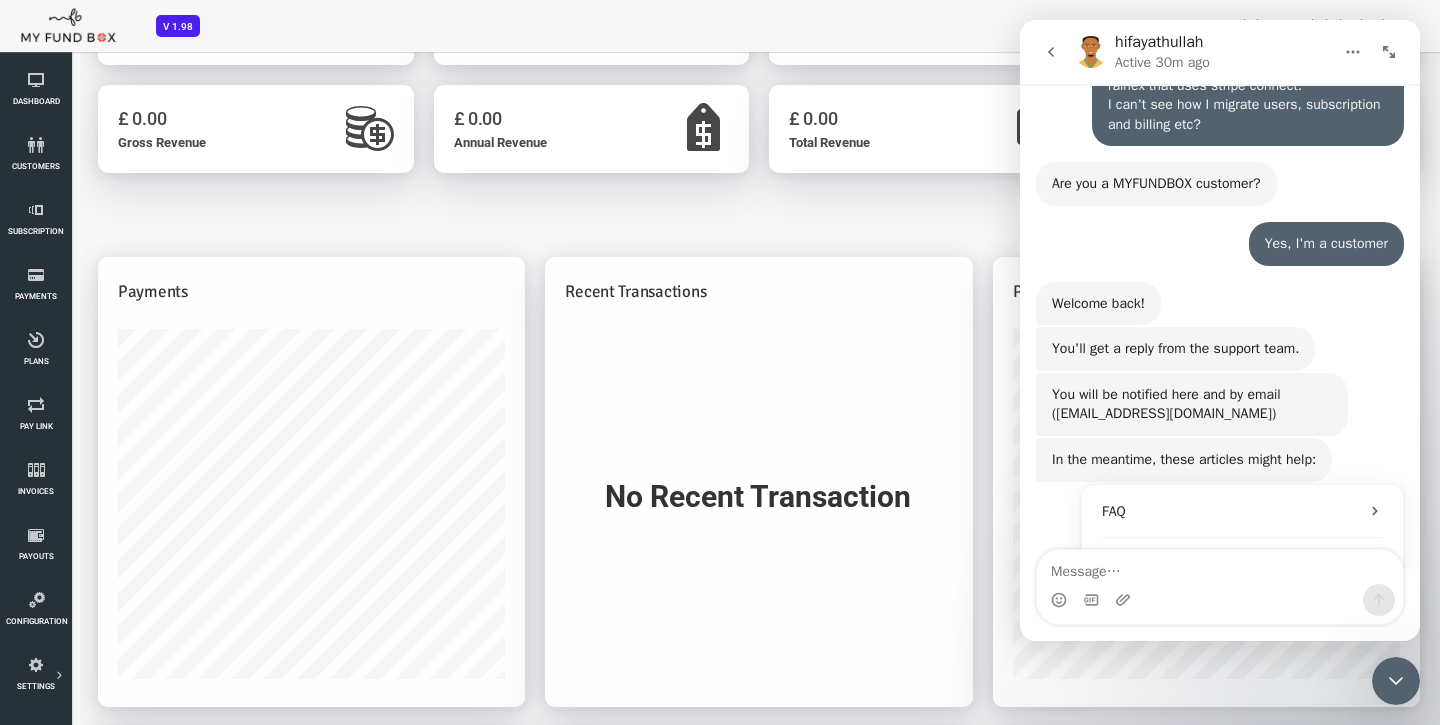 scroll, scrollTop: 40, scrollLeft: 0, axis: vertical 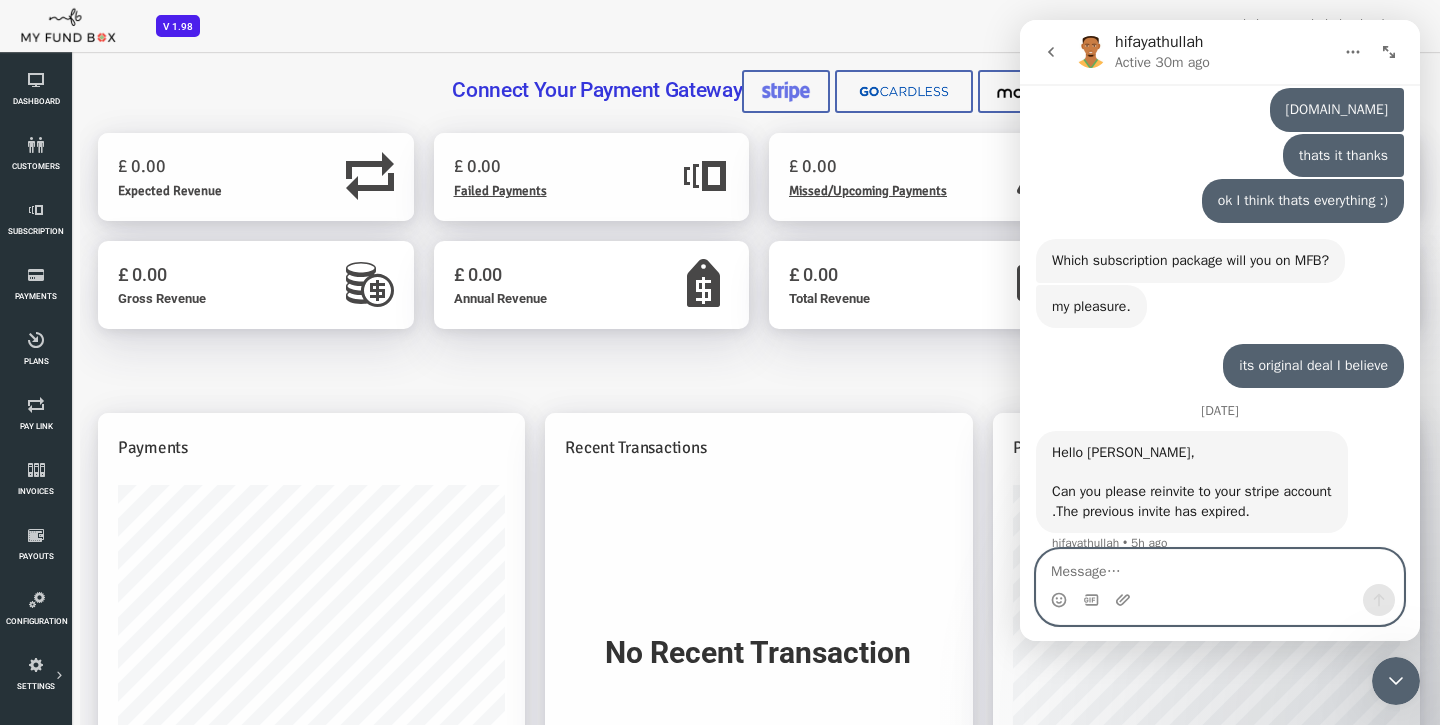 click at bounding box center (1220, 567) 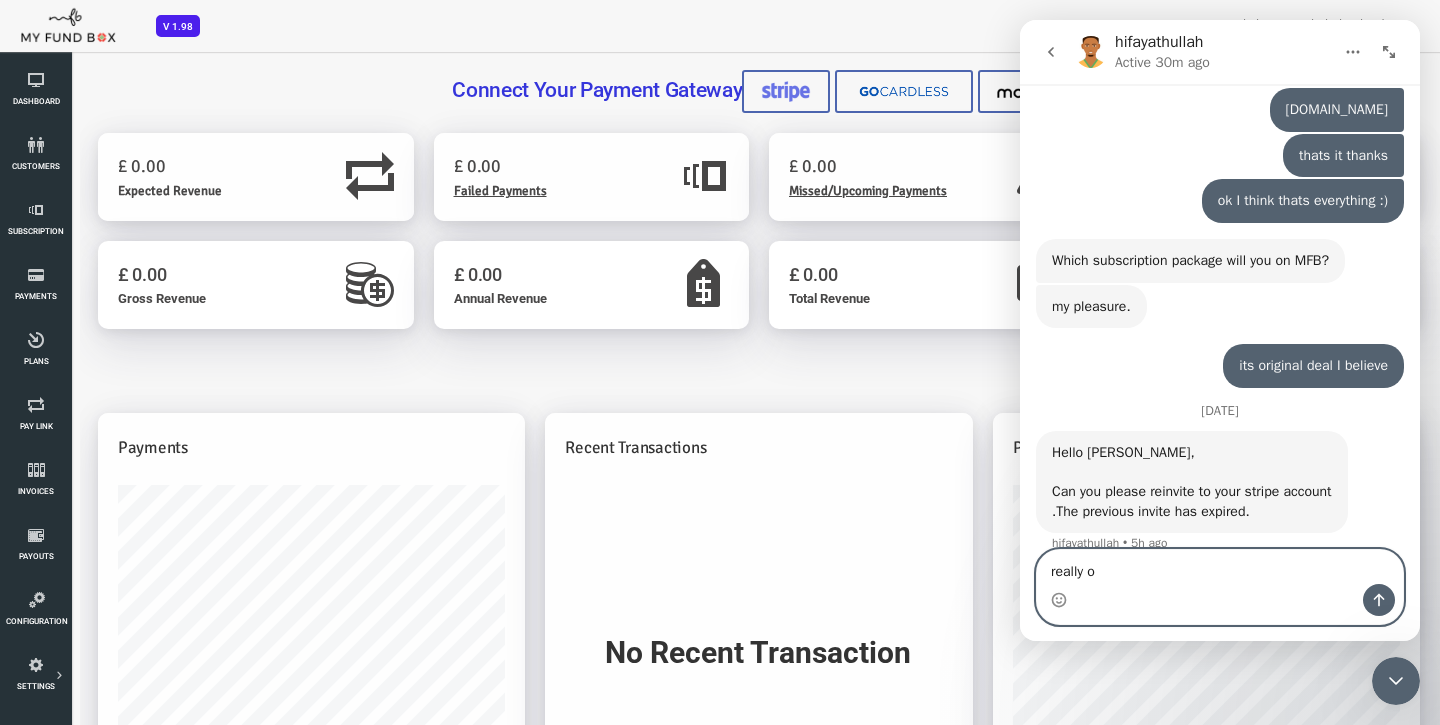 type on "really ok" 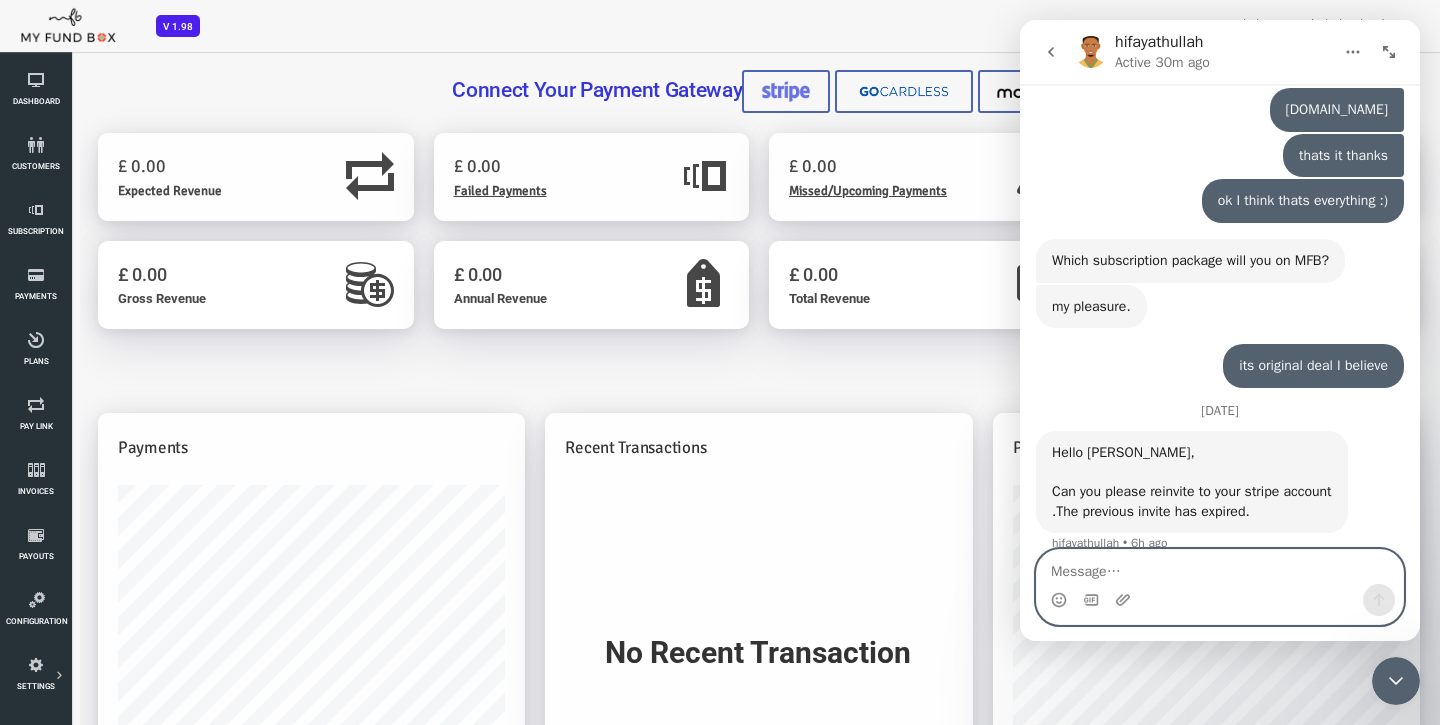 scroll, scrollTop: 0, scrollLeft: 0, axis: both 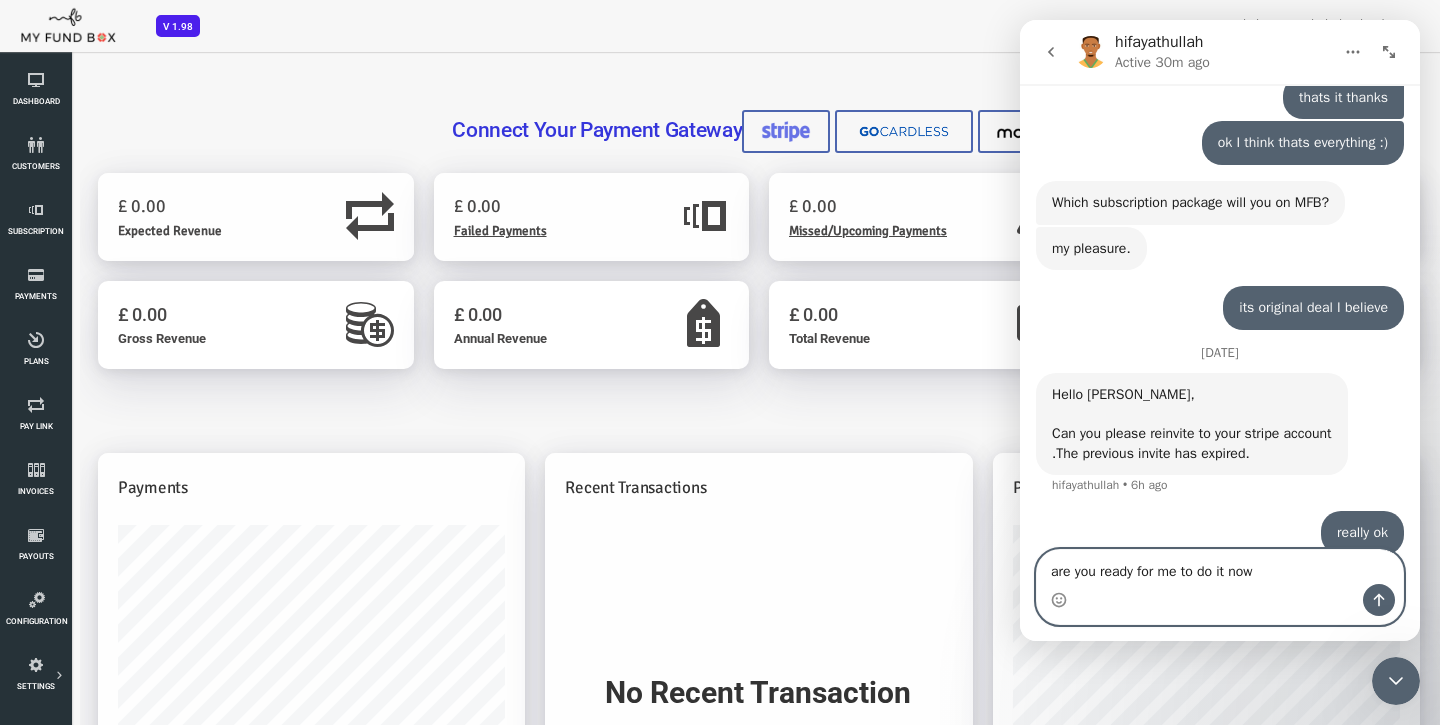 type on "are you ready for me to do it now?" 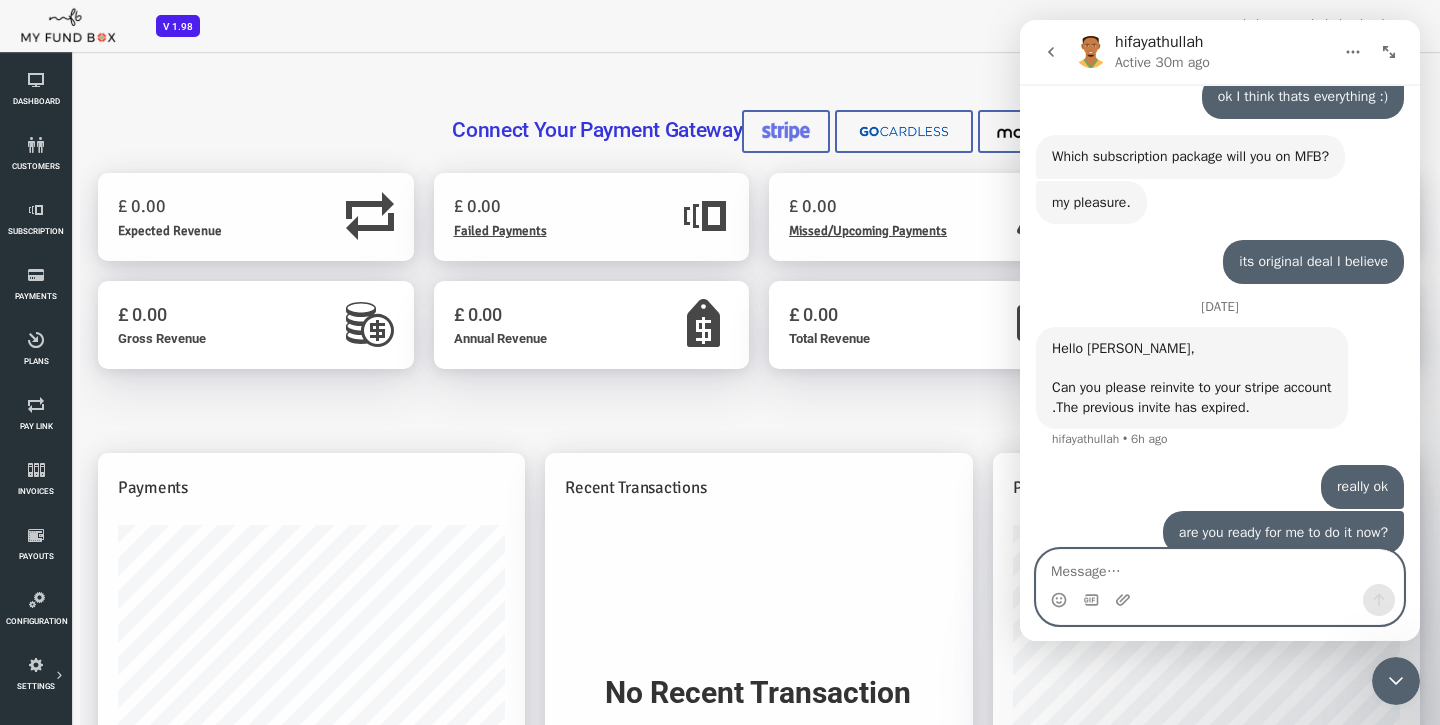 scroll, scrollTop: 7591, scrollLeft: 0, axis: vertical 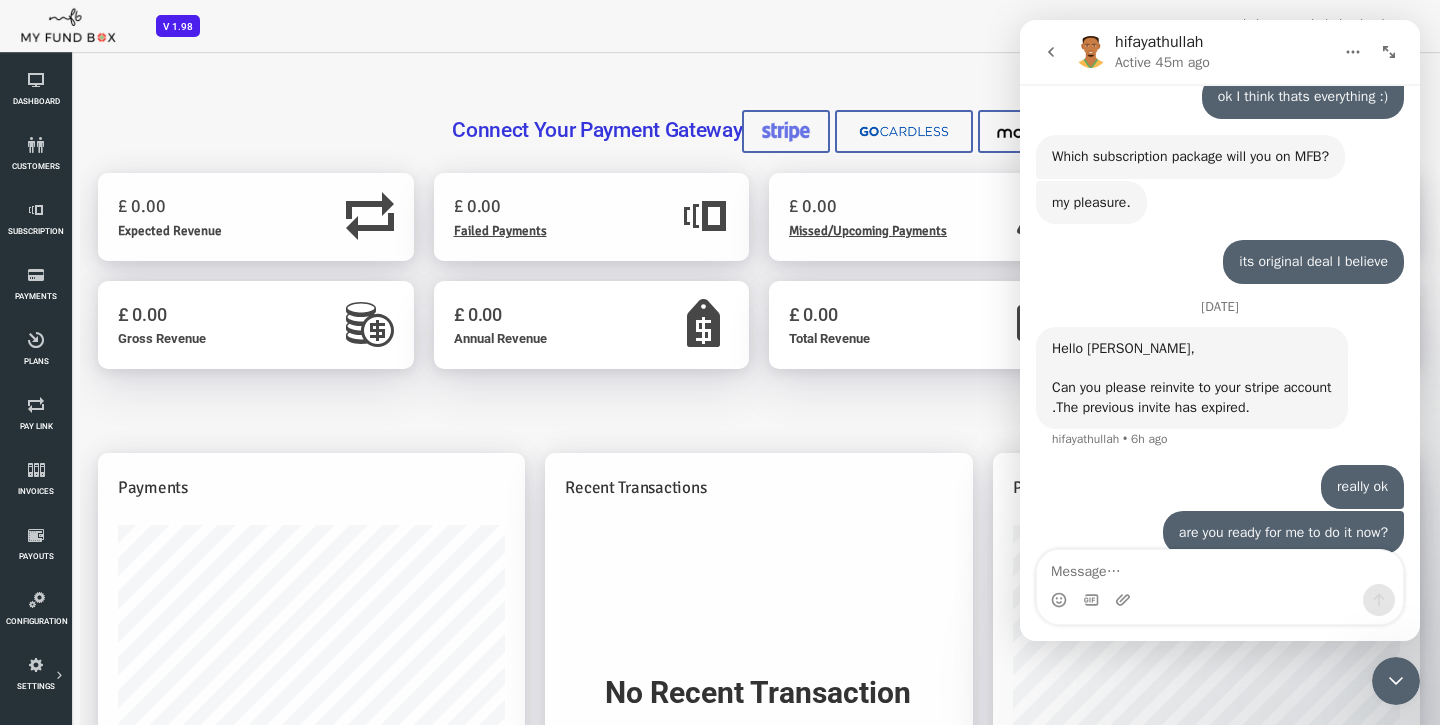click on "hifayathullah" at bounding box center [1159, 43] 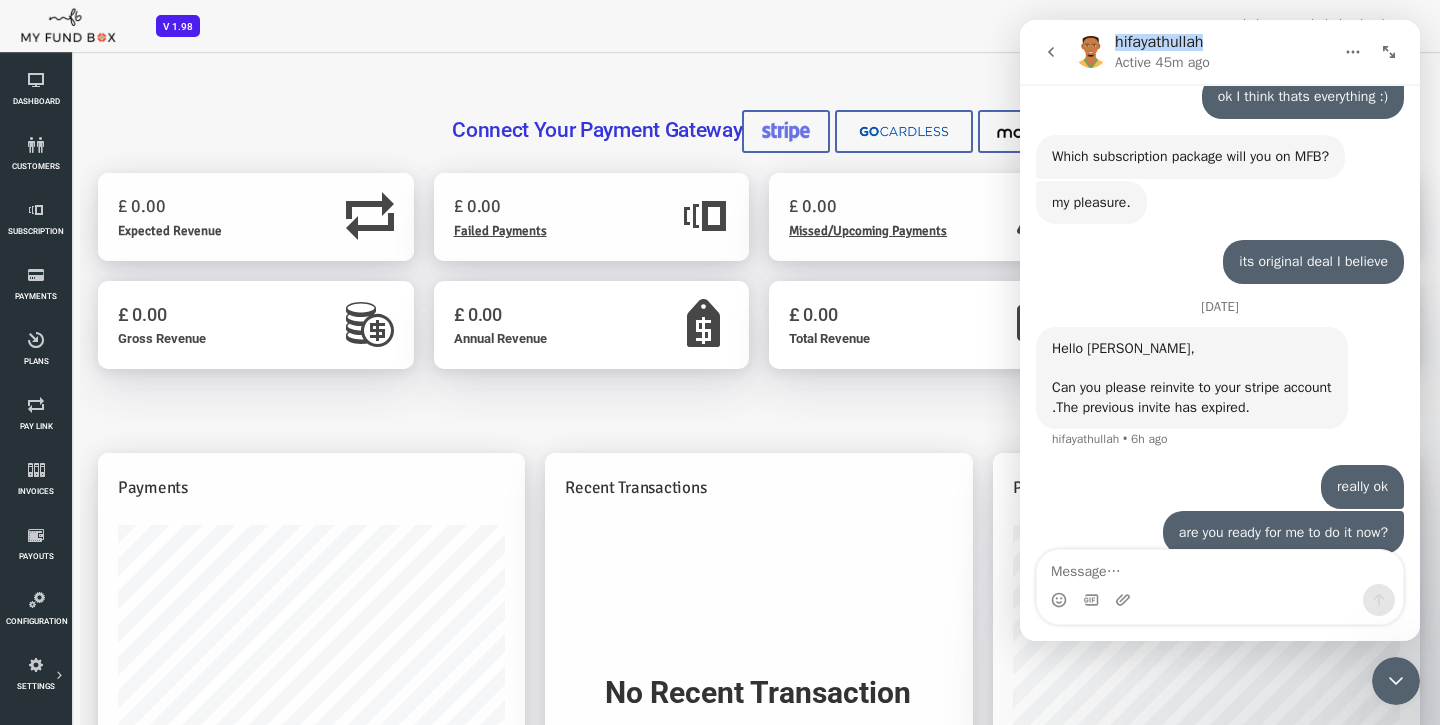 click on "hifayathullah" at bounding box center (1159, 43) 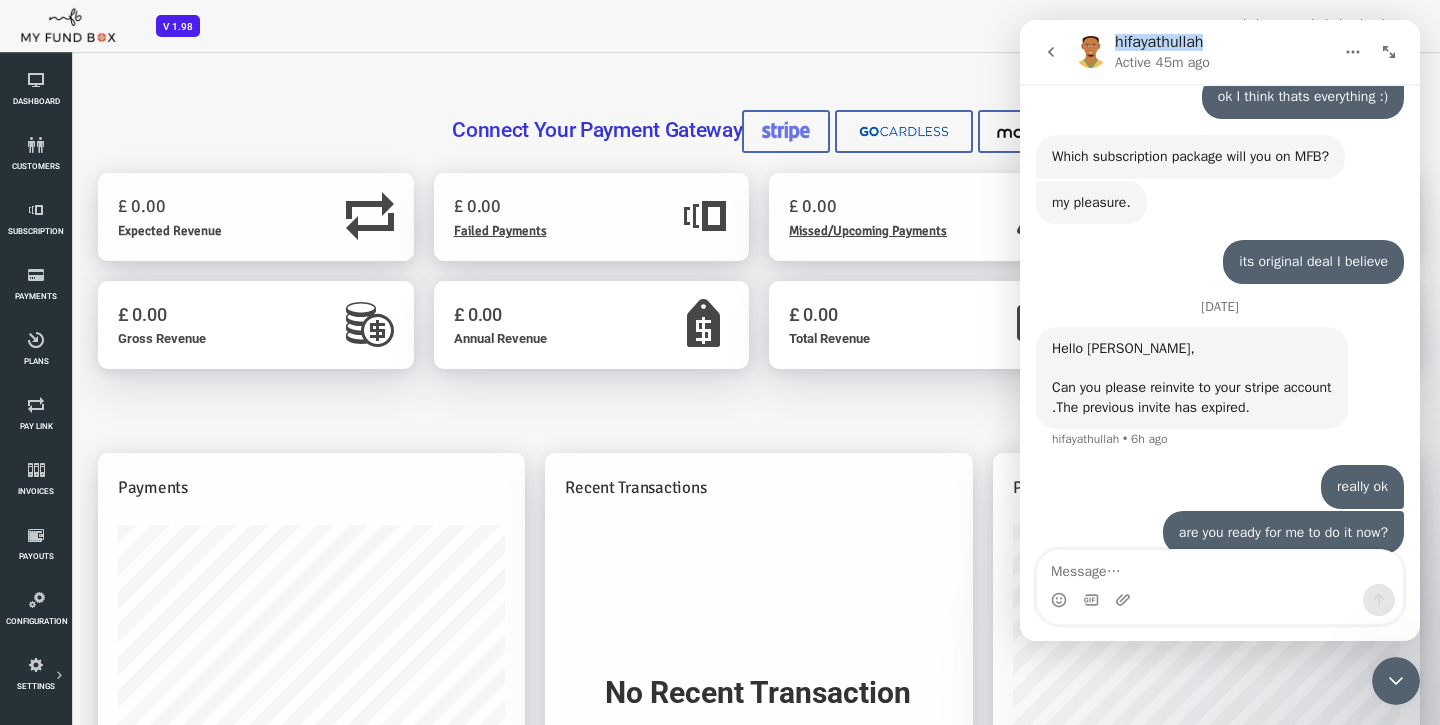 scroll, scrollTop: 7592, scrollLeft: 0, axis: vertical 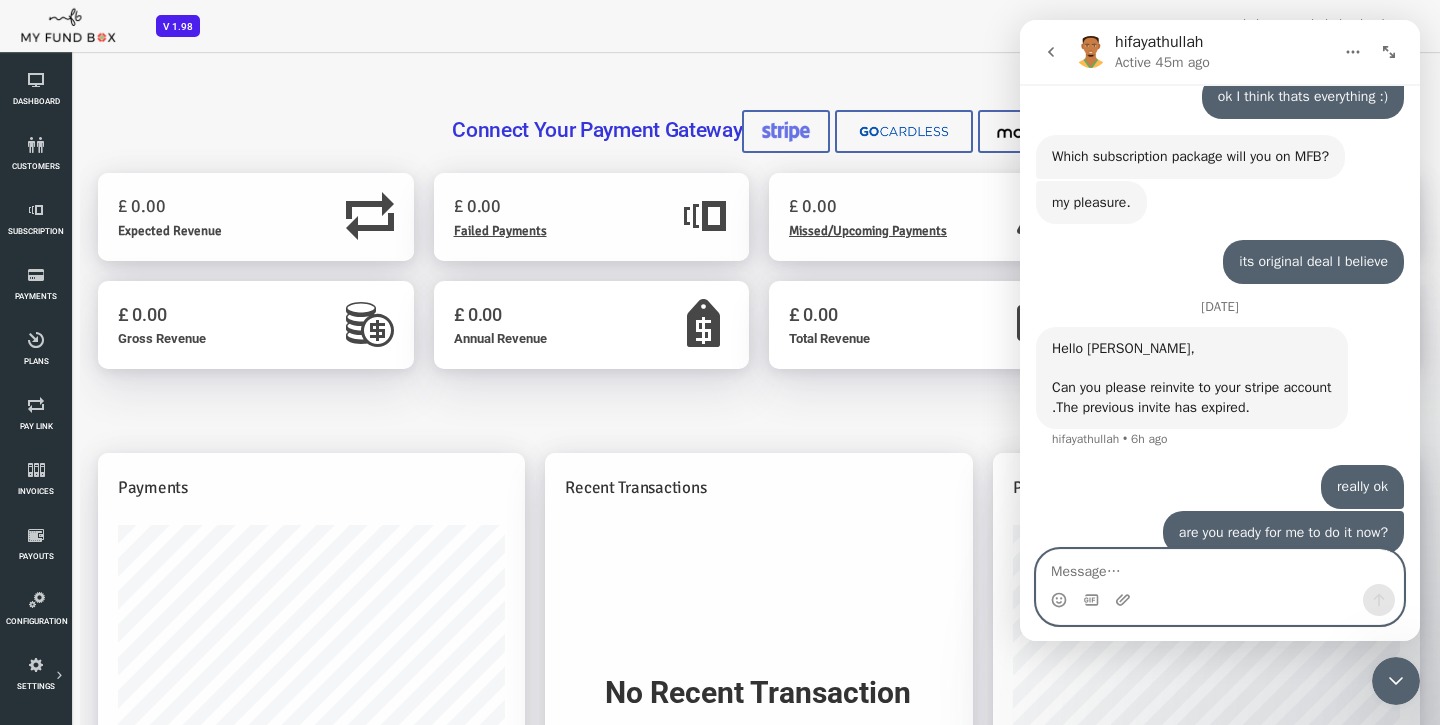 click at bounding box center [1220, 567] 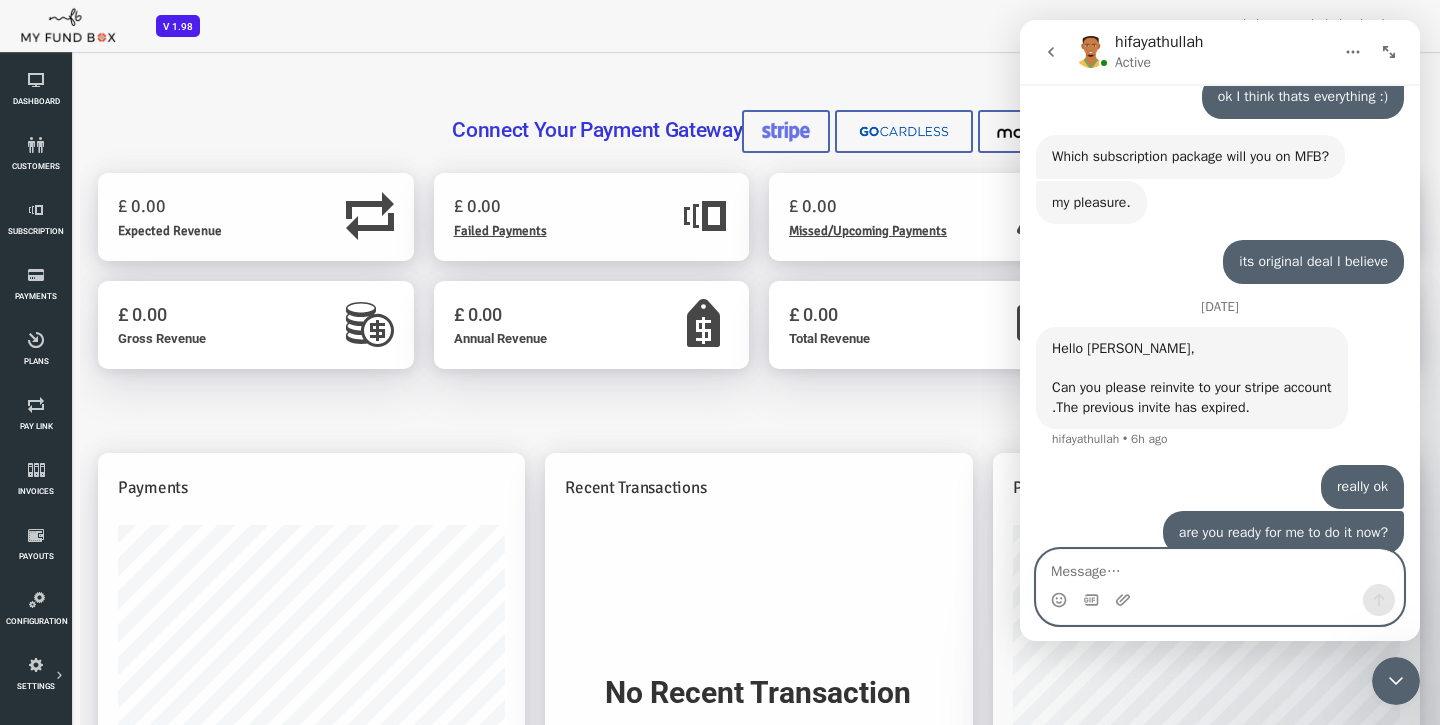 scroll, scrollTop: 7591, scrollLeft: 0, axis: vertical 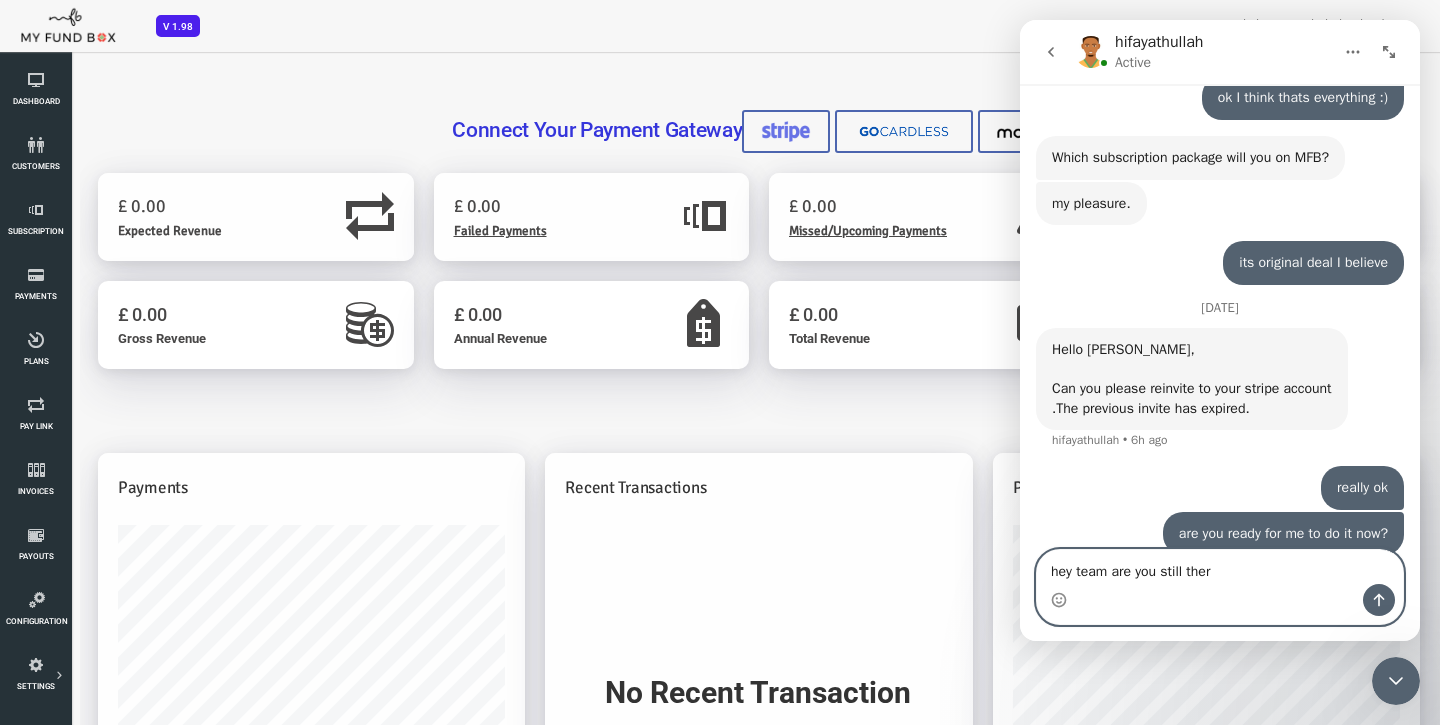 type on "hey team are you still there" 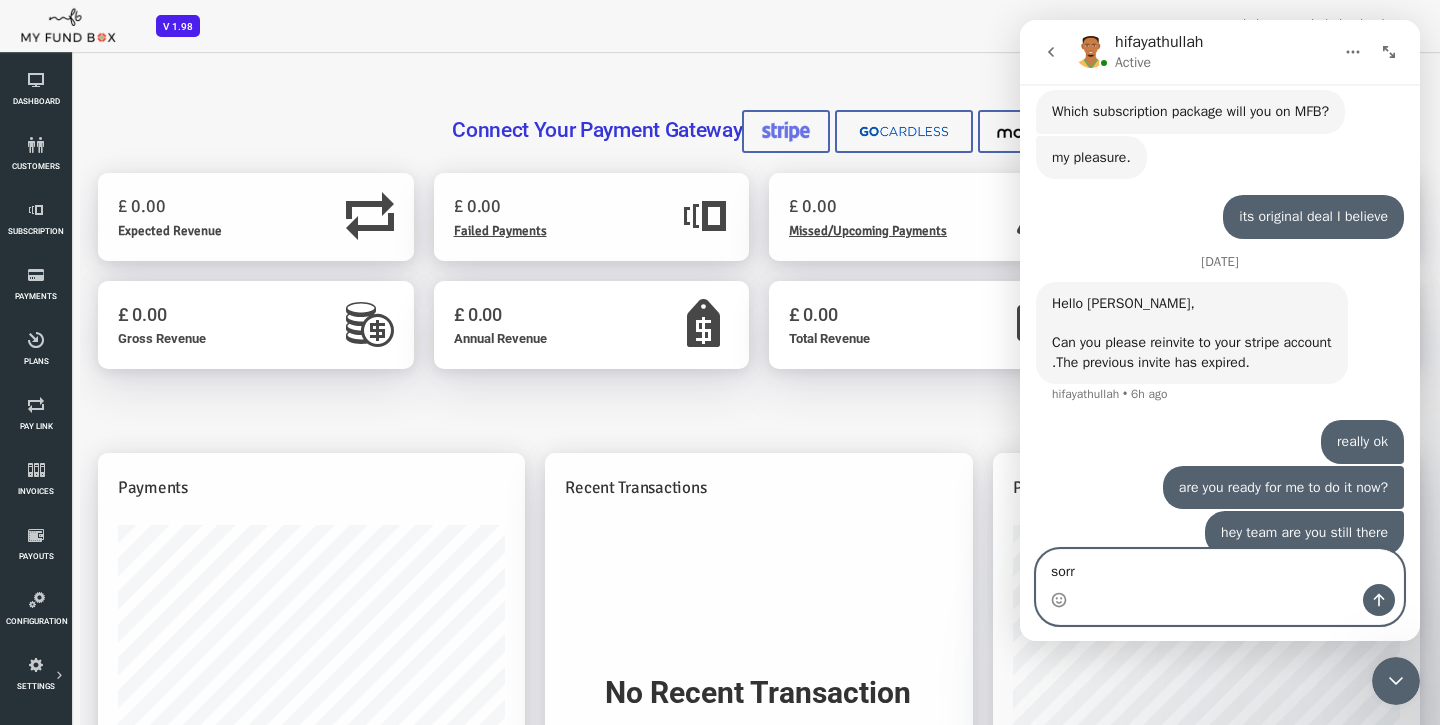 scroll, scrollTop: 7636, scrollLeft: 0, axis: vertical 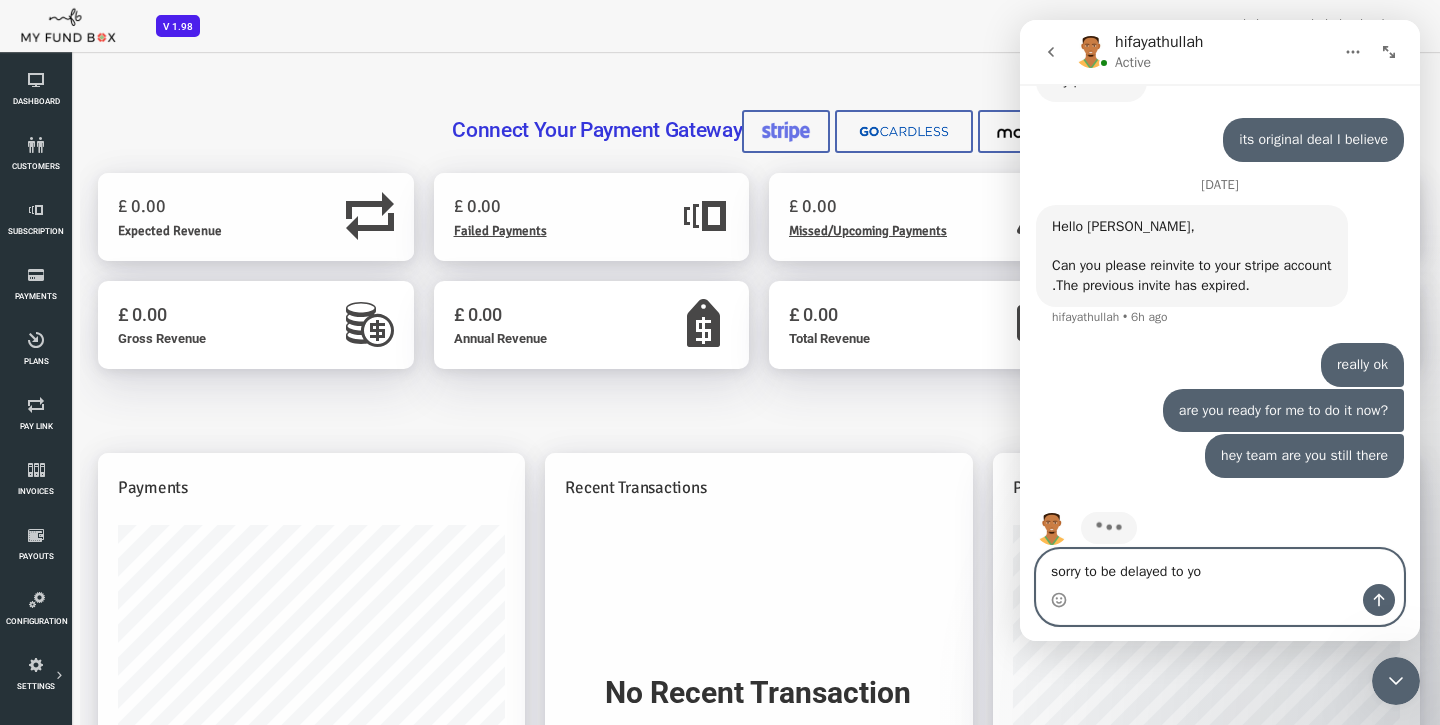 type on "sorry to be delayed to you" 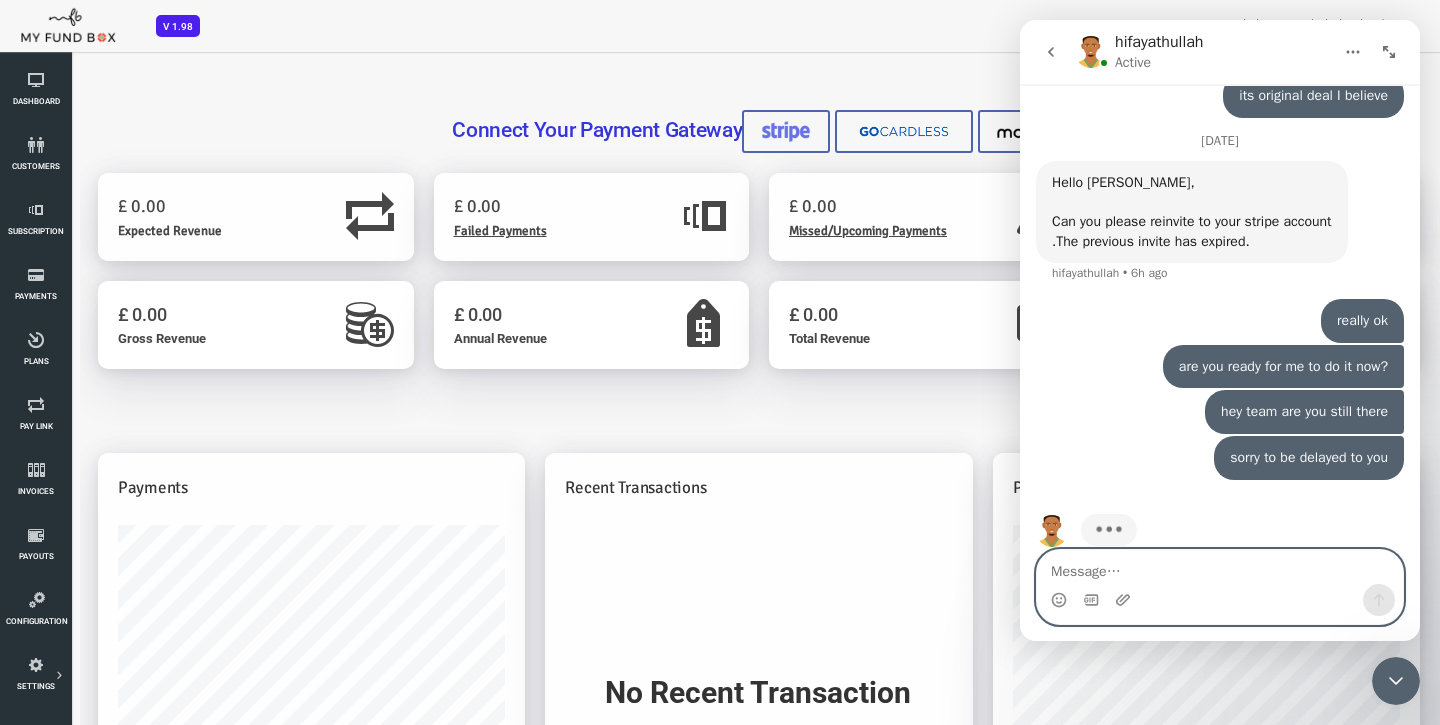 scroll, scrollTop: 7759, scrollLeft: 0, axis: vertical 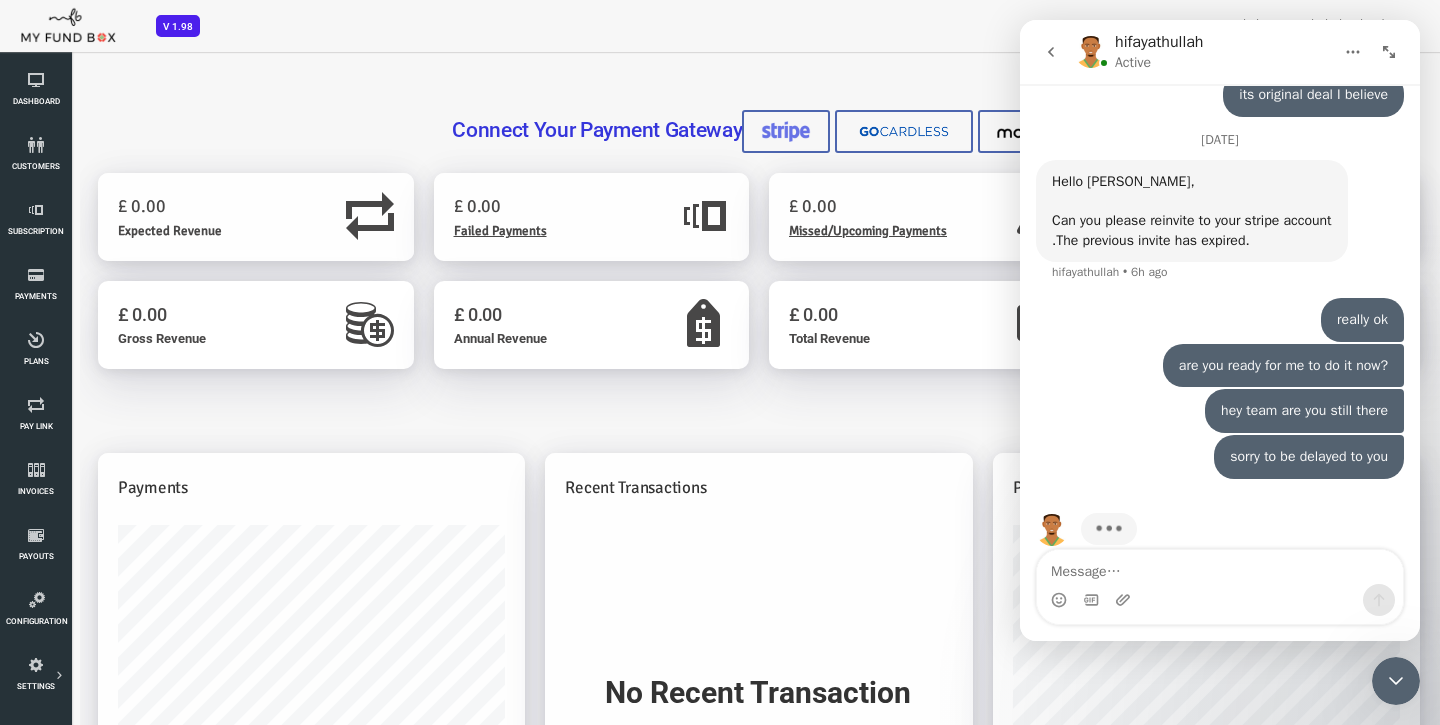 click at bounding box center [1353, 52] 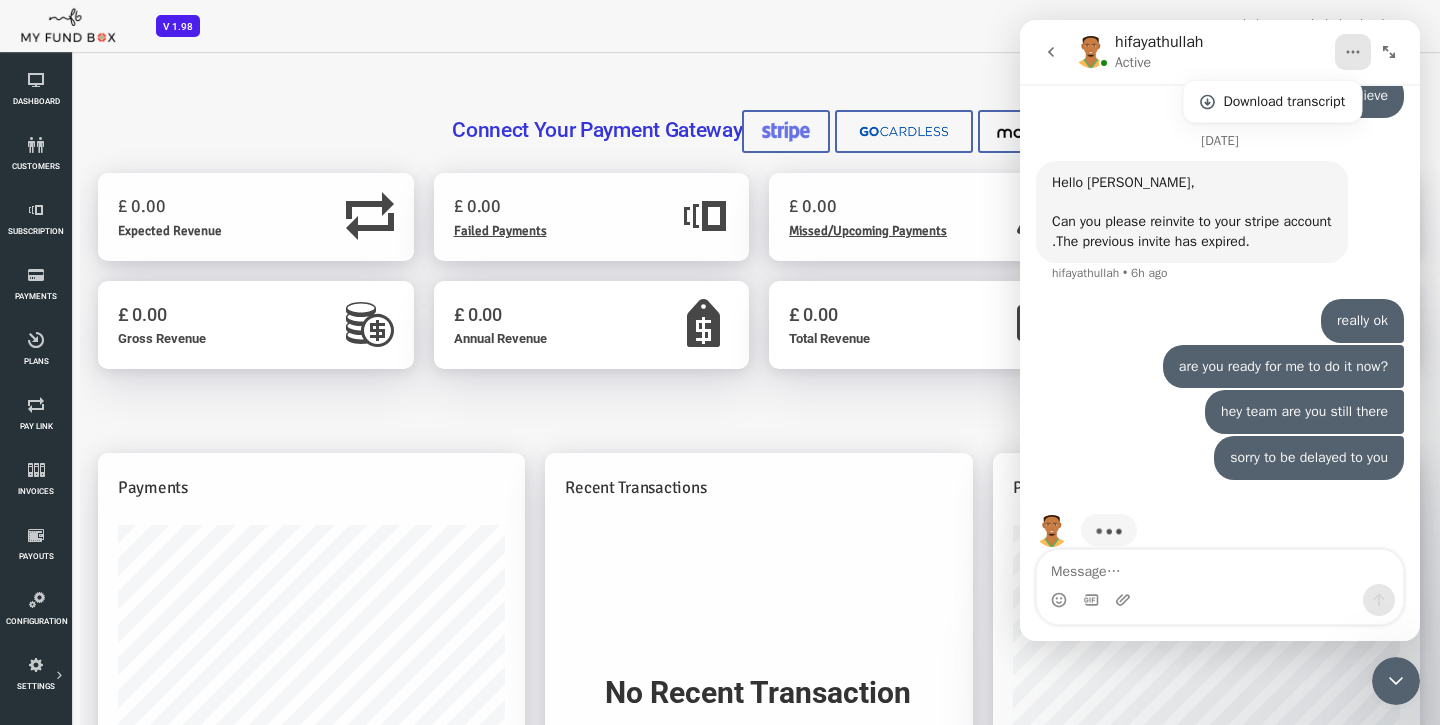 scroll, scrollTop: 7759, scrollLeft: 0, axis: vertical 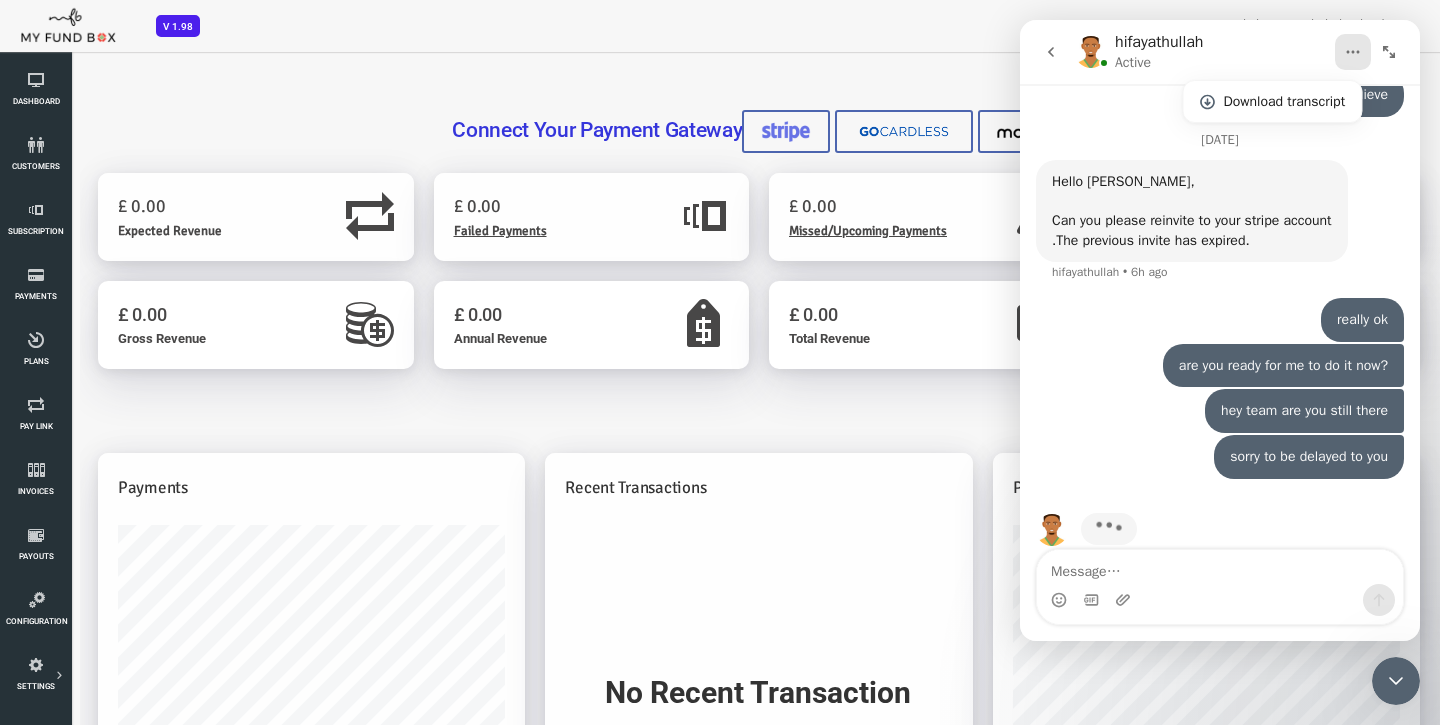 click on "Hello nasim, Can you please reinvite to your stripe account .The previous invite has expired. hifayathullah    •   6h ago" at bounding box center (1220, 229) 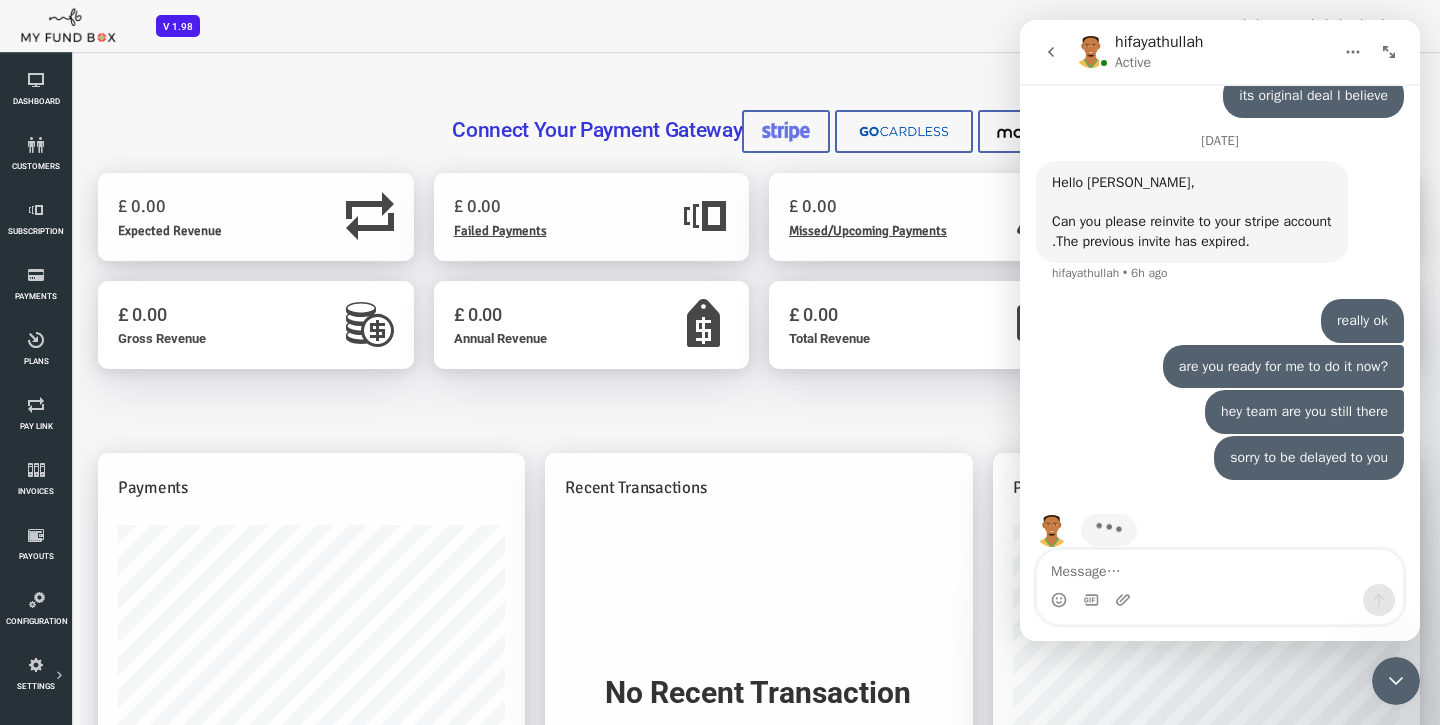 scroll, scrollTop: 7759, scrollLeft: 0, axis: vertical 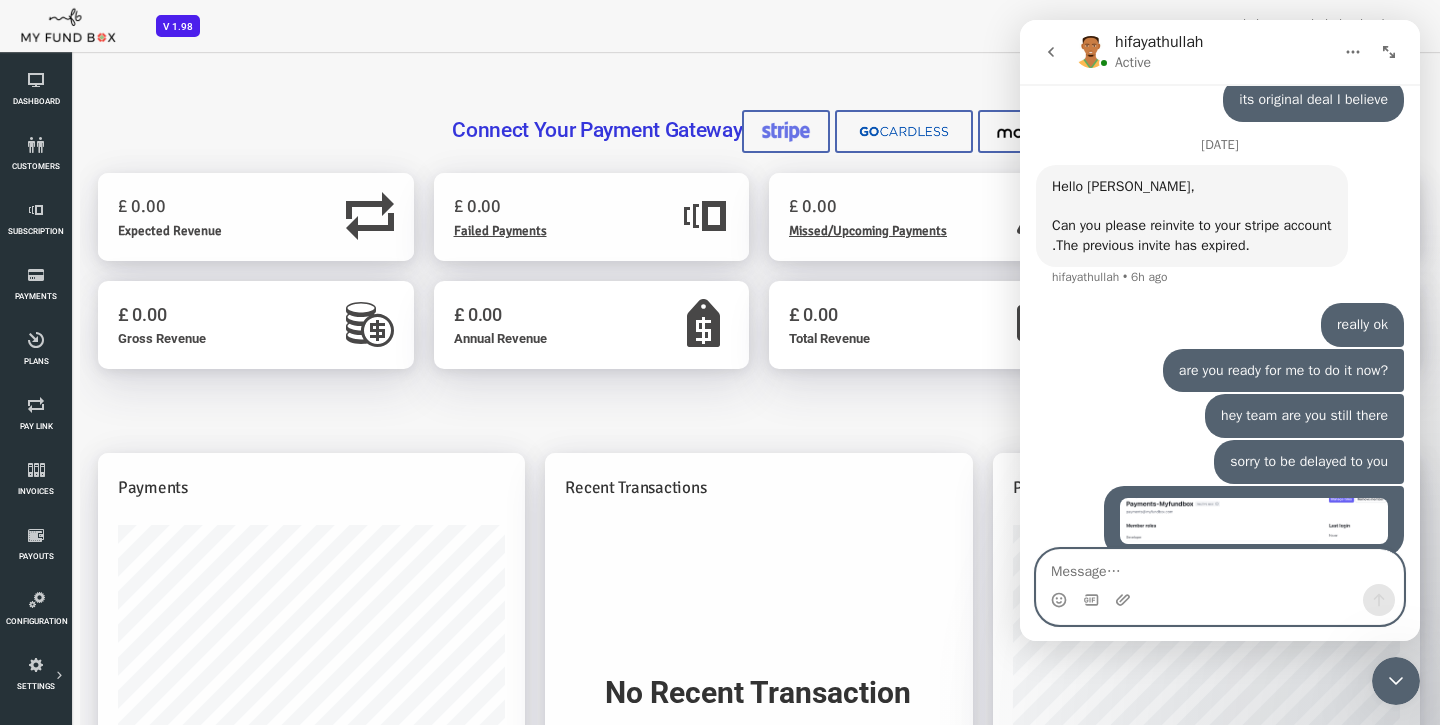 click at bounding box center [1220, 567] 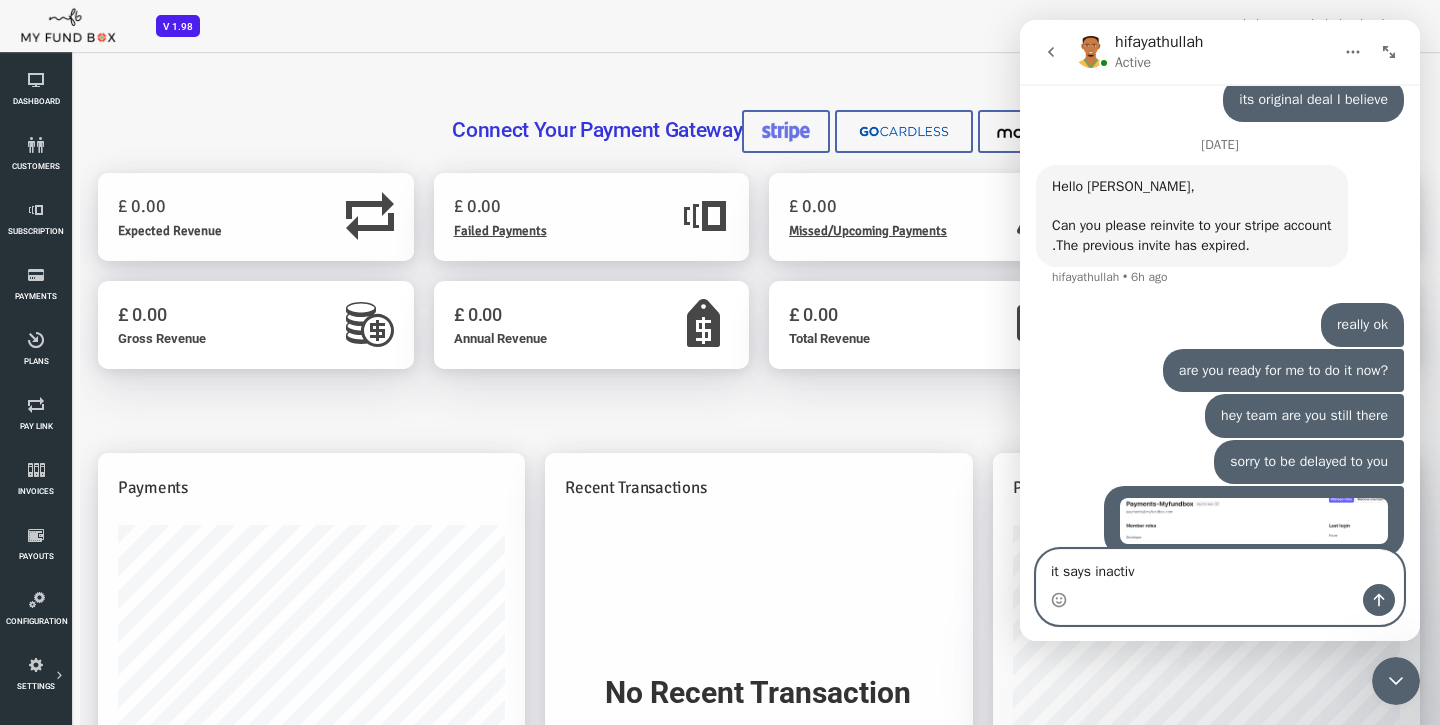 type on "it says inactive" 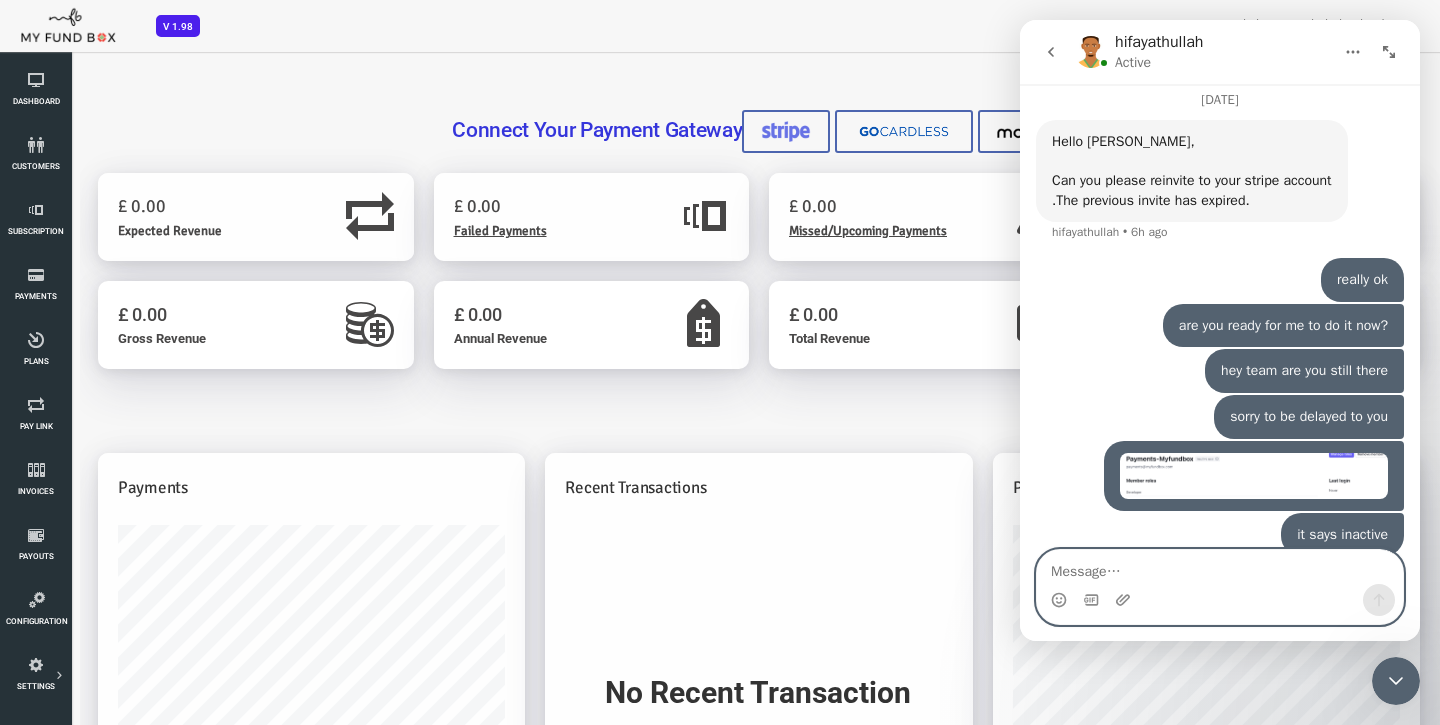 scroll, scrollTop: 7876, scrollLeft: 0, axis: vertical 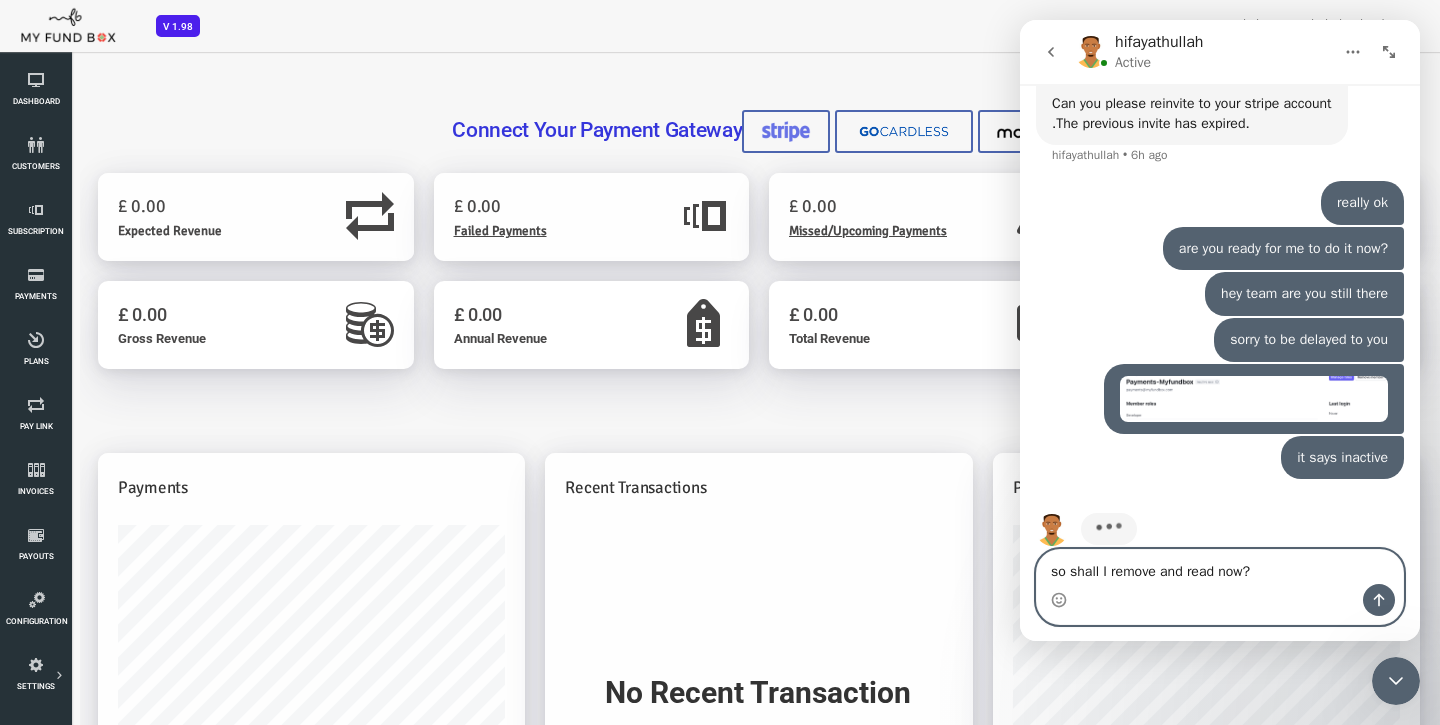 click on "so shall I remove and read now?" at bounding box center [1220, 567] 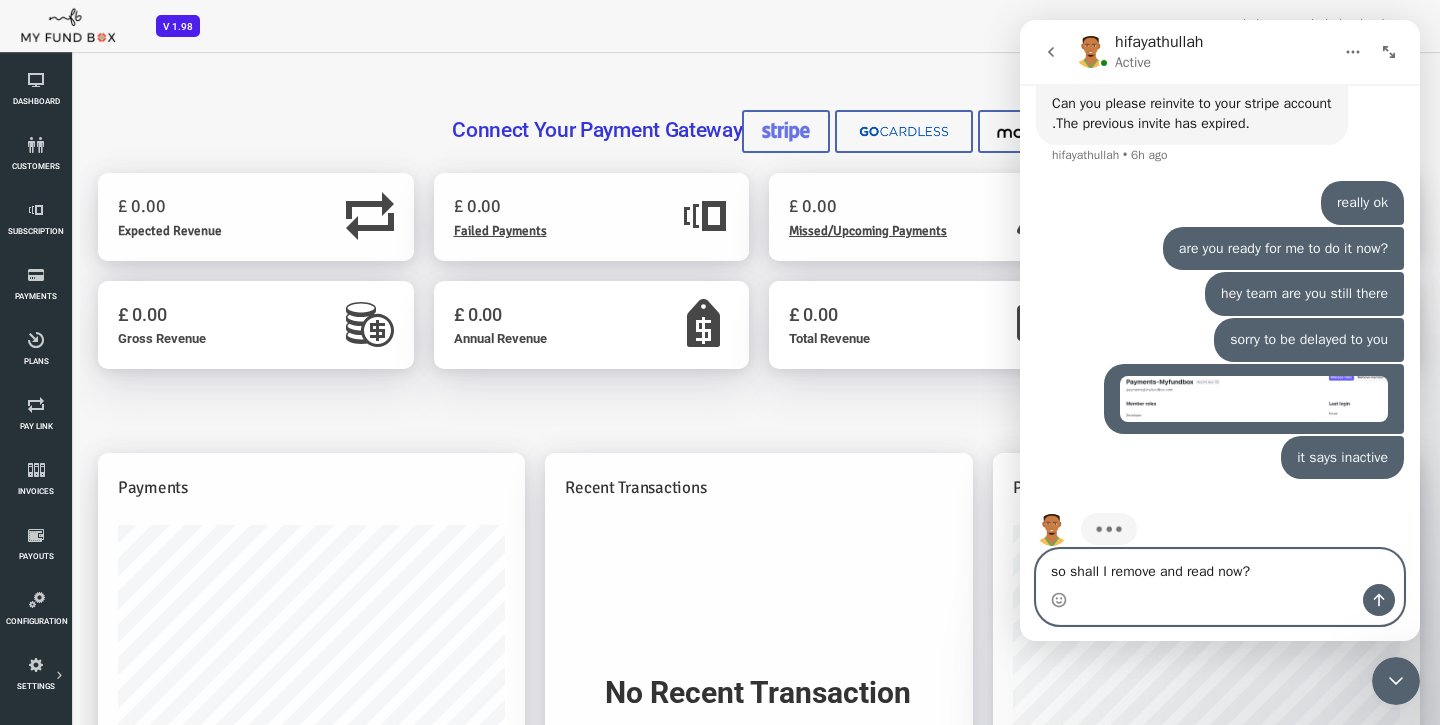 type on "so shall I remove and readd now?" 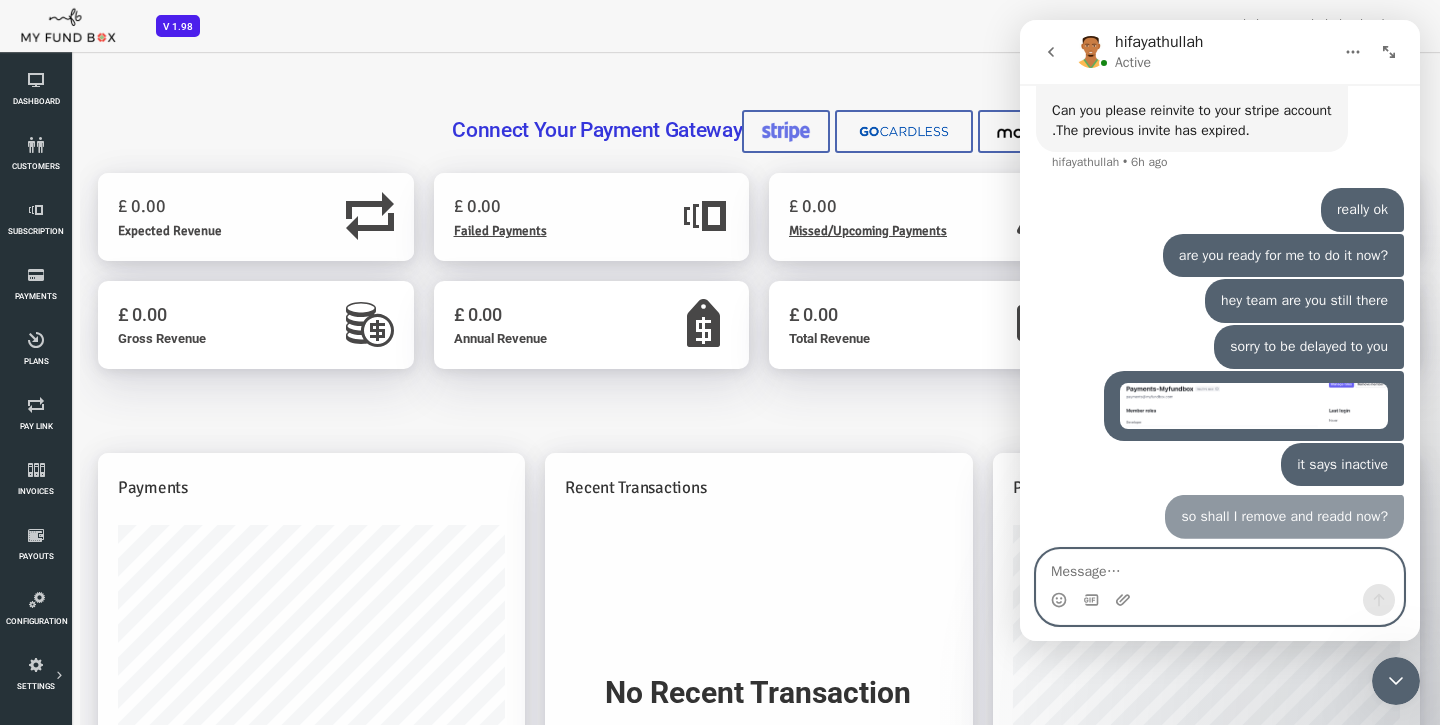 scroll, scrollTop: 7921, scrollLeft: 0, axis: vertical 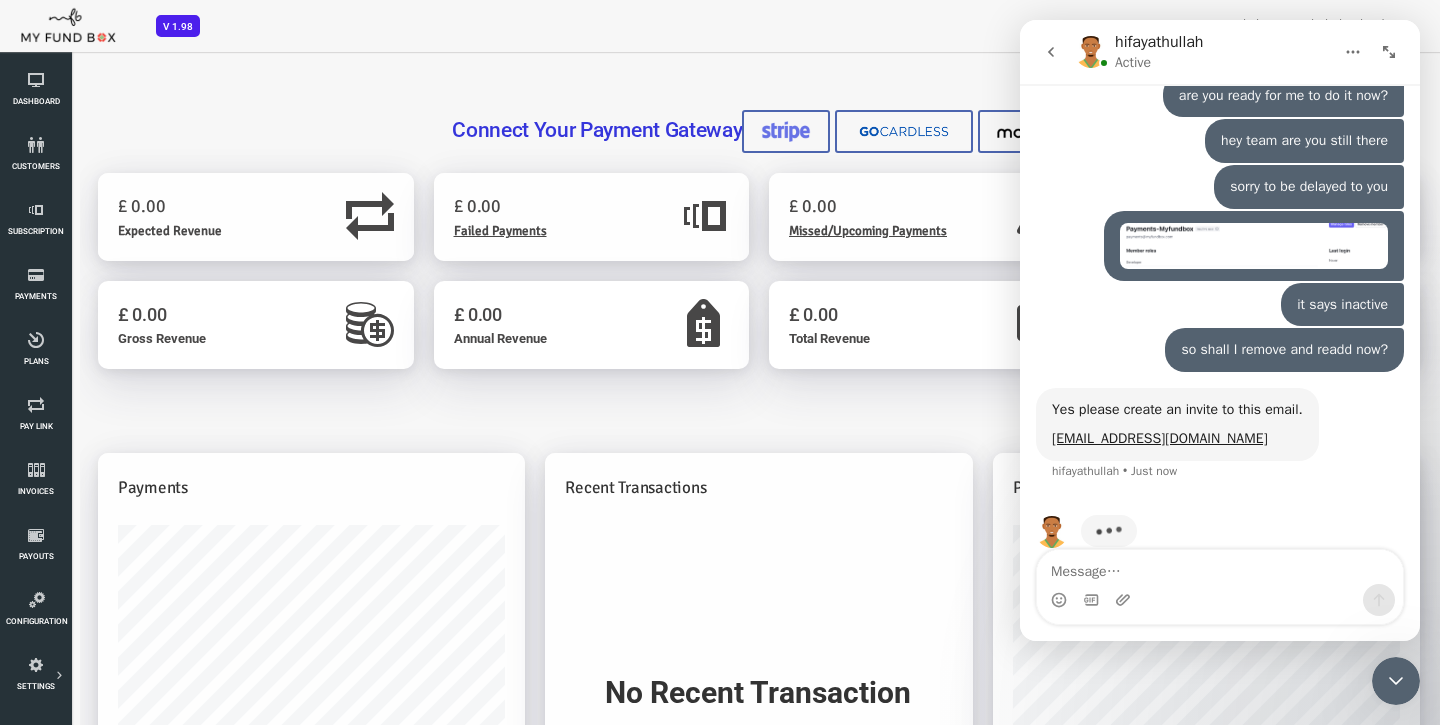 click at bounding box center [1220, 600] 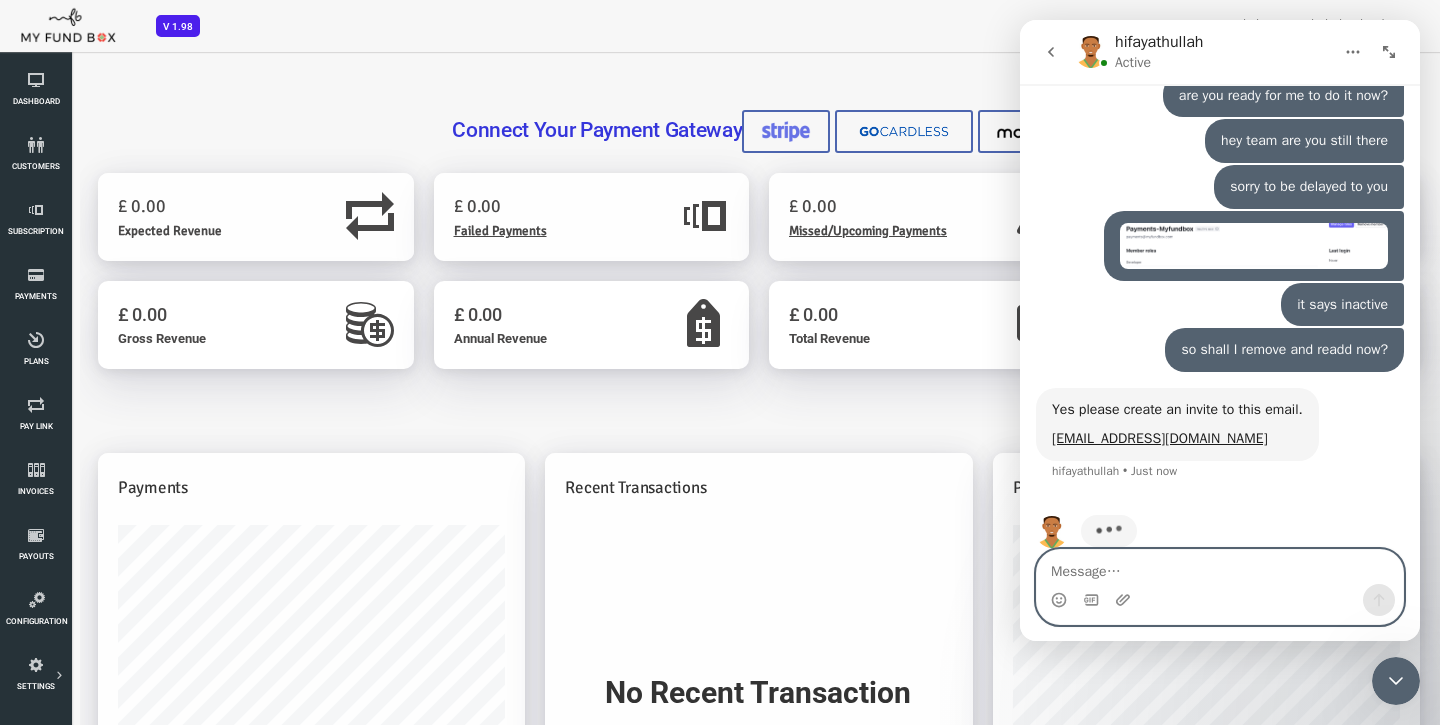 click at bounding box center (1220, 567) 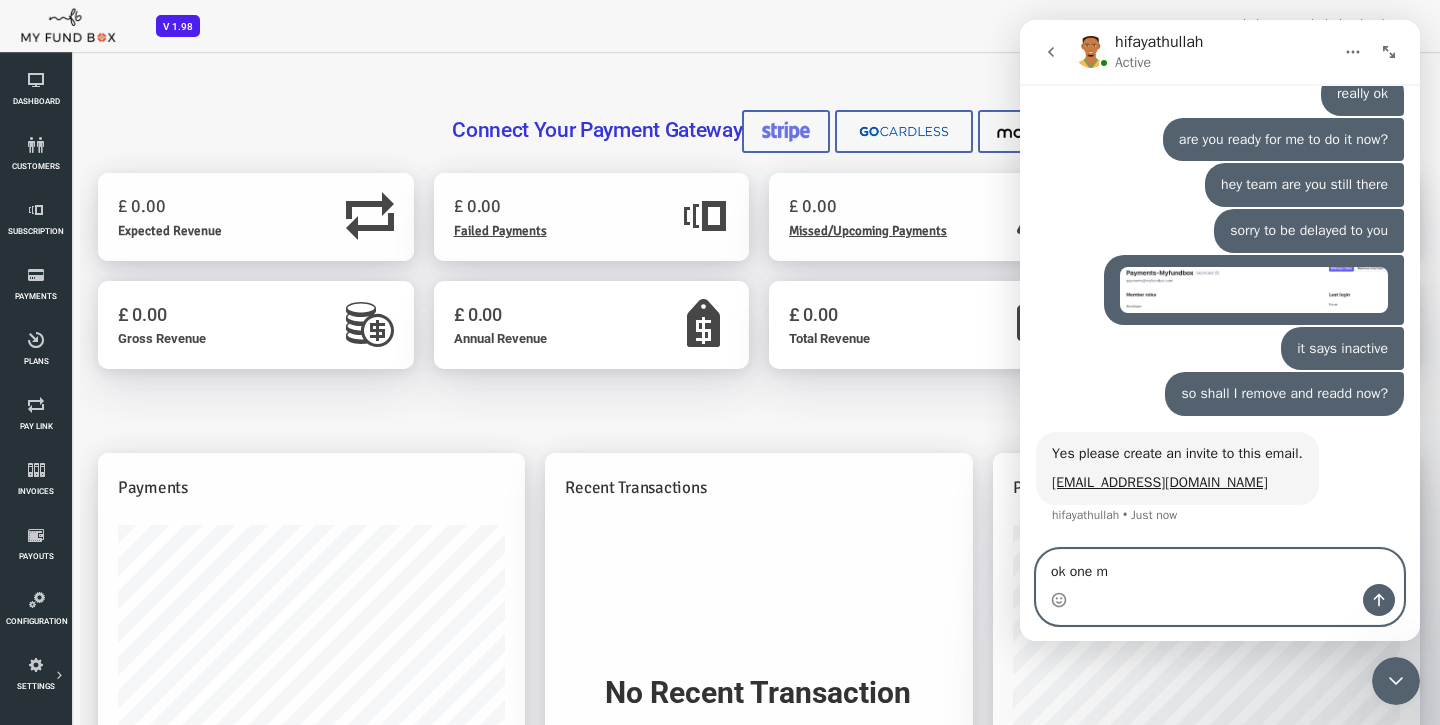 scroll, scrollTop: 7932, scrollLeft: 0, axis: vertical 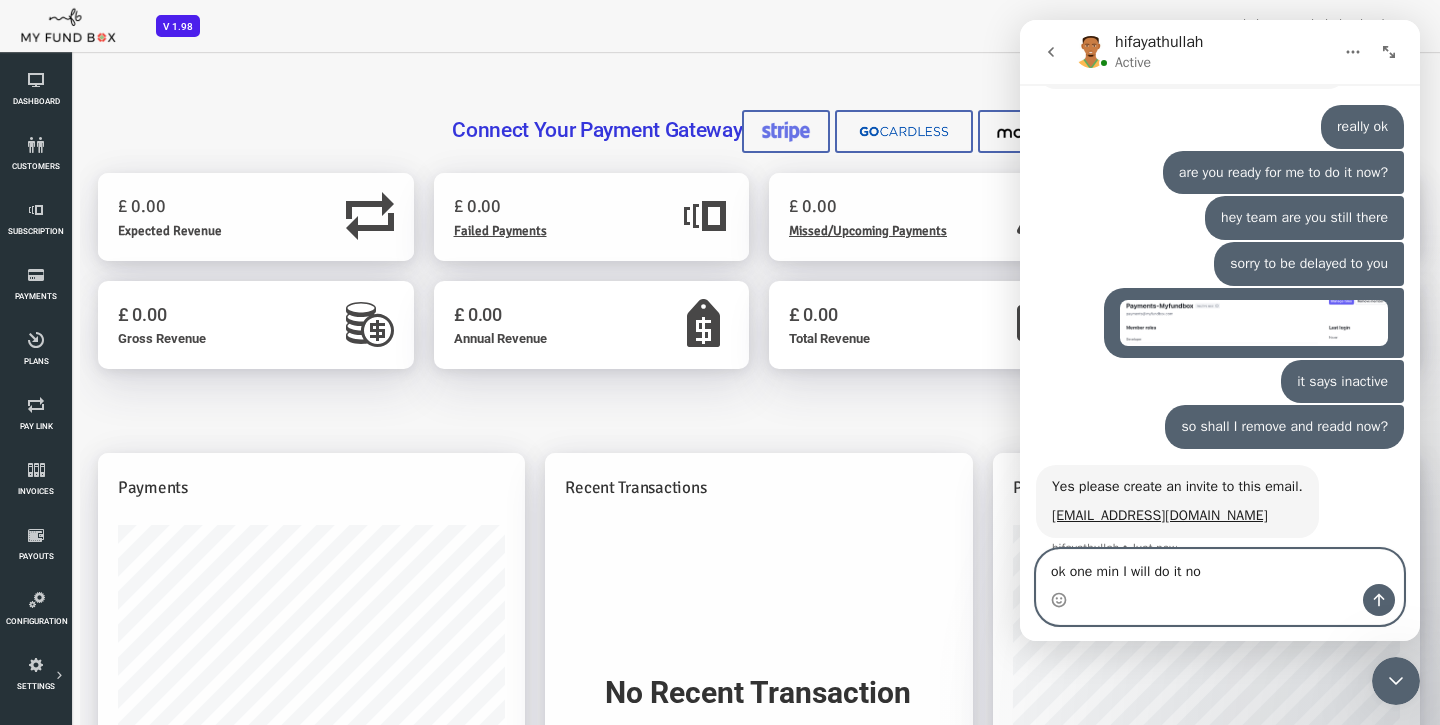 type on "ok one min I will do it now" 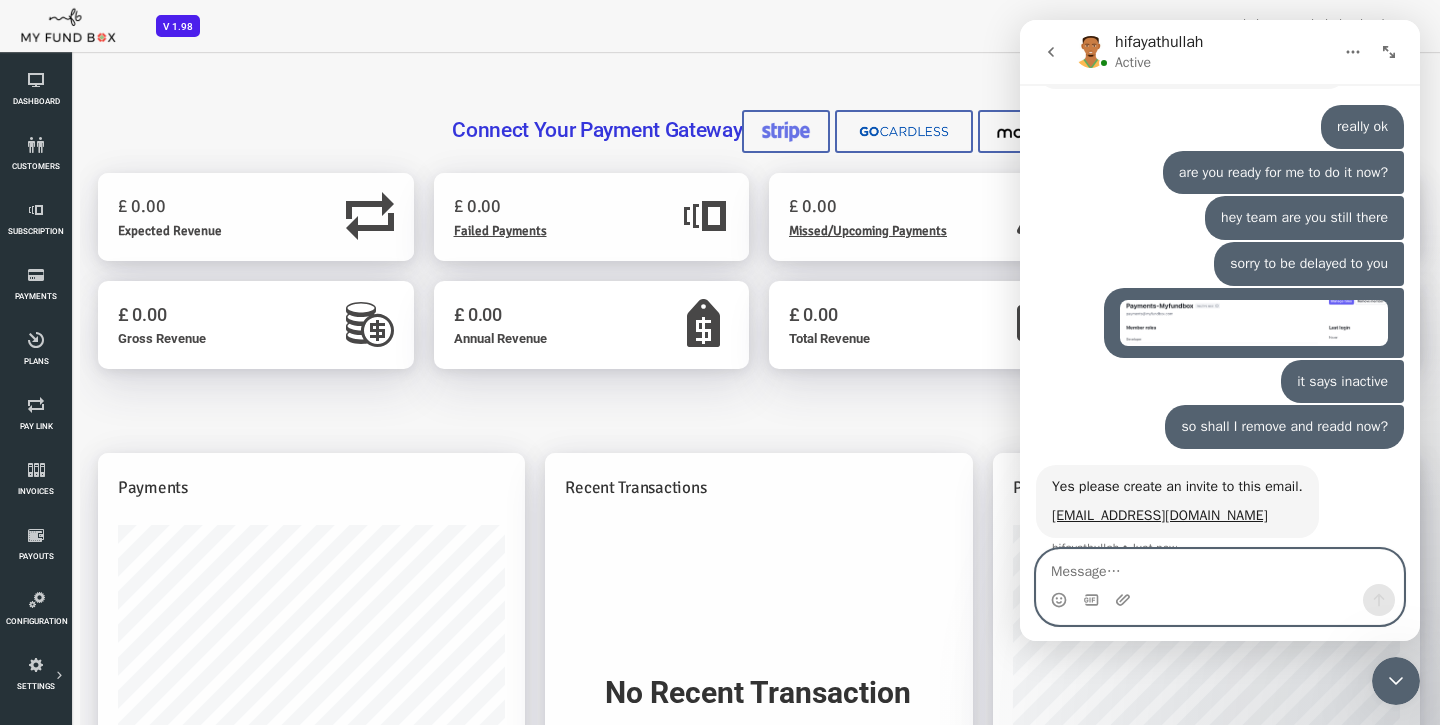 scroll, scrollTop: 7991, scrollLeft: 0, axis: vertical 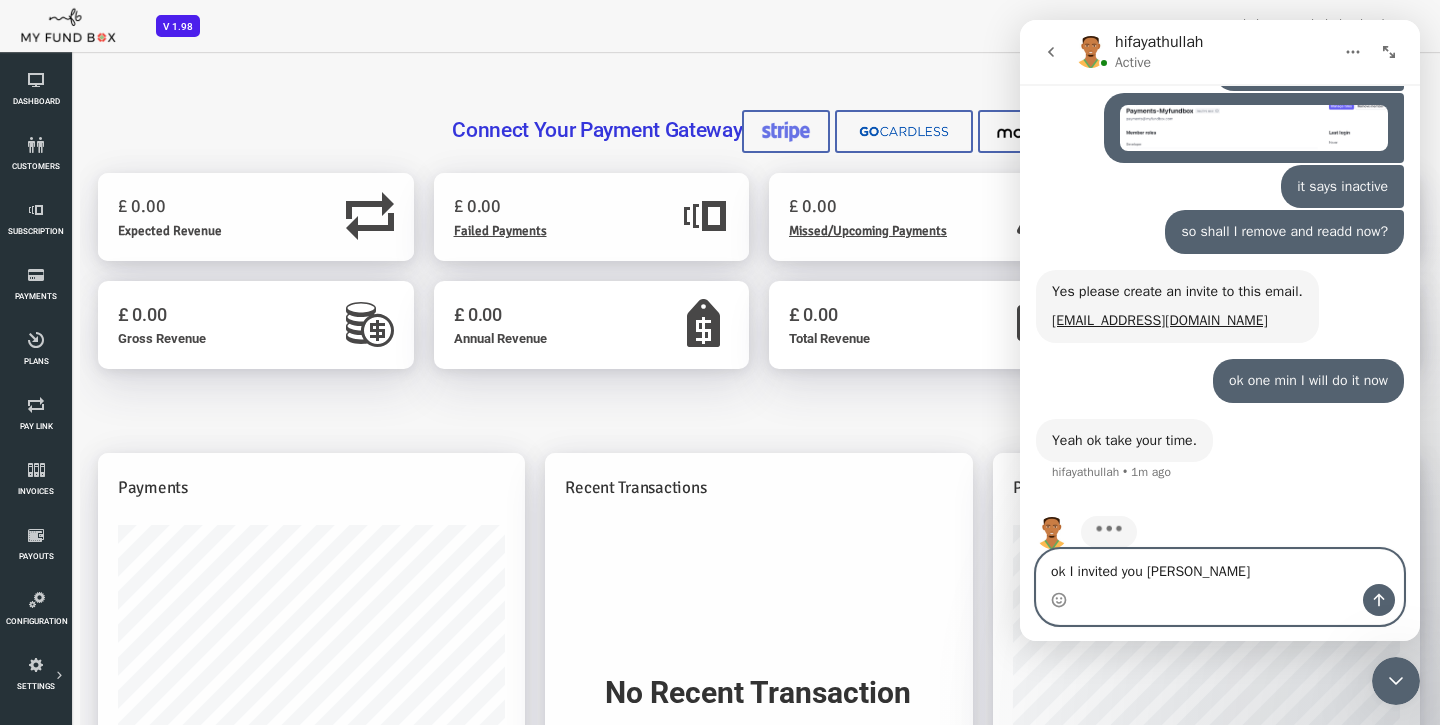 type on "ok I invited you again" 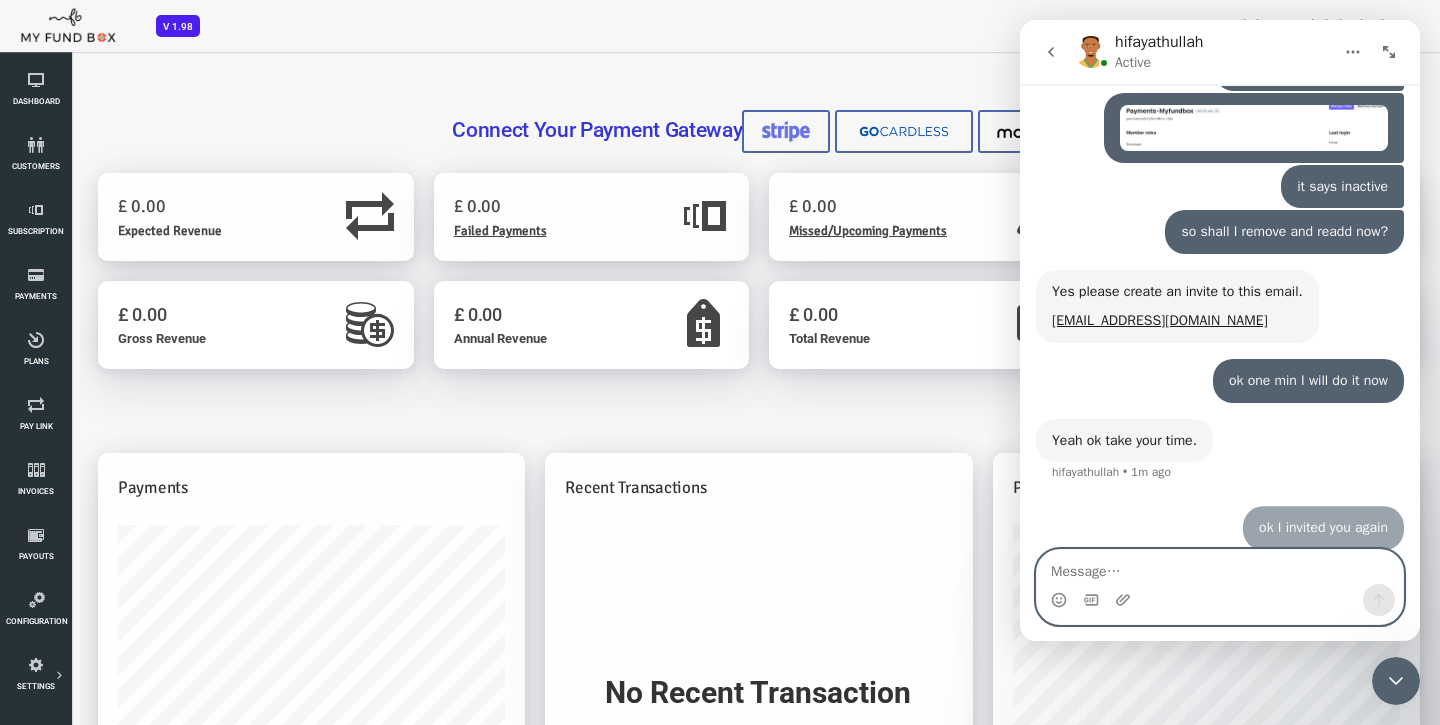scroll, scrollTop: 8186, scrollLeft: 0, axis: vertical 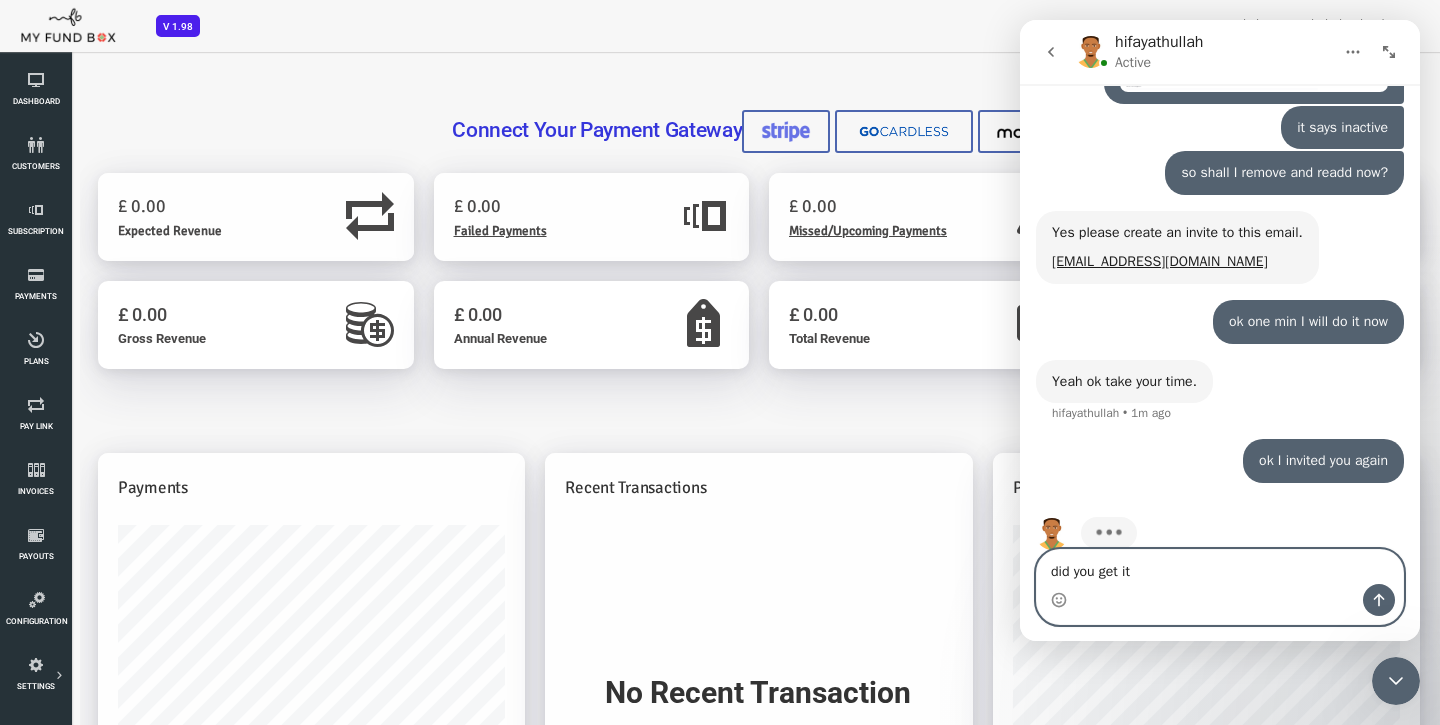 type on "did you get it?" 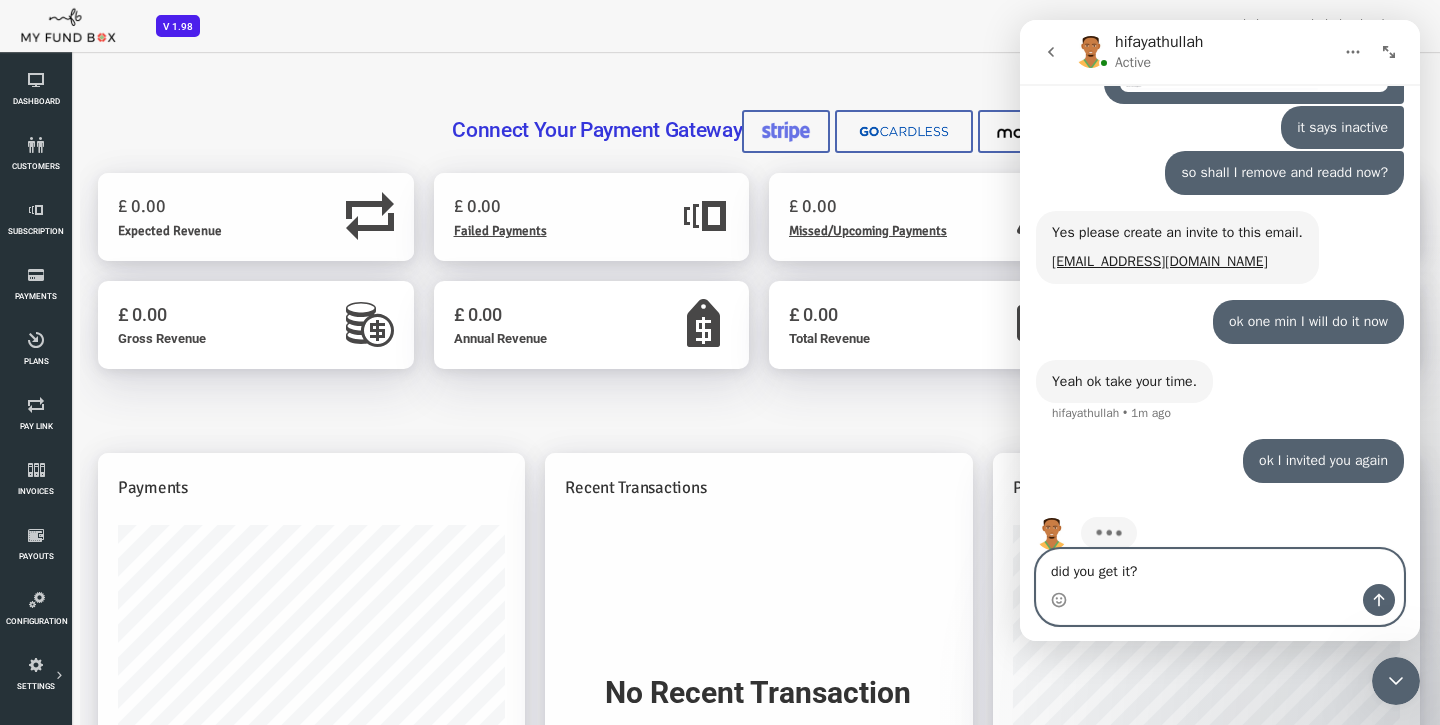type 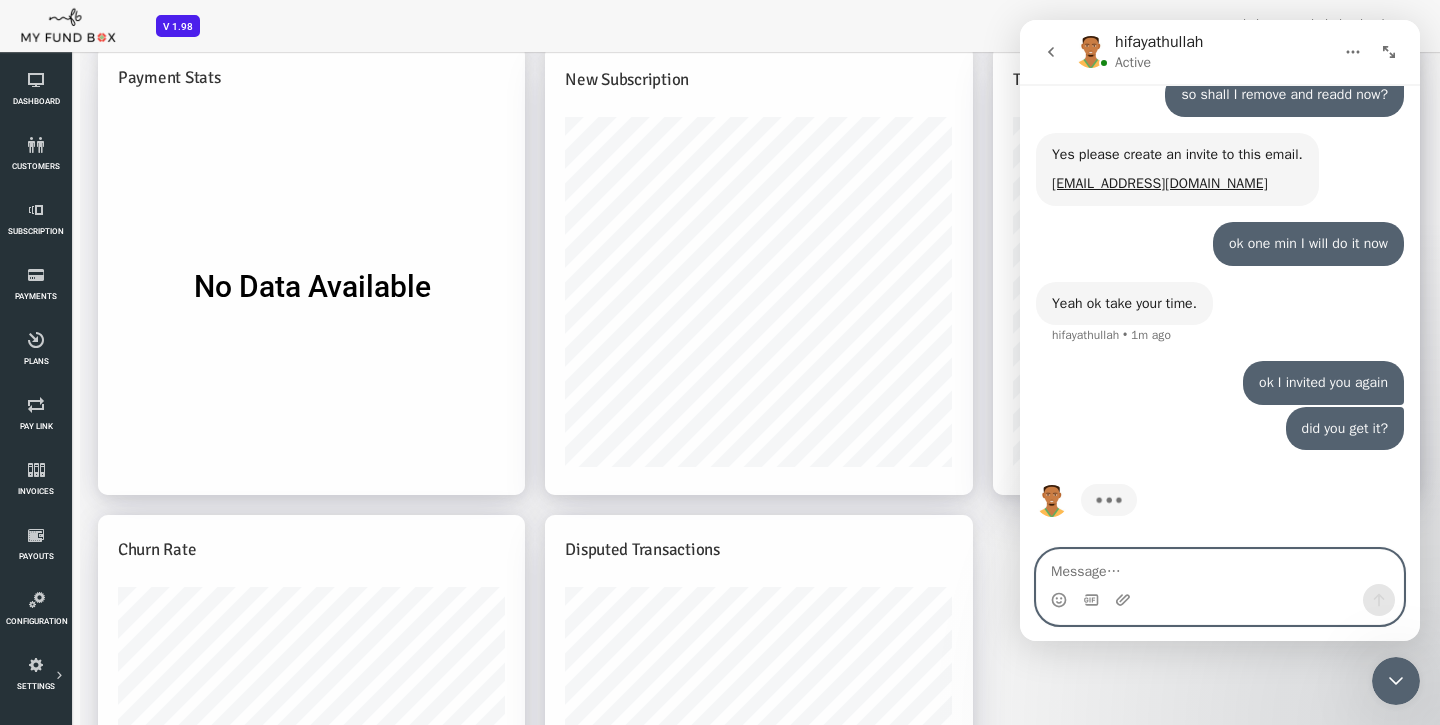 scroll, scrollTop: 8249, scrollLeft: 0, axis: vertical 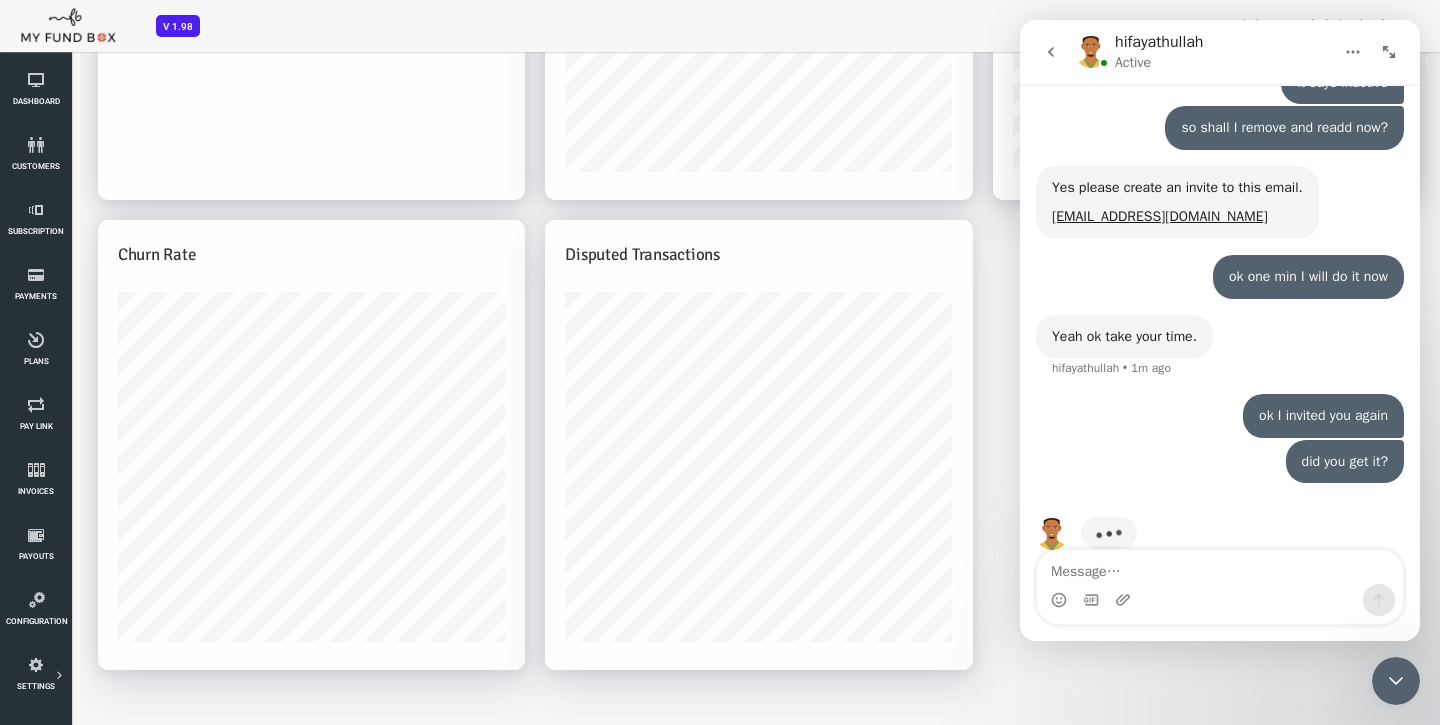 click 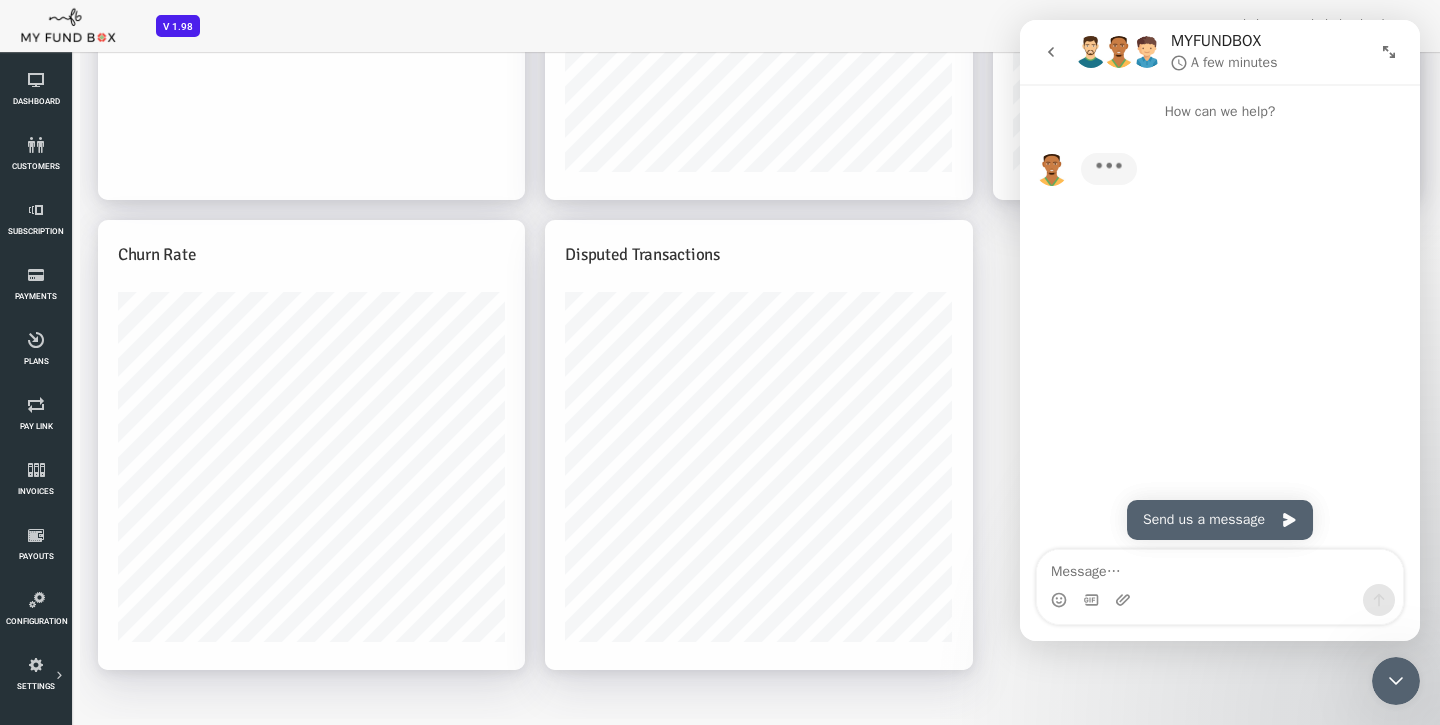 scroll, scrollTop: 0, scrollLeft: 0, axis: both 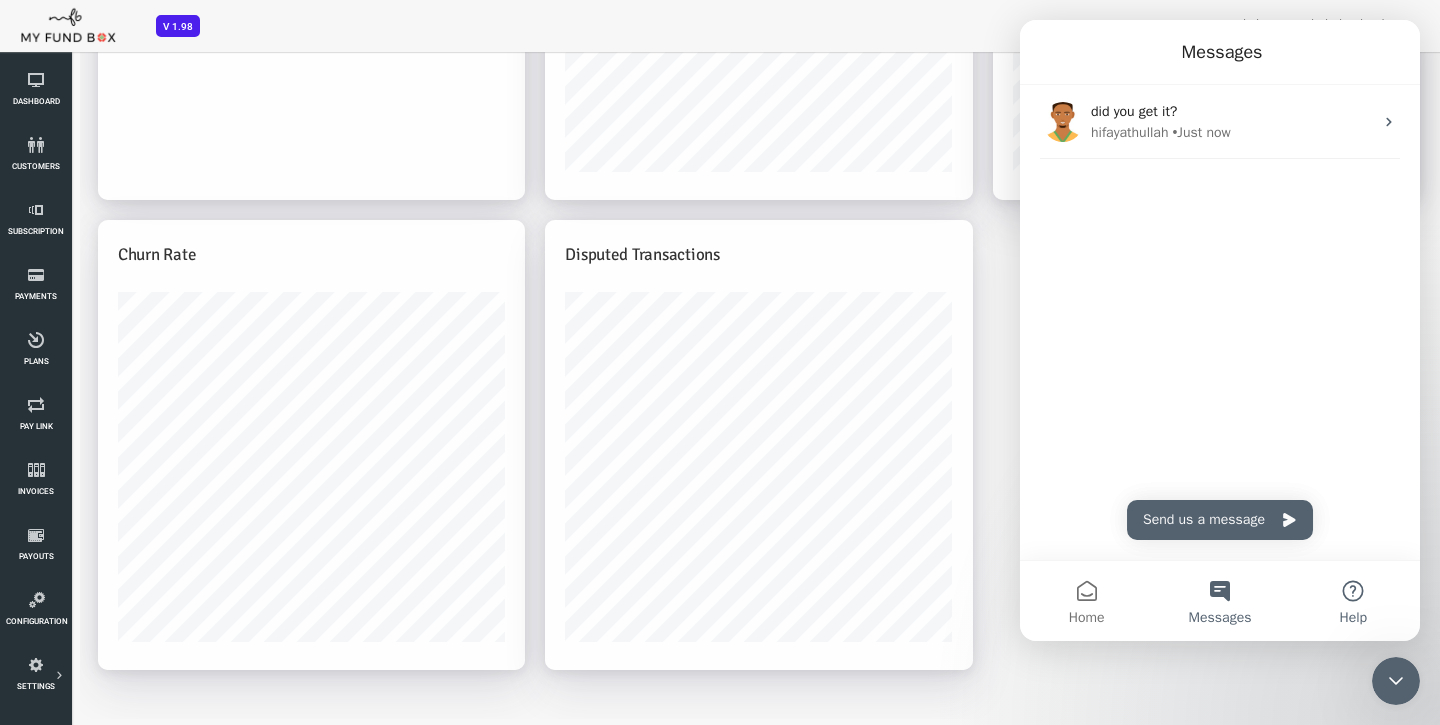 click on "Help" at bounding box center [1353, 618] 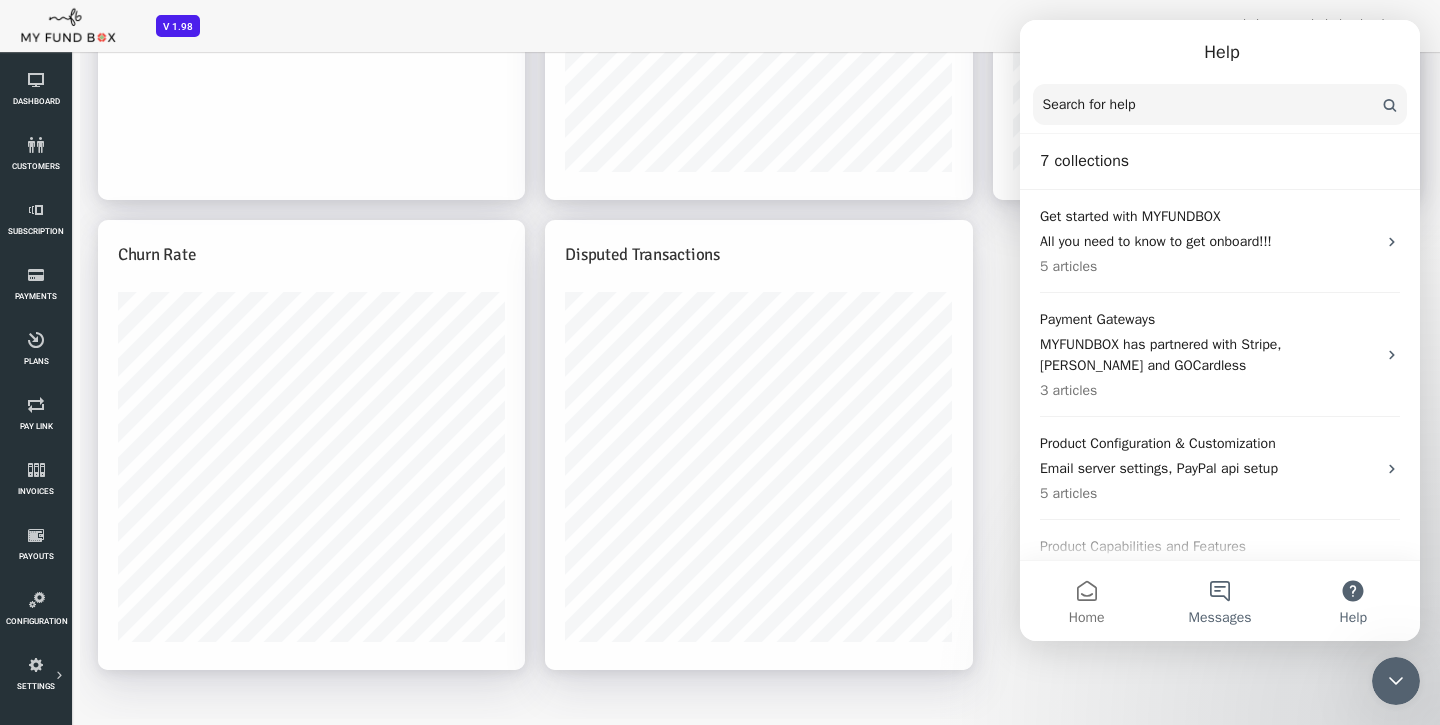 click on "Messages" at bounding box center (1219, 601) 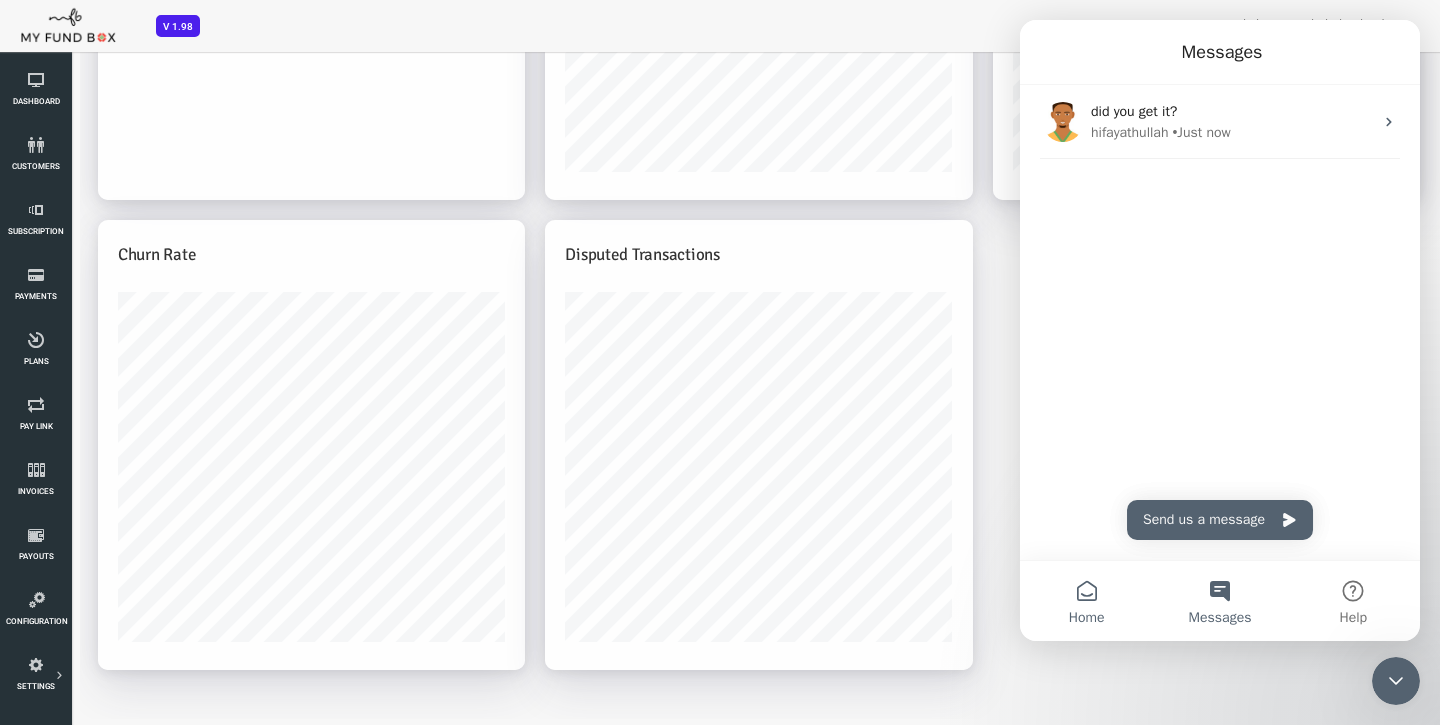 click on "Home" at bounding box center (1086, 601) 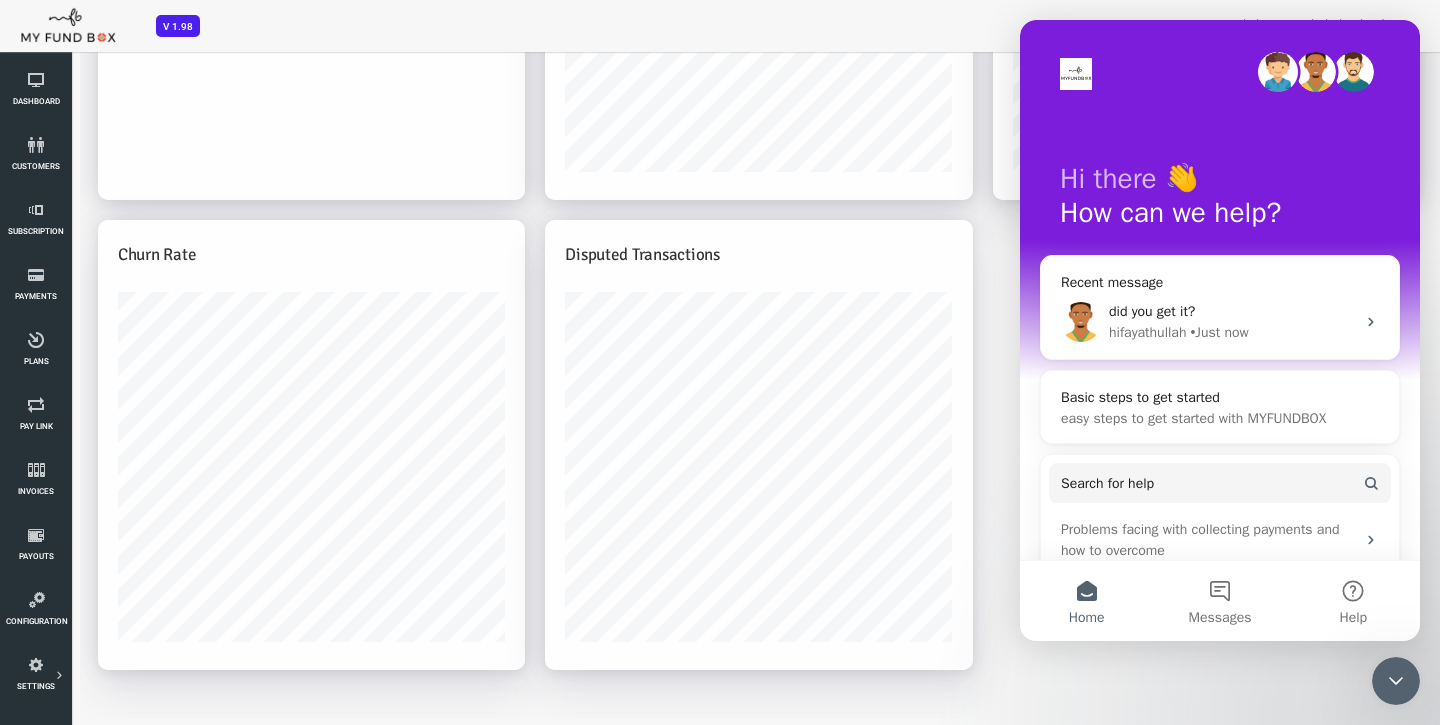 click at bounding box center [1316, 72] 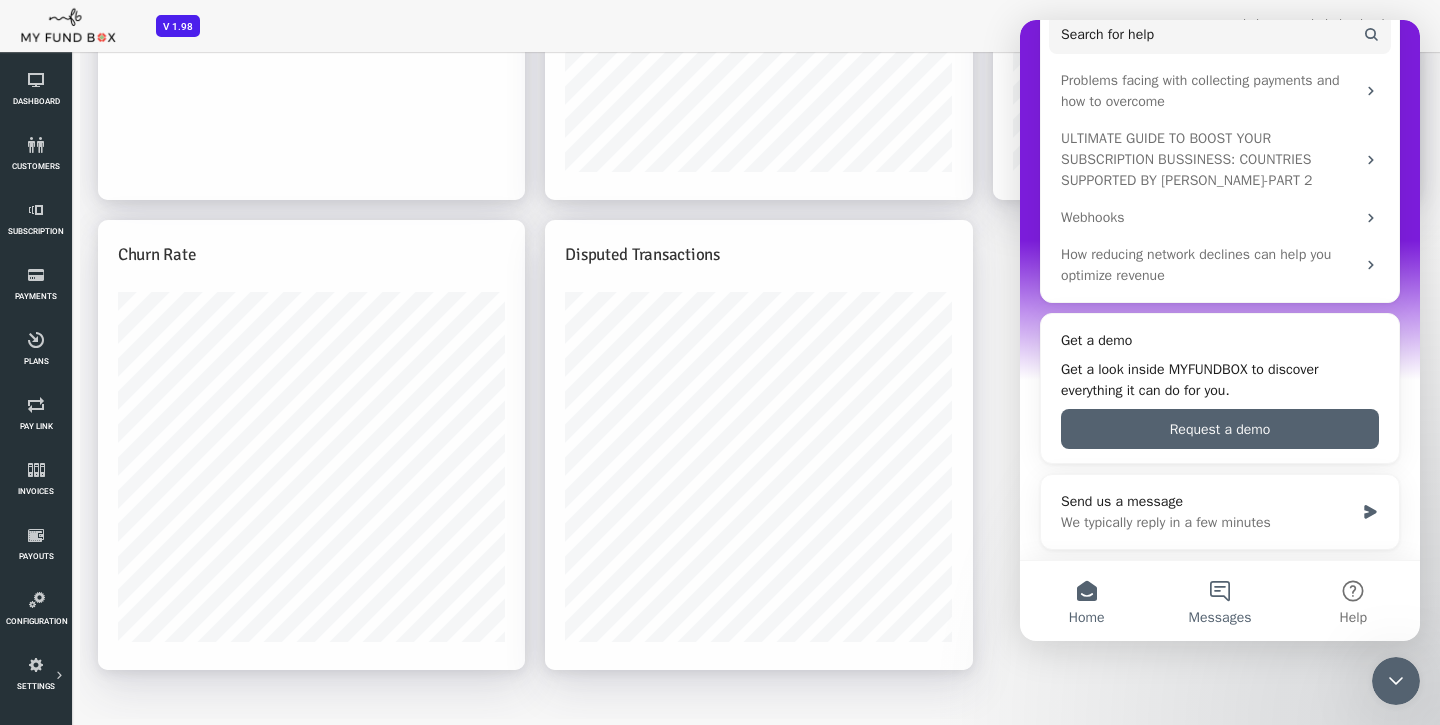 scroll, scrollTop: 449, scrollLeft: 0, axis: vertical 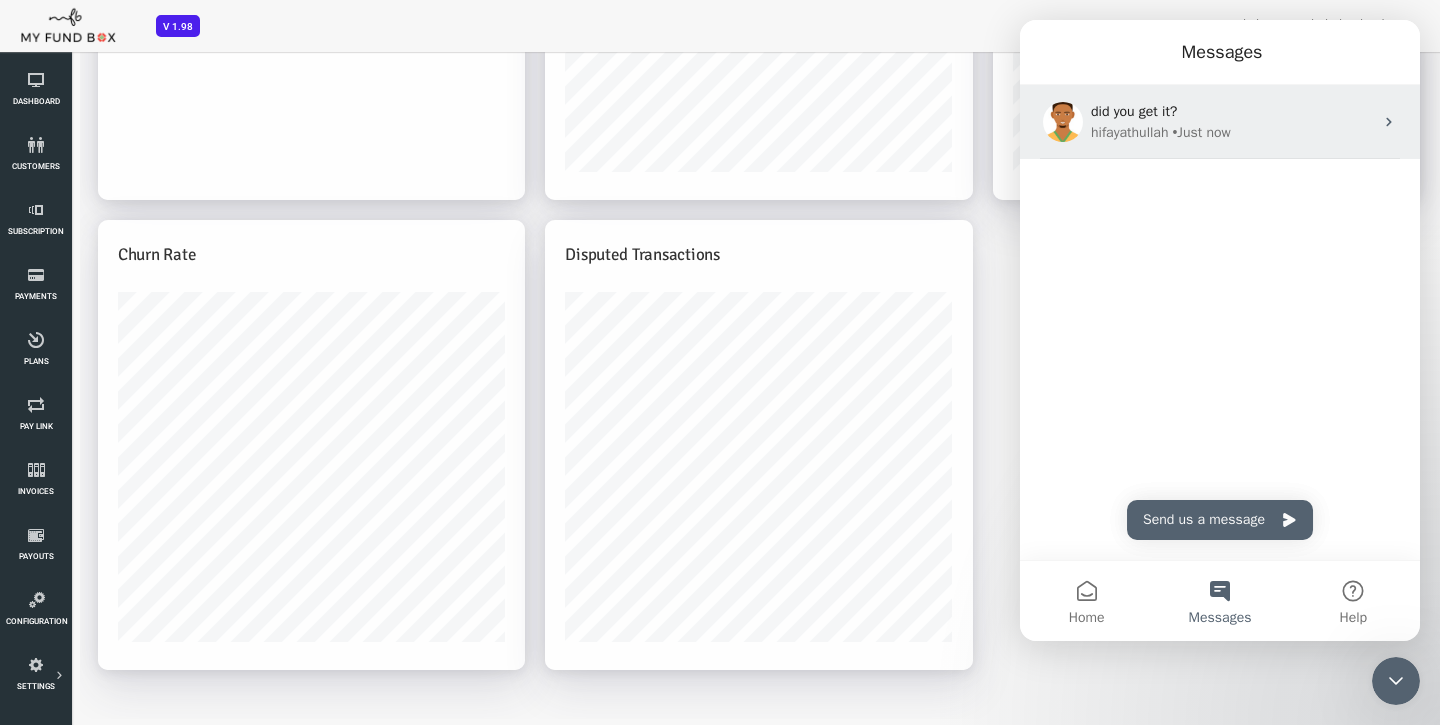 click on "did you get it?" at bounding box center (1134, 111) 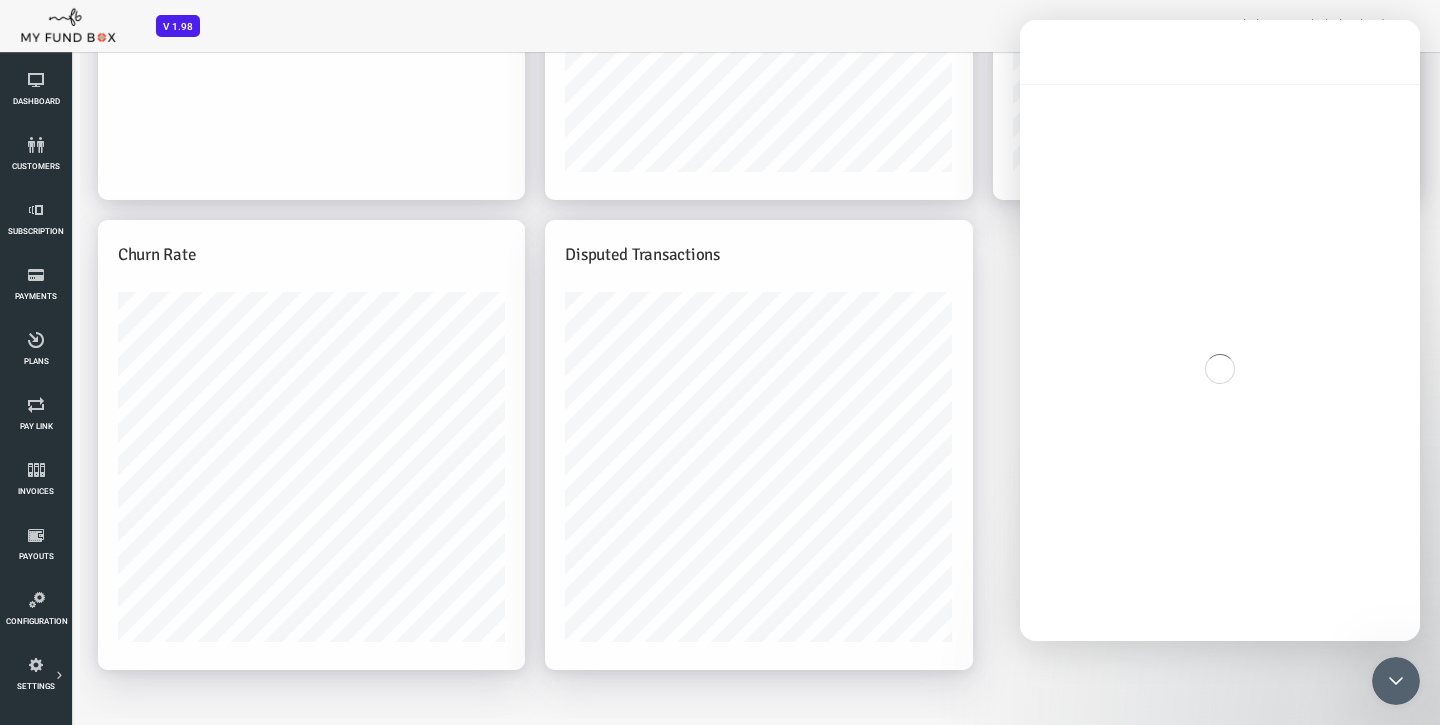 scroll, scrollTop: 1089, scrollLeft: 0, axis: vertical 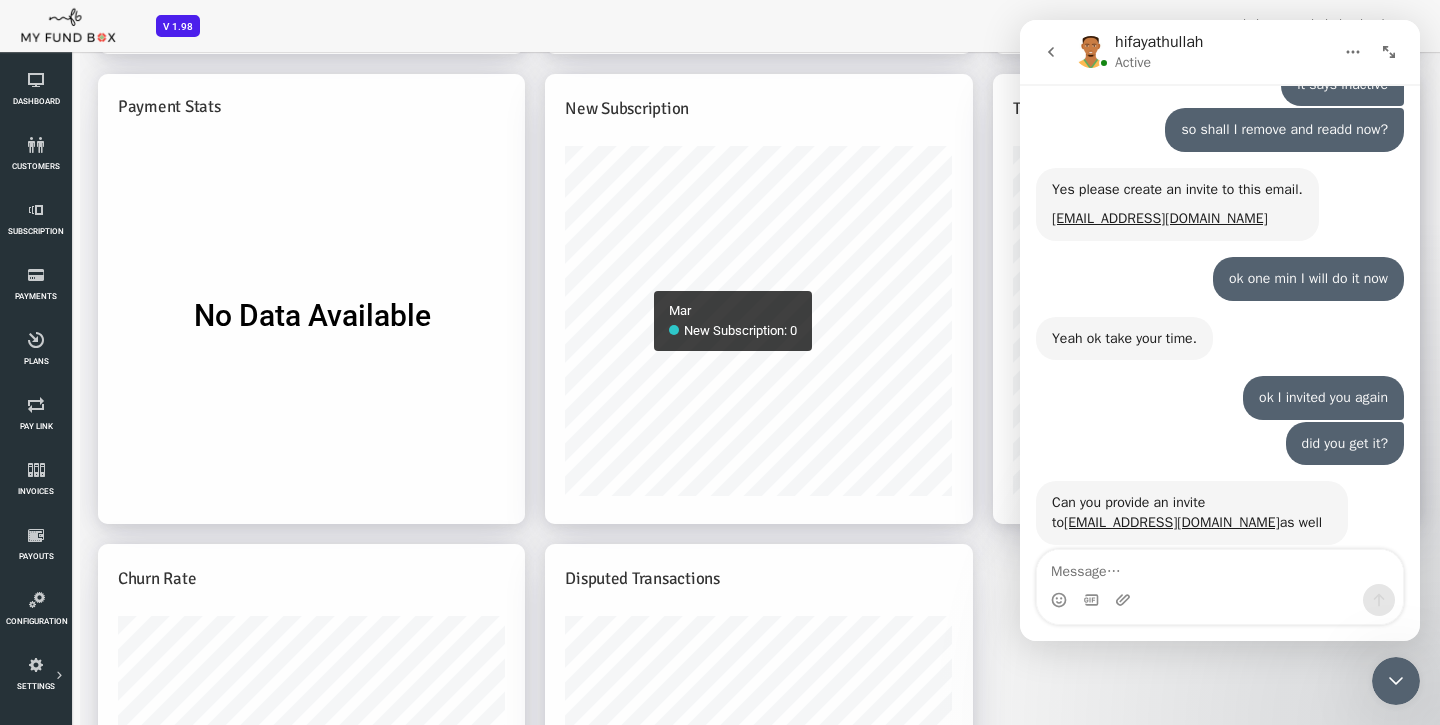 click at bounding box center [1220, 600] 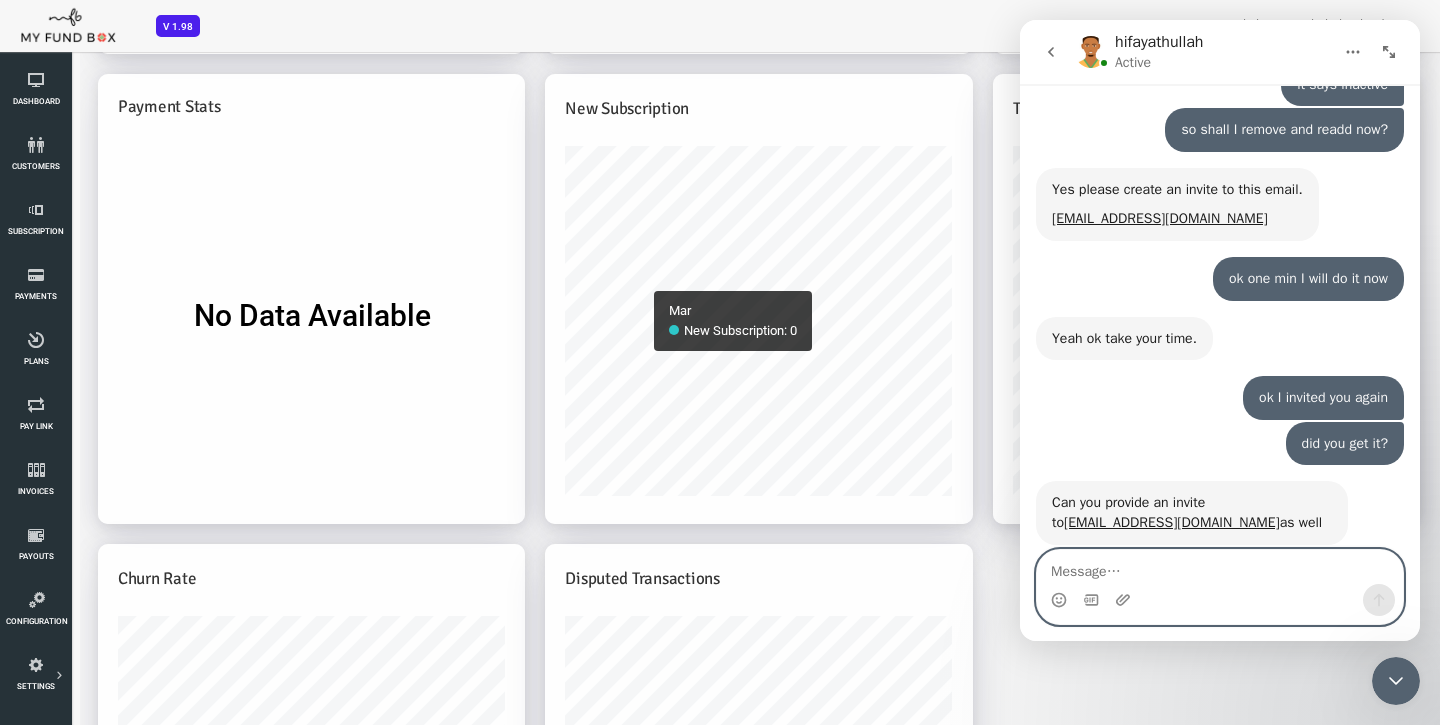 click at bounding box center [1220, 567] 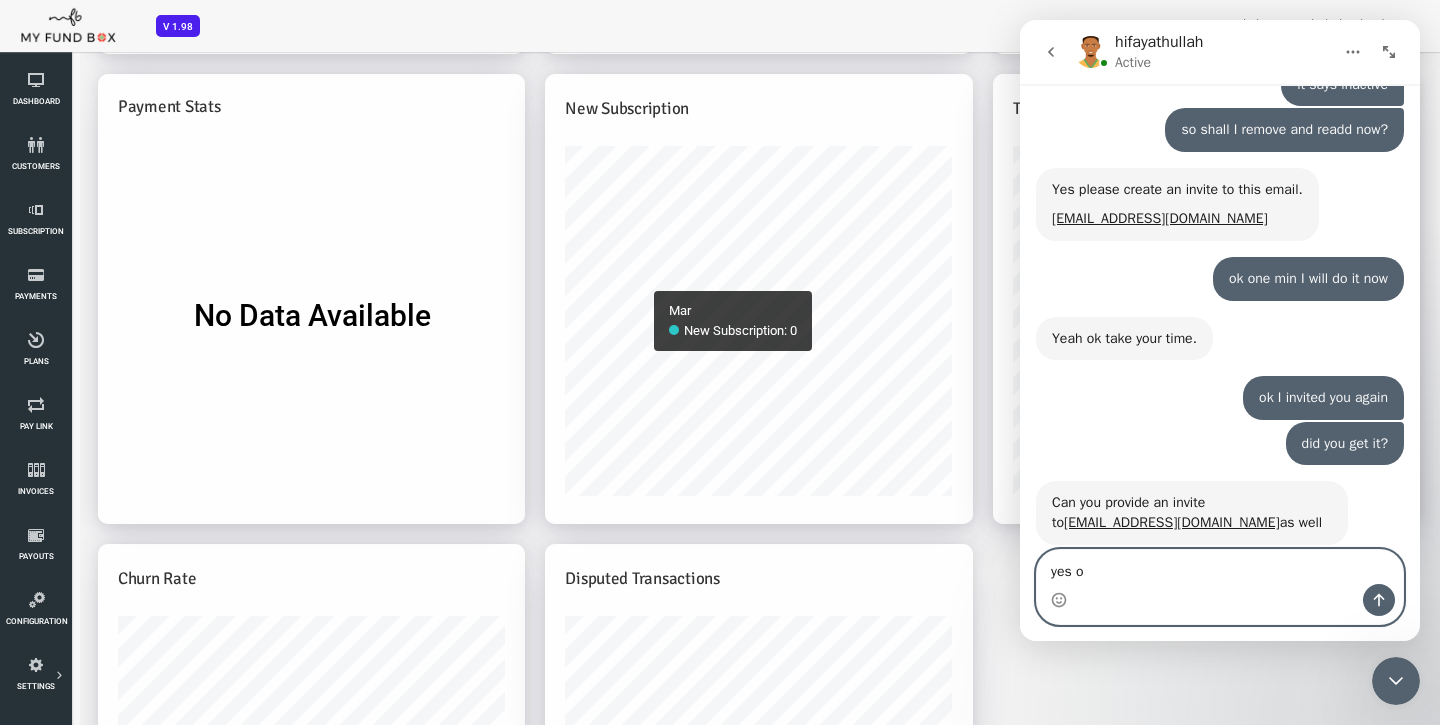 type on "yes ok" 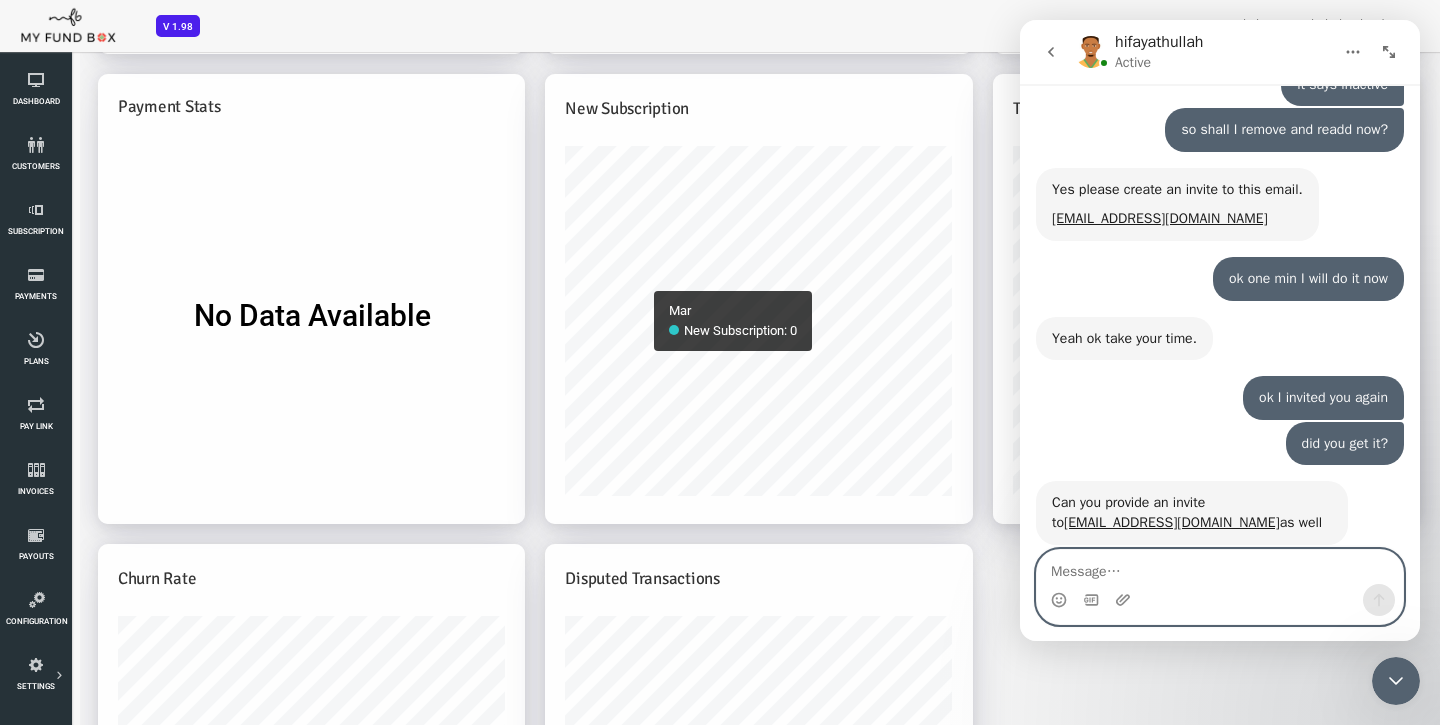 scroll, scrollTop: 8291, scrollLeft: 0, axis: vertical 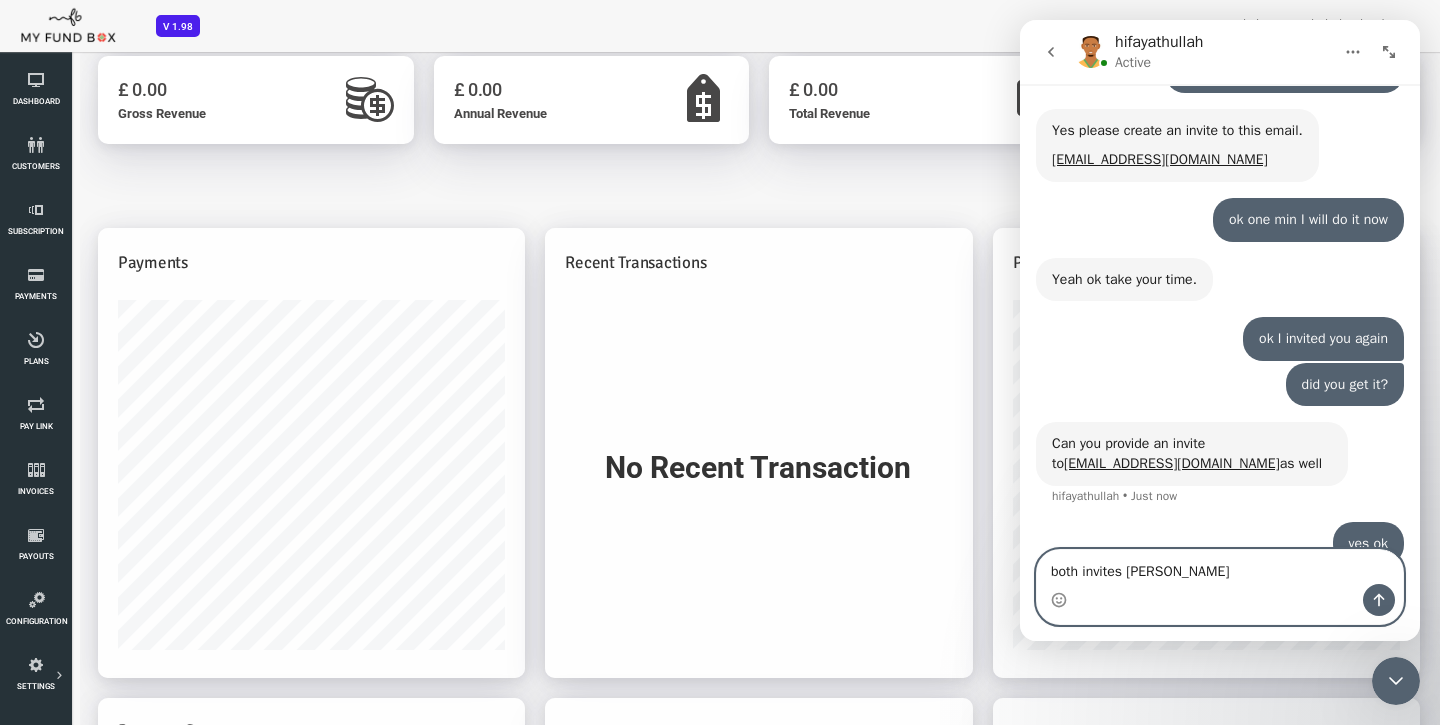 type on "both invites sent" 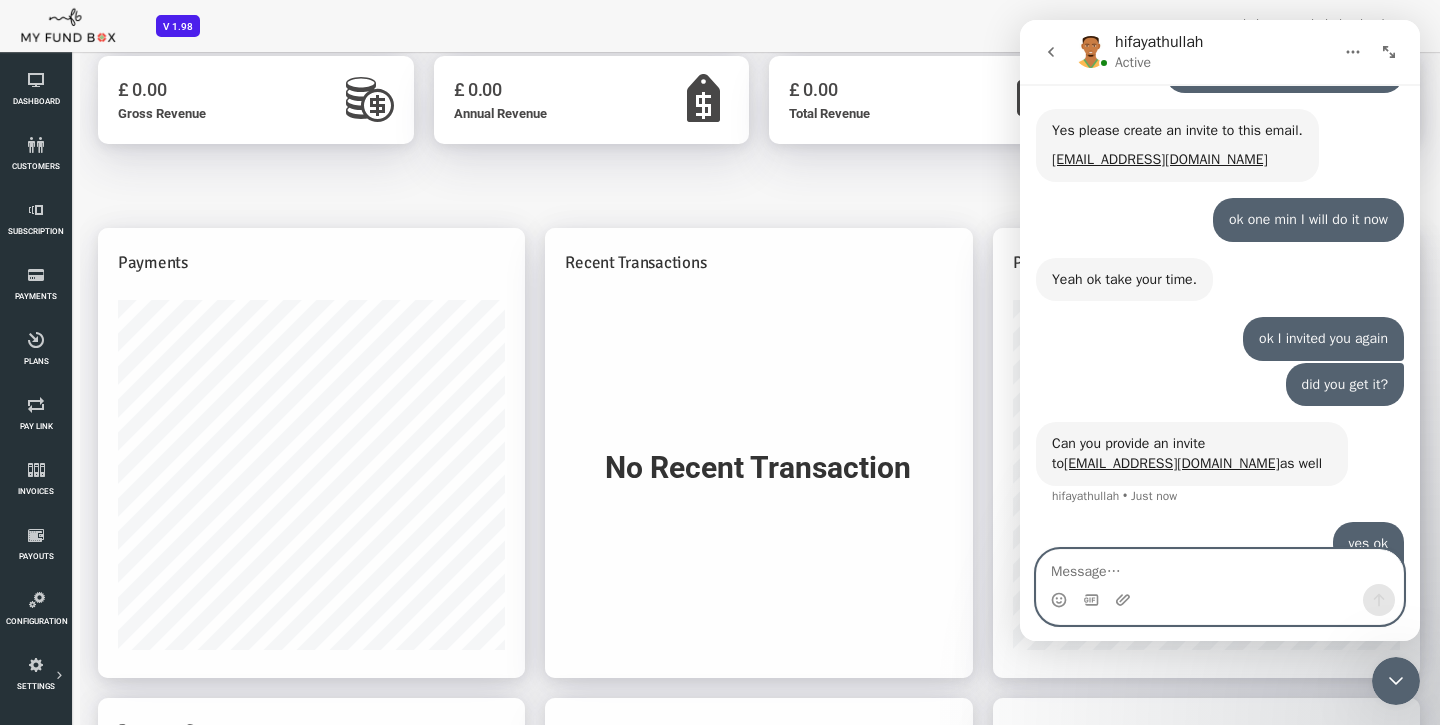 scroll, scrollTop: 82, scrollLeft: 0, axis: vertical 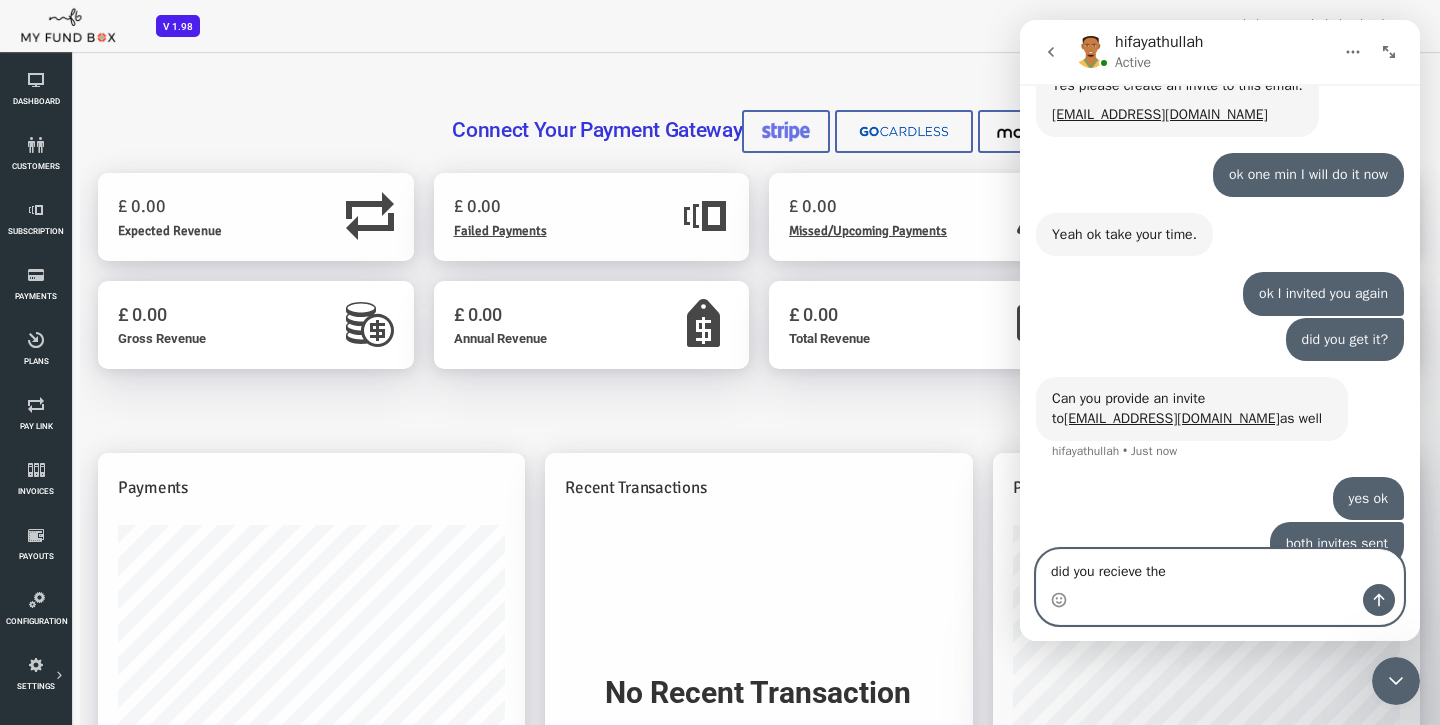type on "did you recieve them" 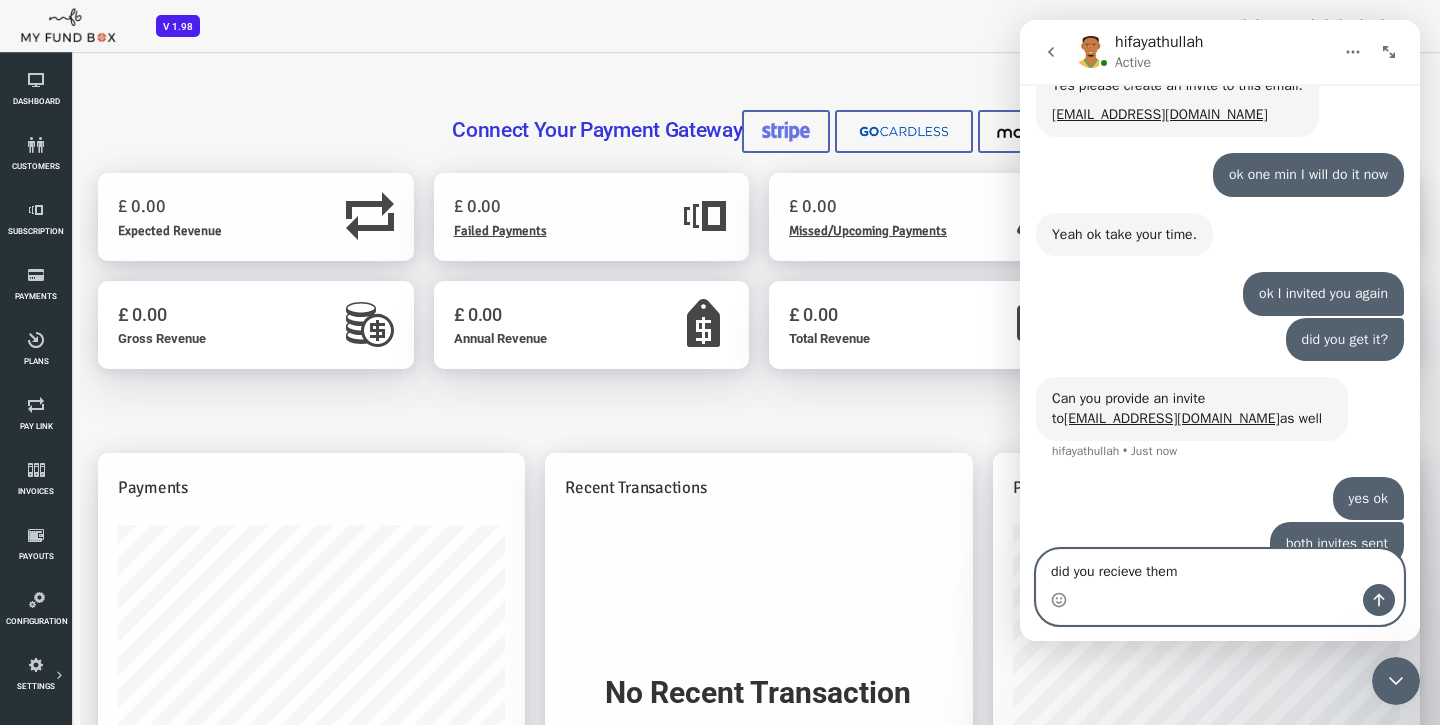 type 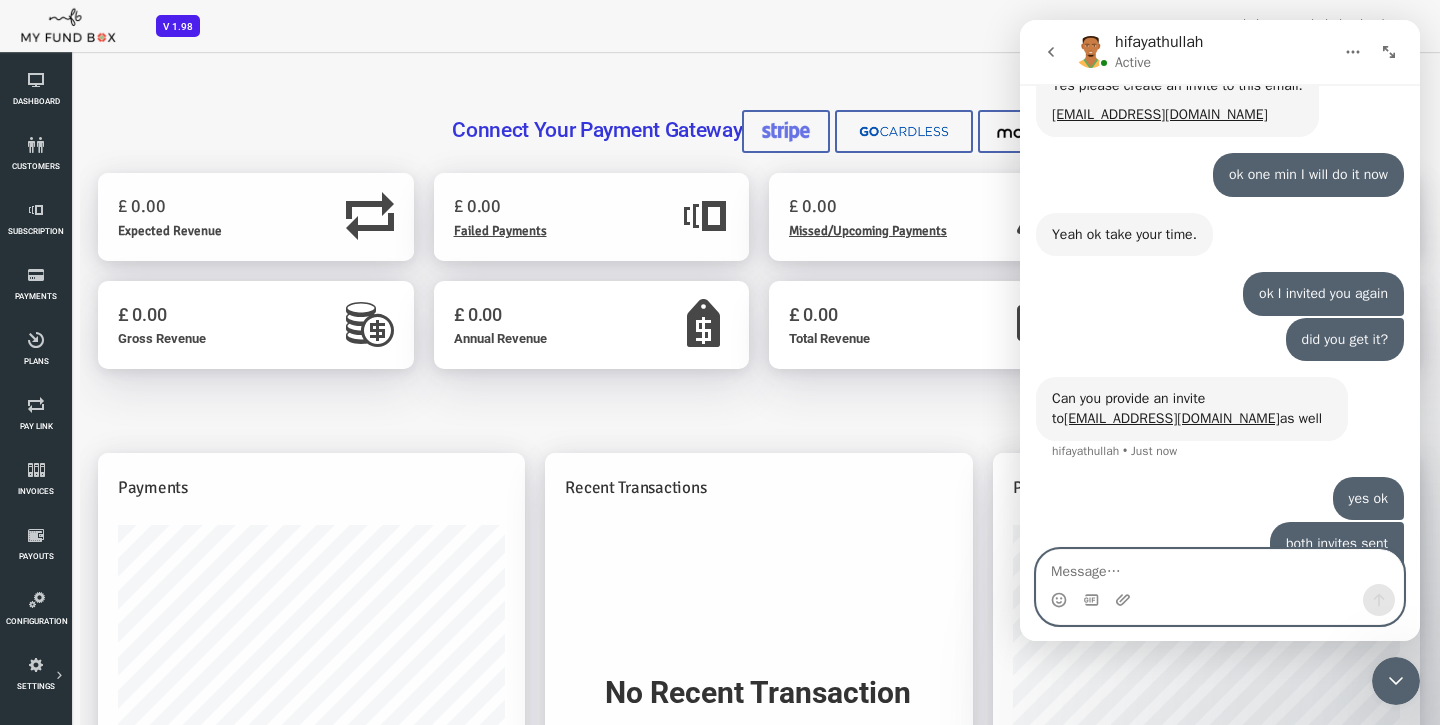 scroll, scrollTop: 8381, scrollLeft: 0, axis: vertical 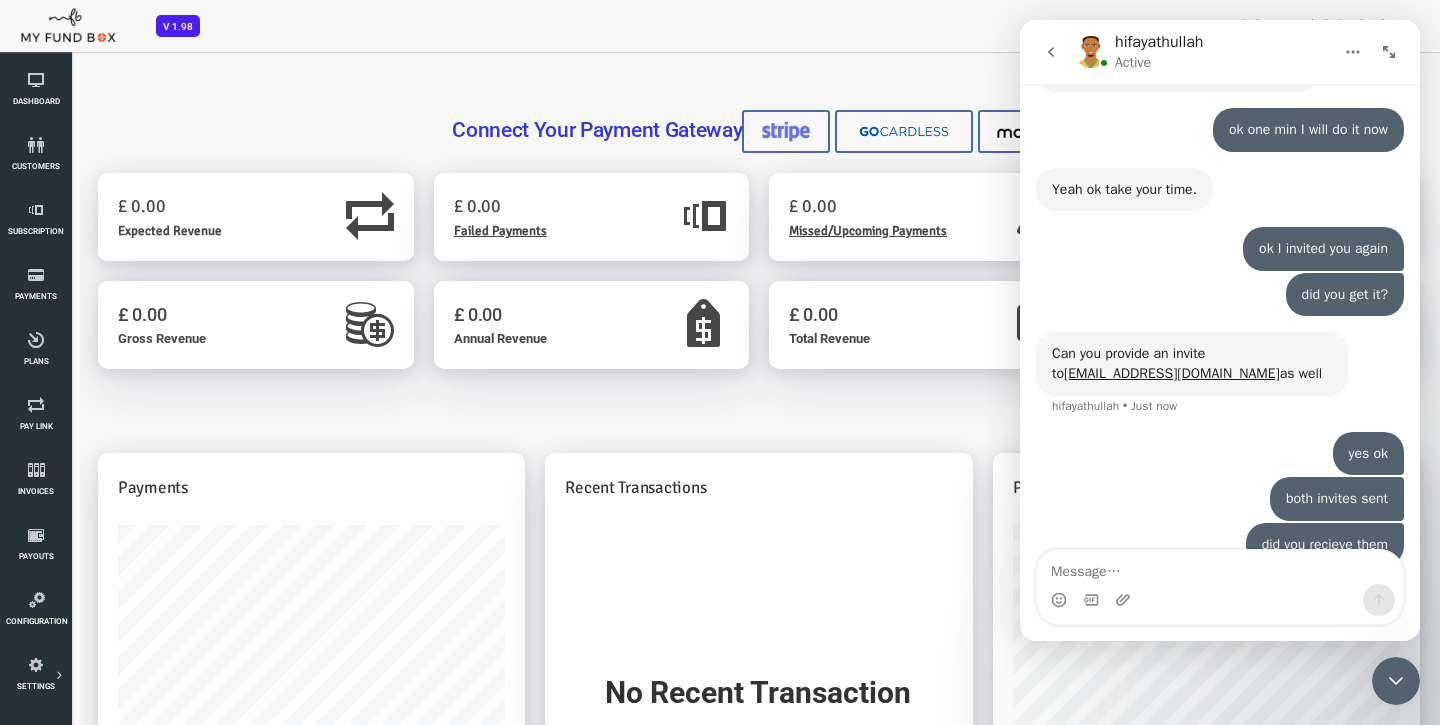click on "hifayathullah" at bounding box center [1159, 43] 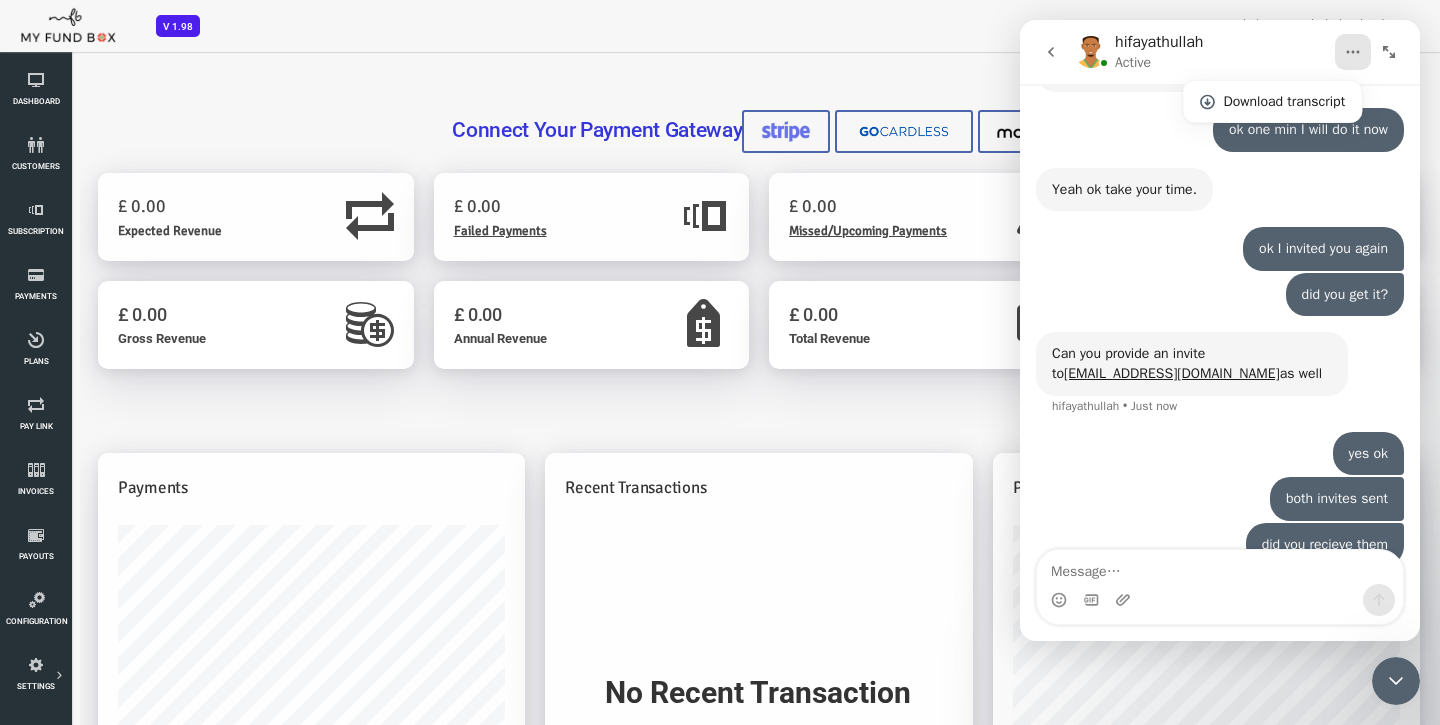 click 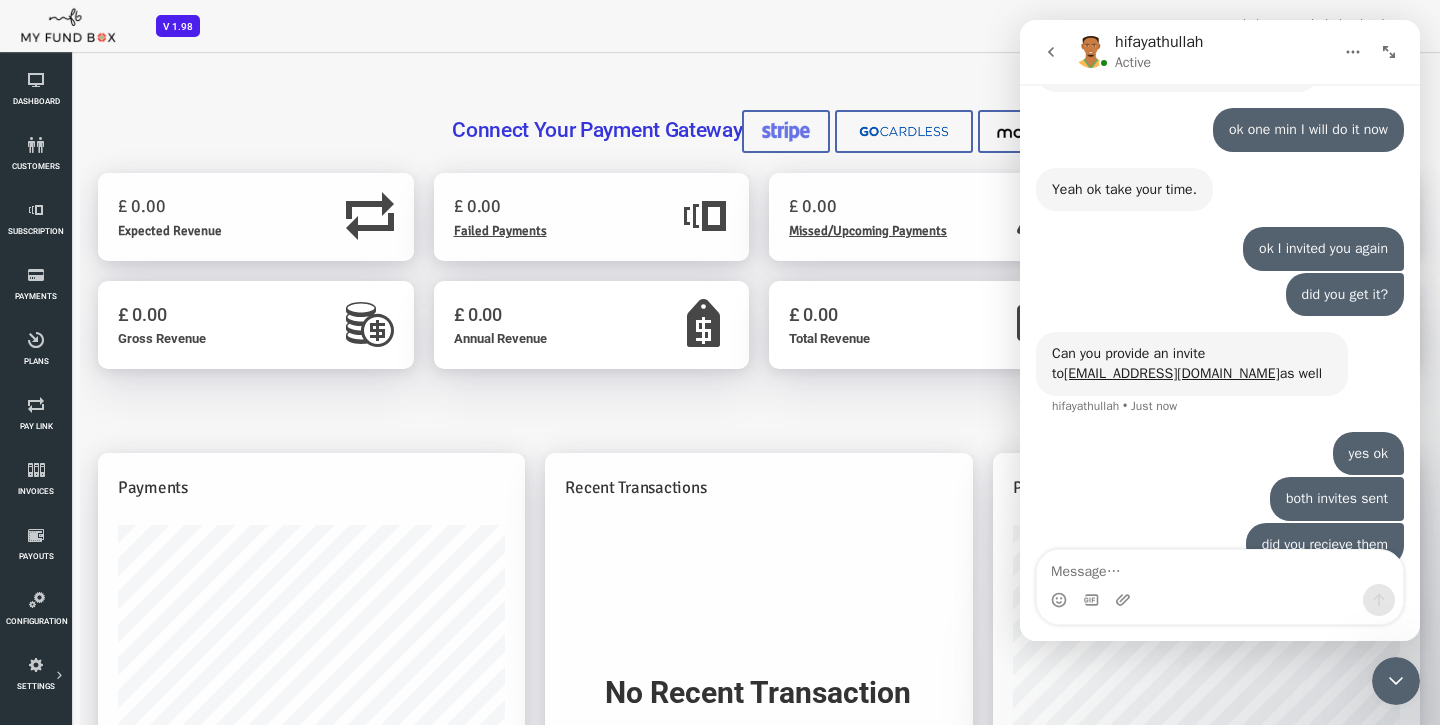 click 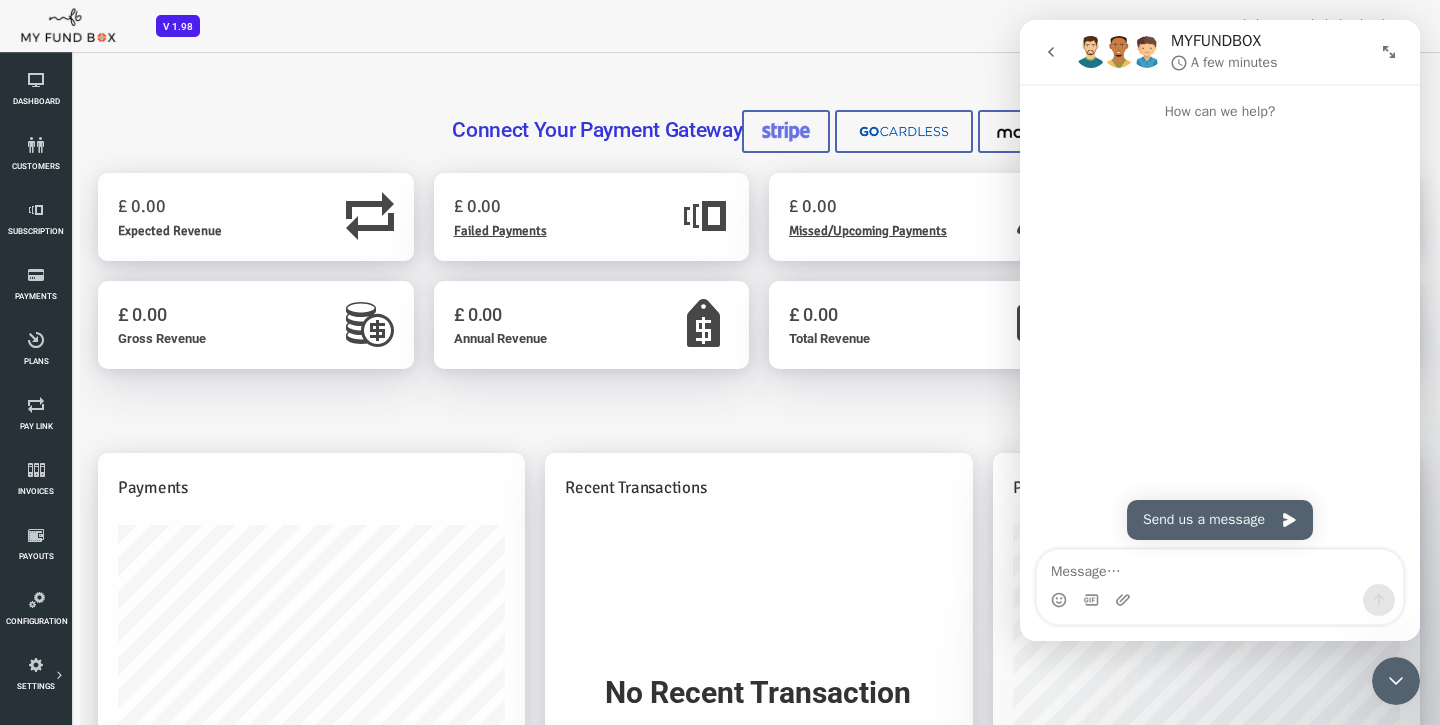 scroll, scrollTop: 0, scrollLeft: 0, axis: both 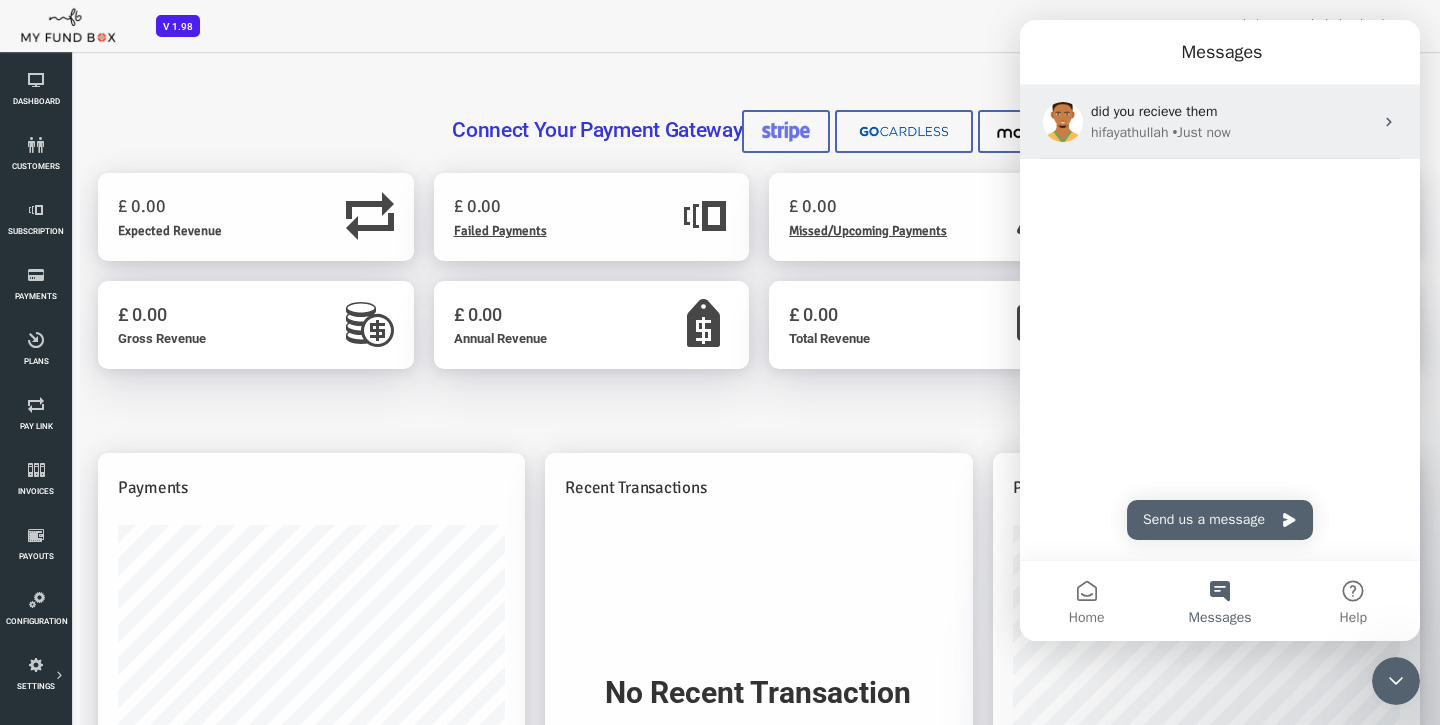 click on "•  Just now" at bounding box center [1201, 132] 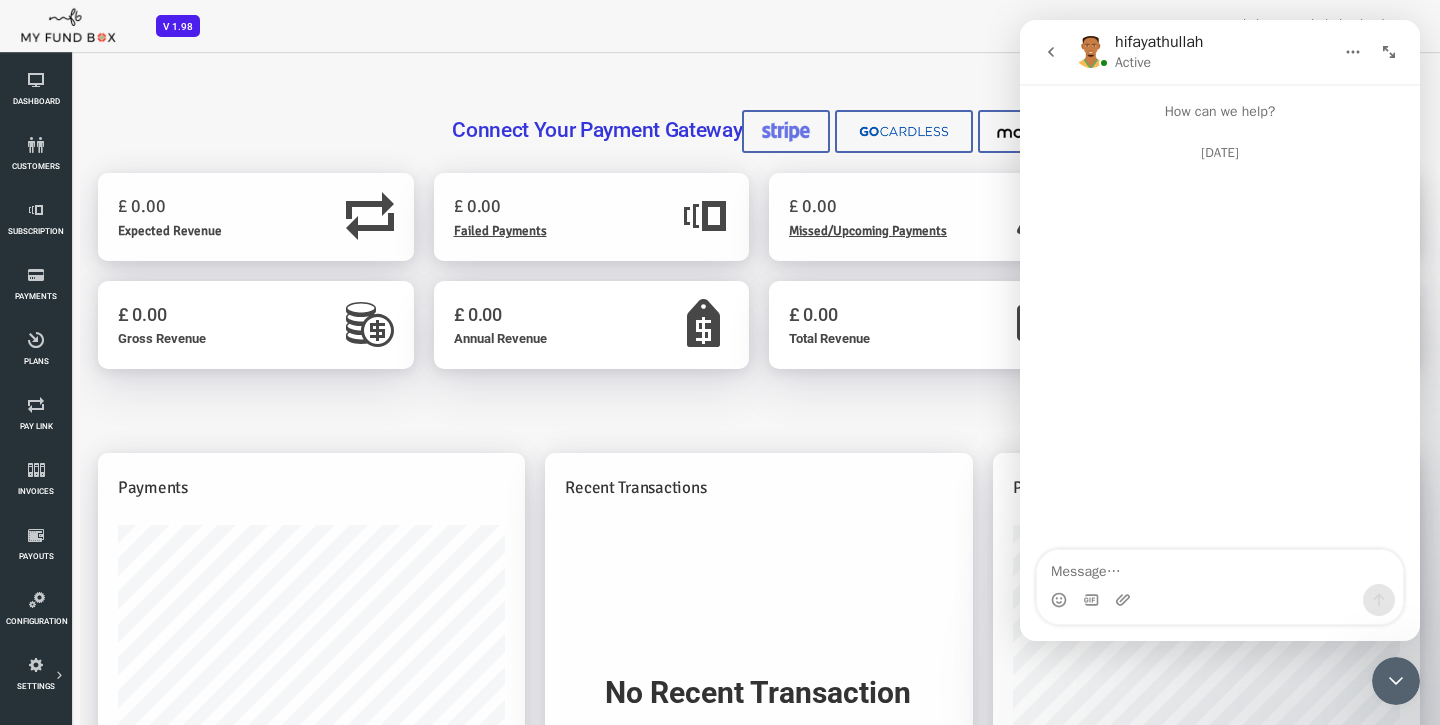 scroll, scrollTop: 0, scrollLeft: 0, axis: both 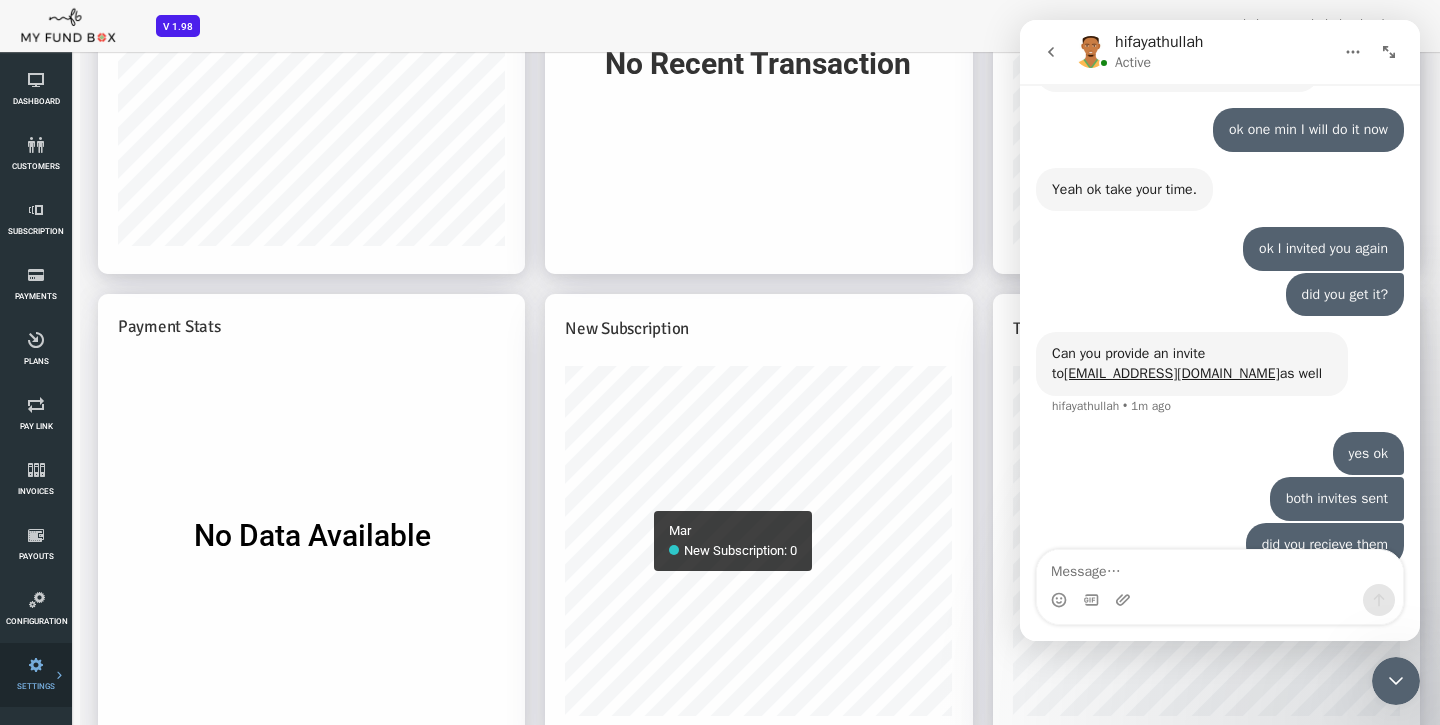 click at bounding box center [0, 0] 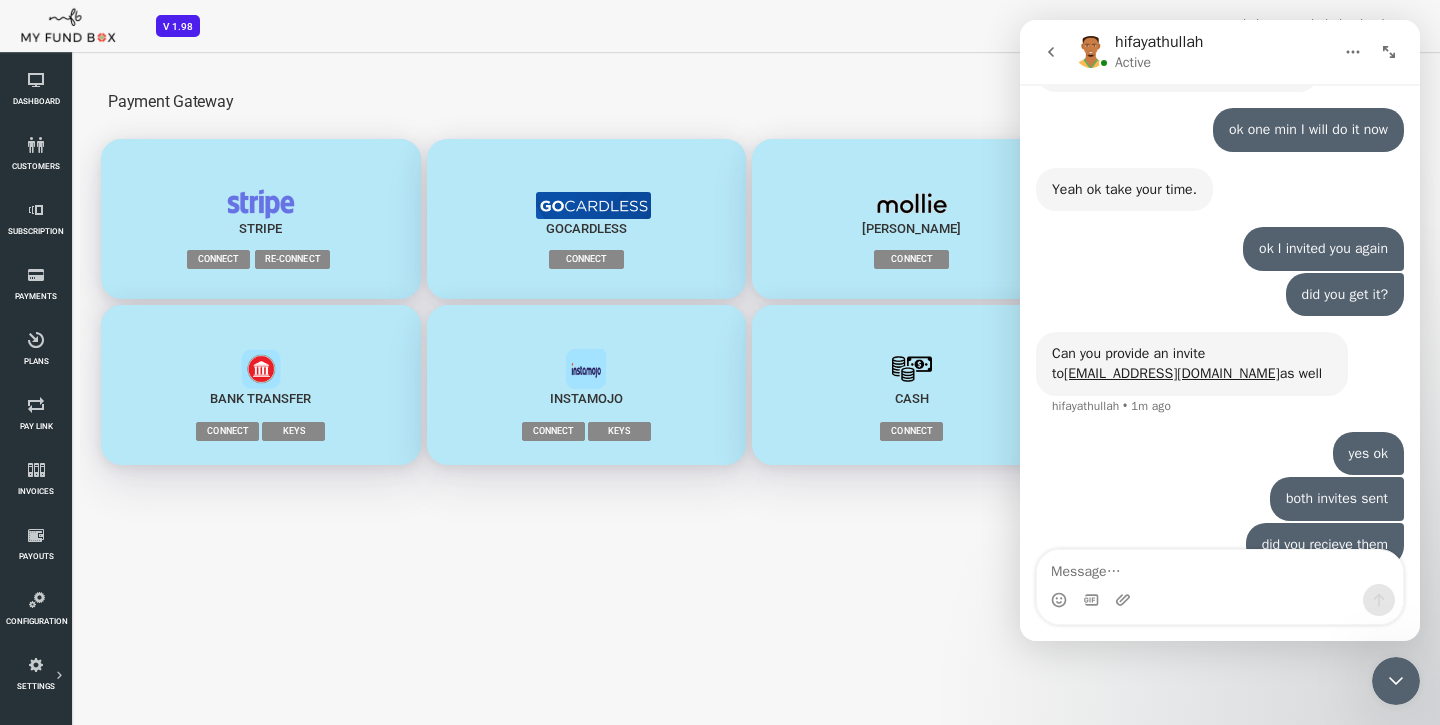scroll, scrollTop: 0, scrollLeft: 0, axis: both 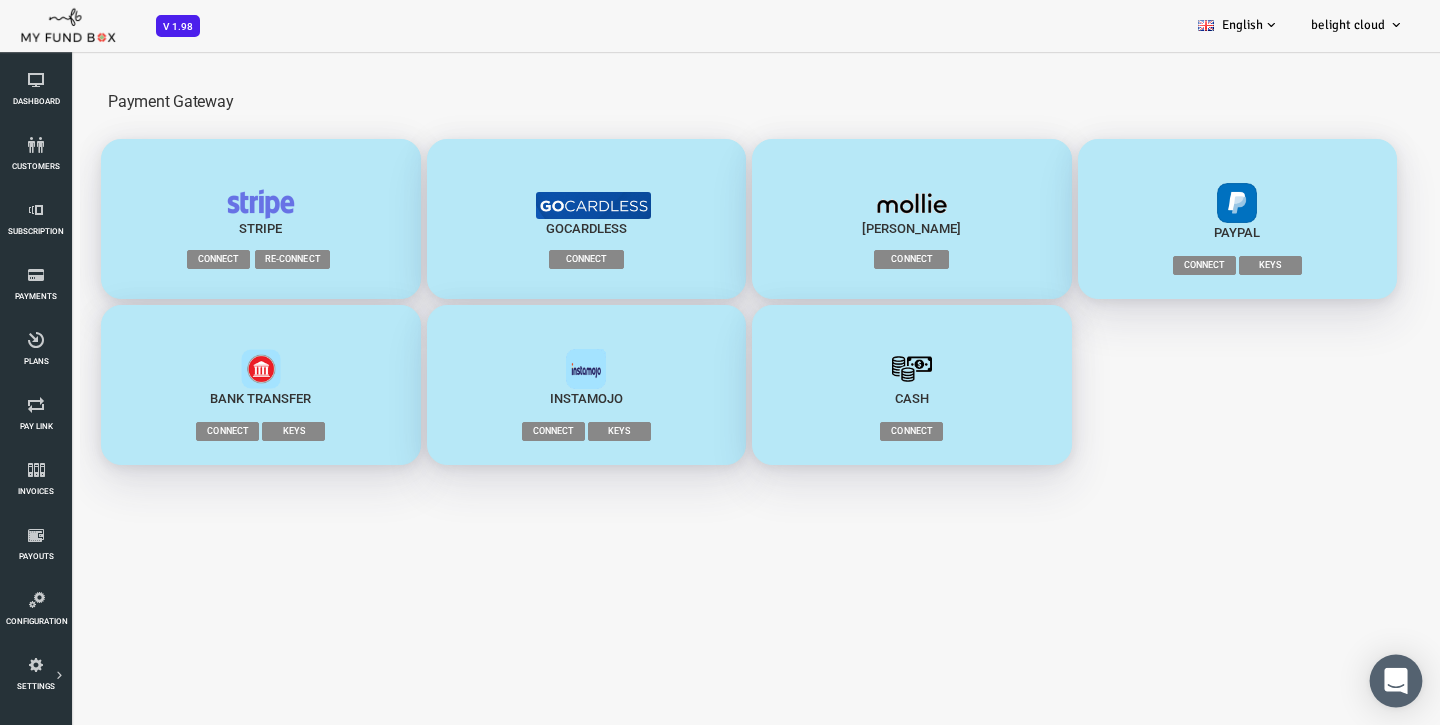 click at bounding box center (1396, 681) 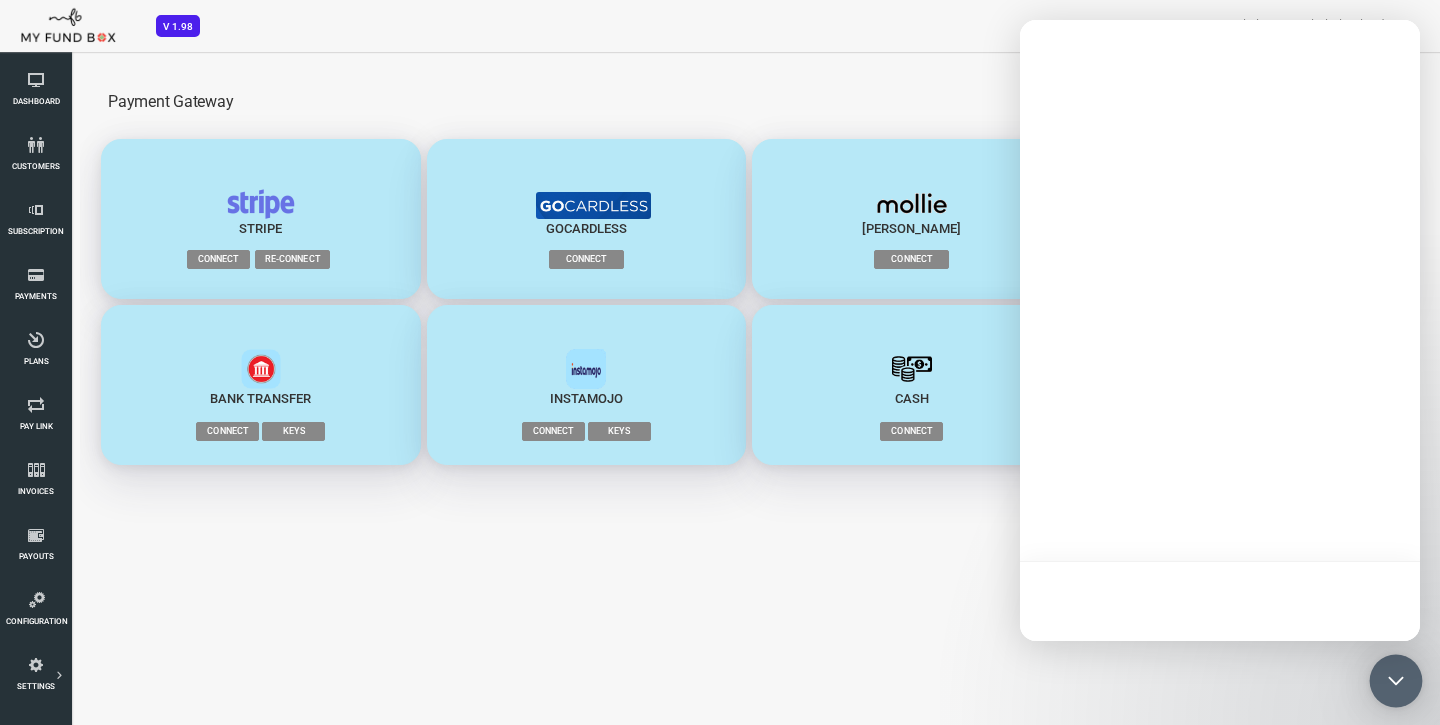 scroll, scrollTop: 0, scrollLeft: 0, axis: both 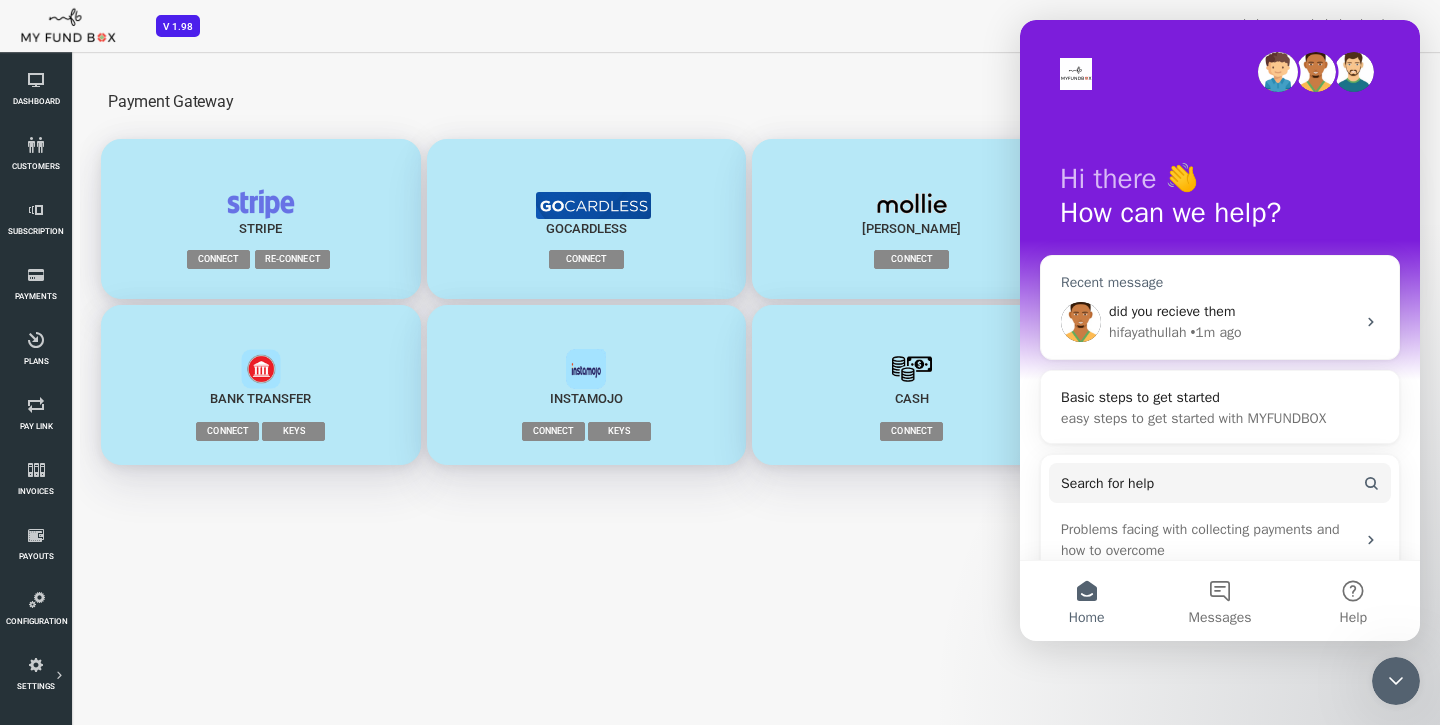 click on "did you recieve them" at bounding box center (1172, 311) 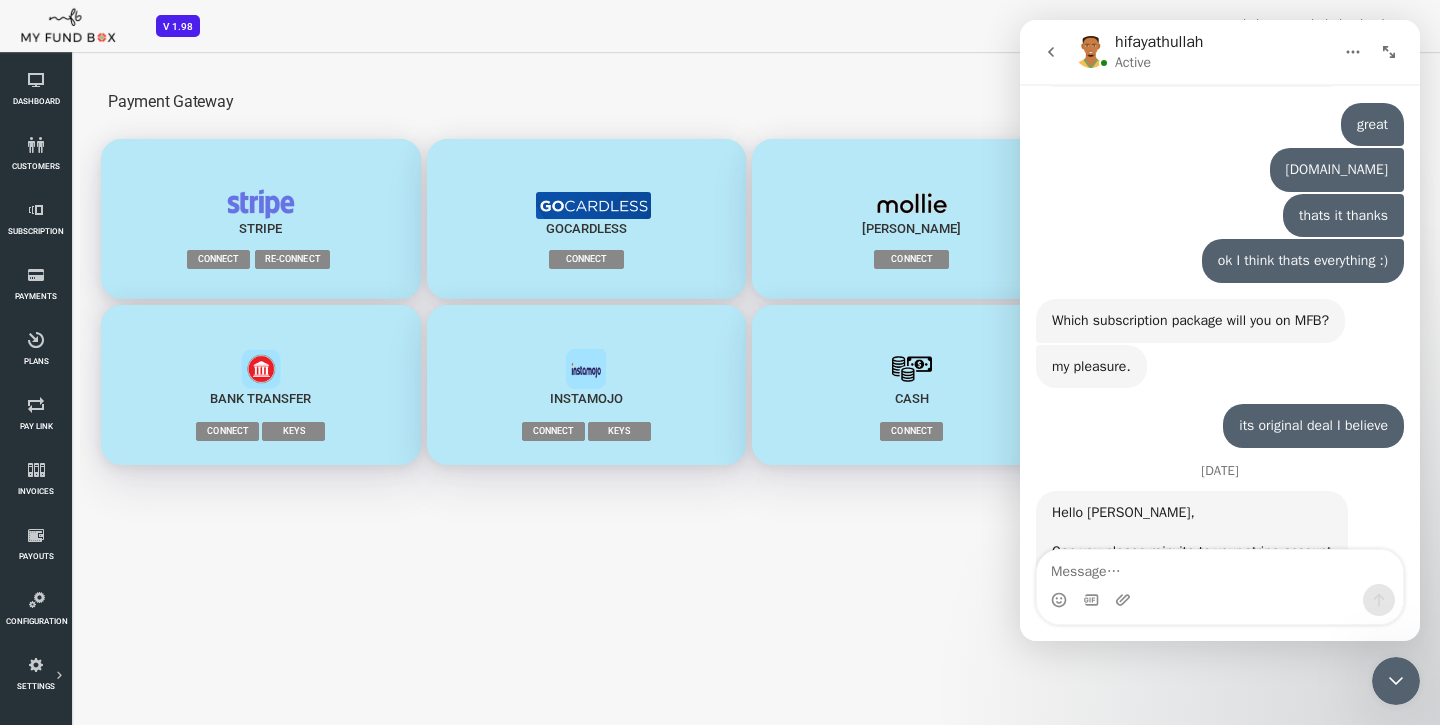 scroll, scrollTop: 8381, scrollLeft: 0, axis: vertical 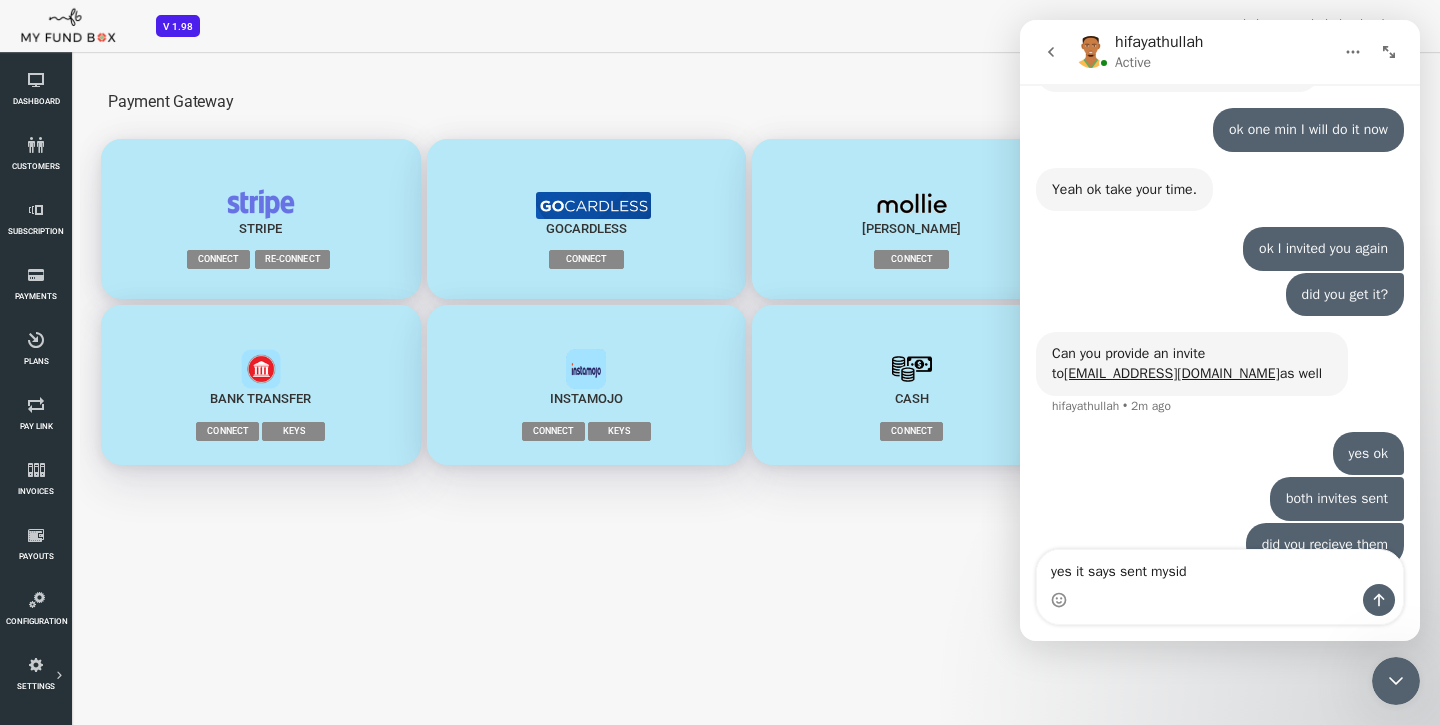 type on "yes it says sent myside" 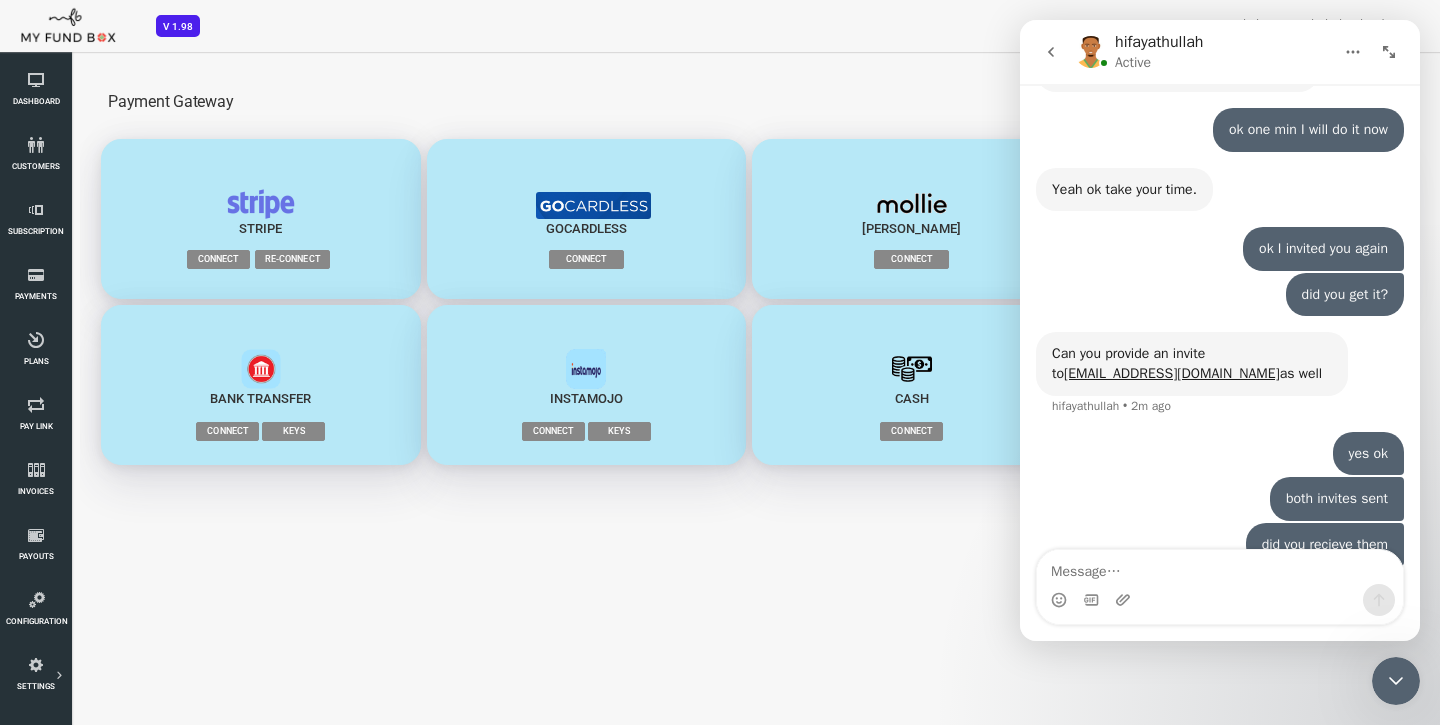 scroll, scrollTop: 8426, scrollLeft: 0, axis: vertical 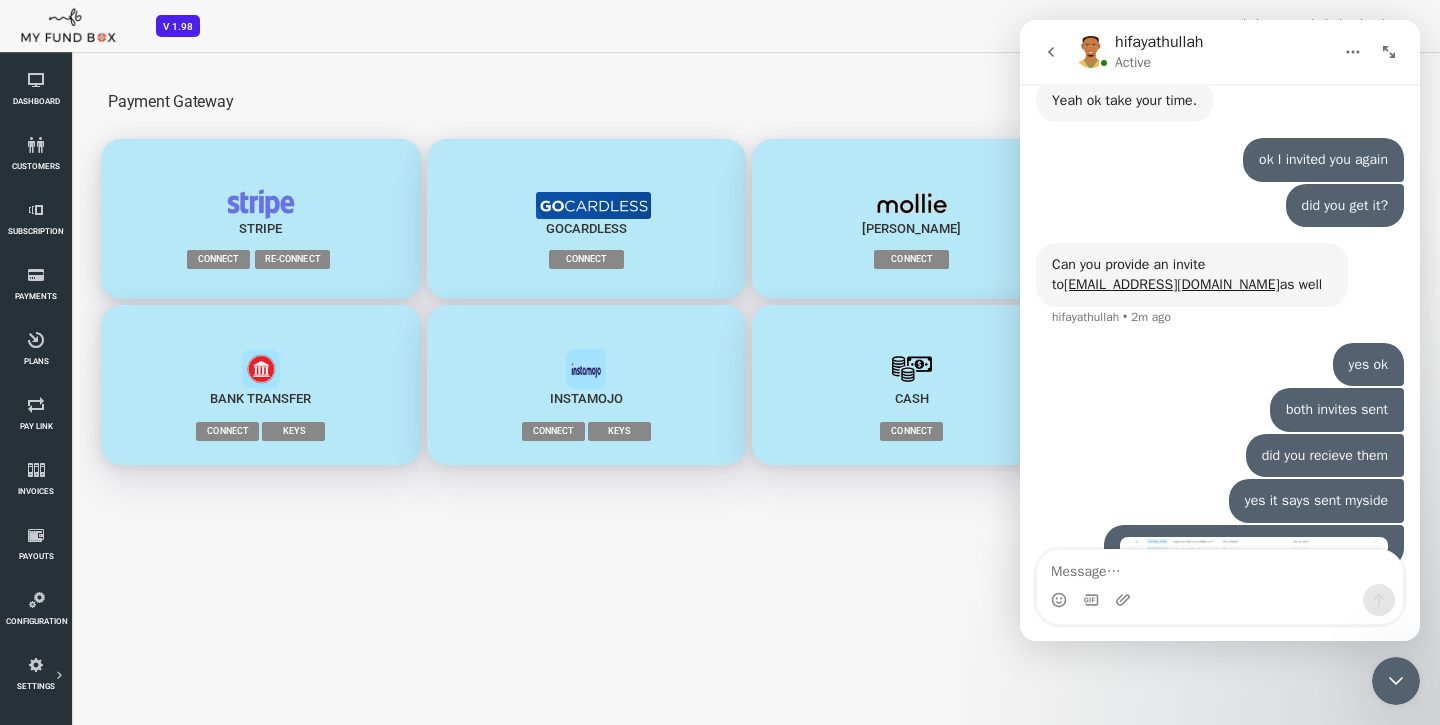 click at bounding box center [1254, 546] 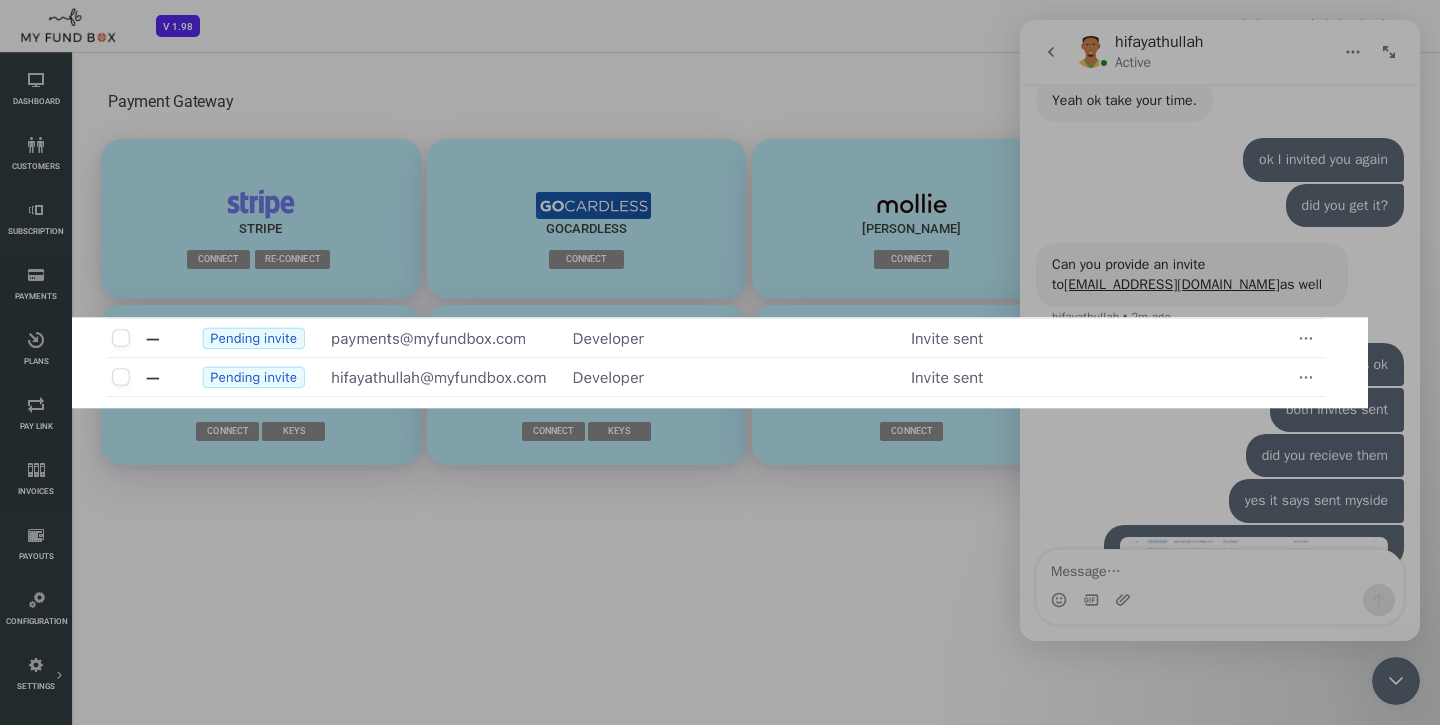 scroll, scrollTop: 0, scrollLeft: 0, axis: both 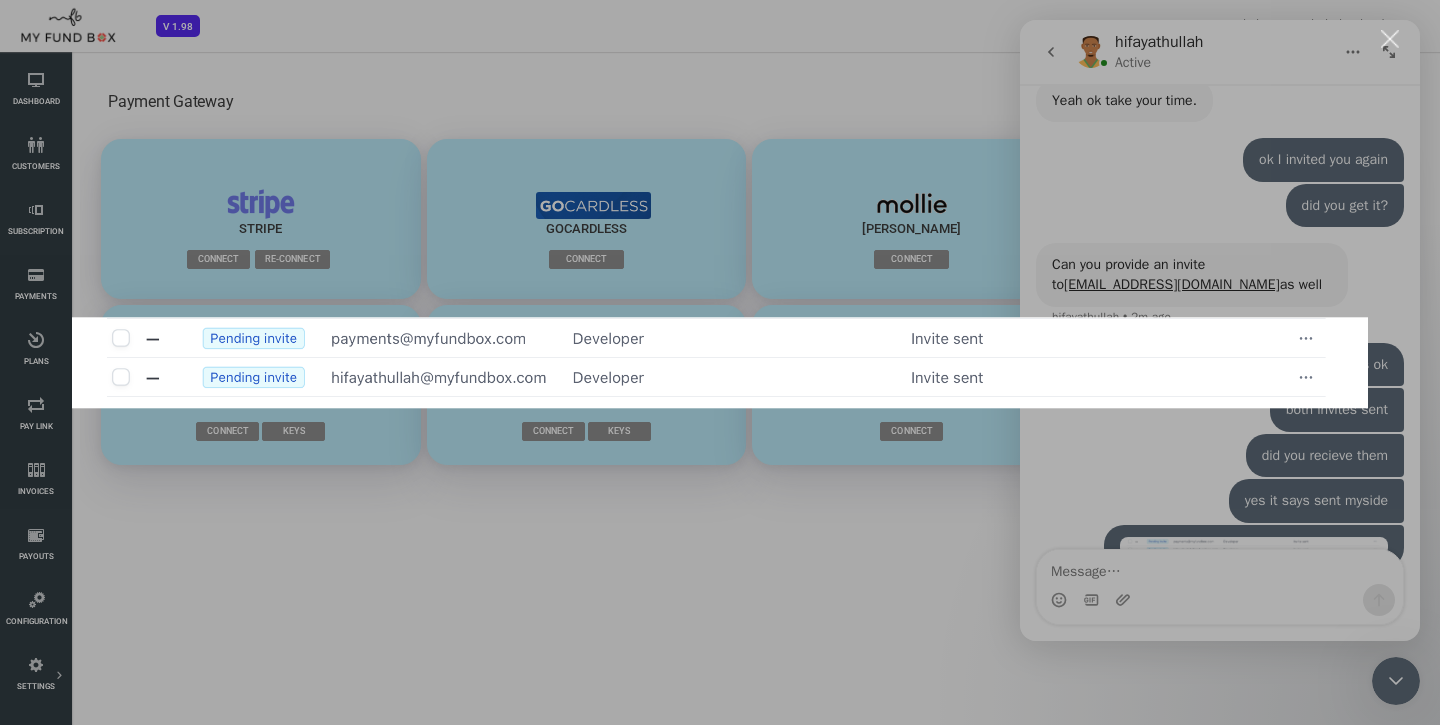 click at bounding box center (720, 362) 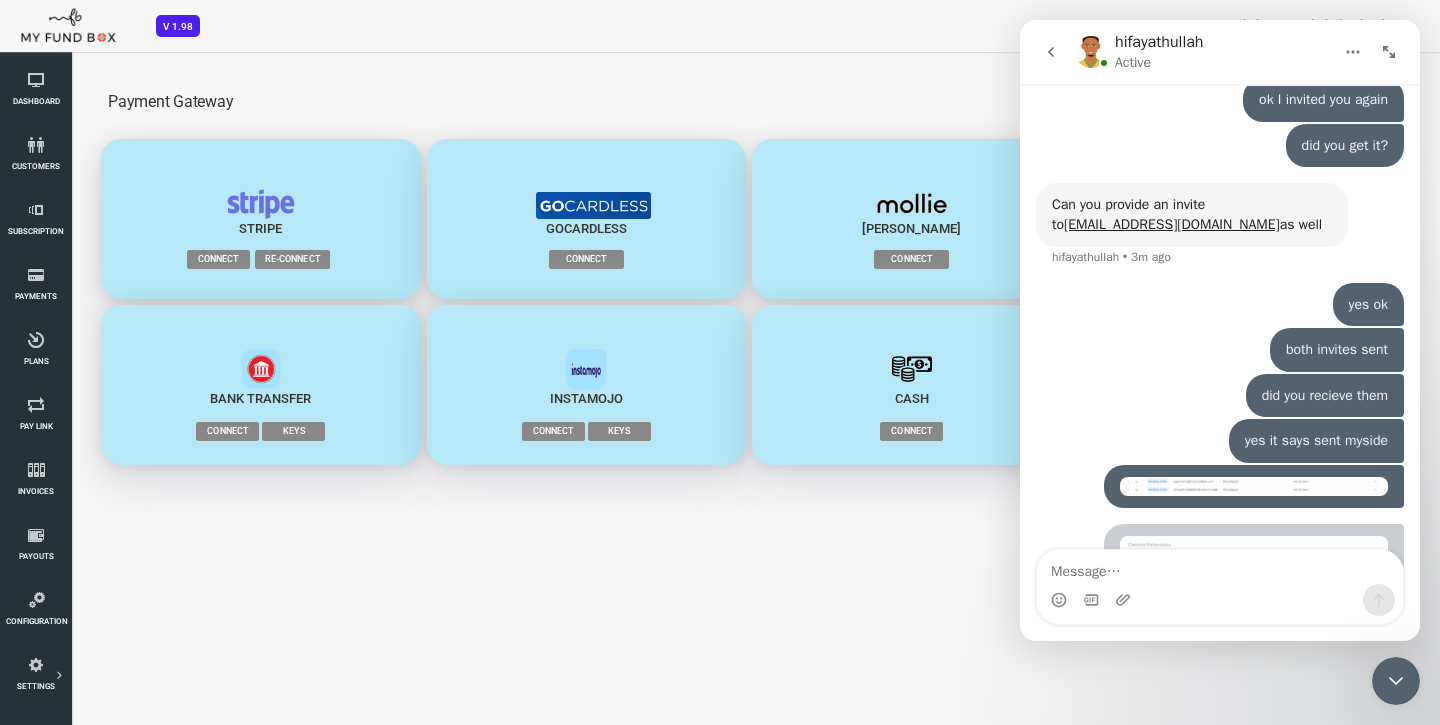 scroll, scrollTop: 8531, scrollLeft: 0, axis: vertical 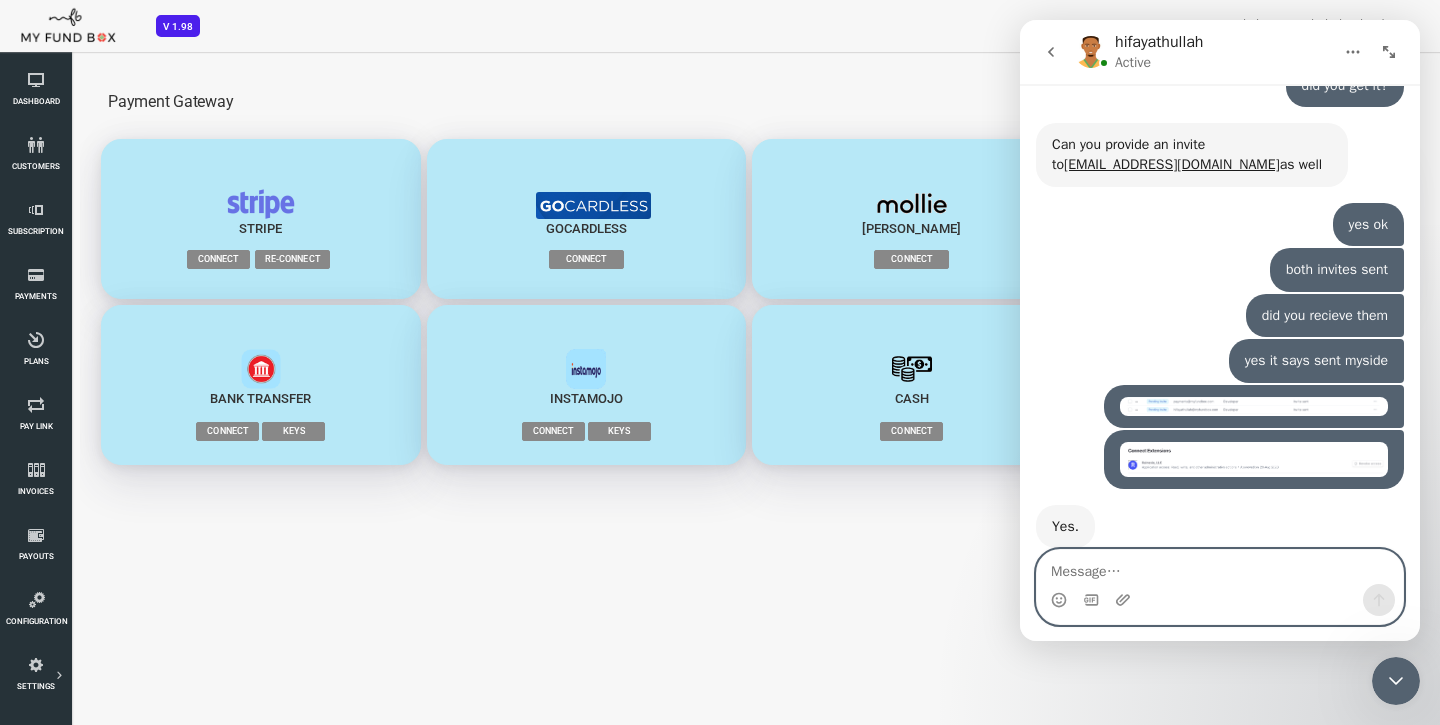click at bounding box center [1220, 567] 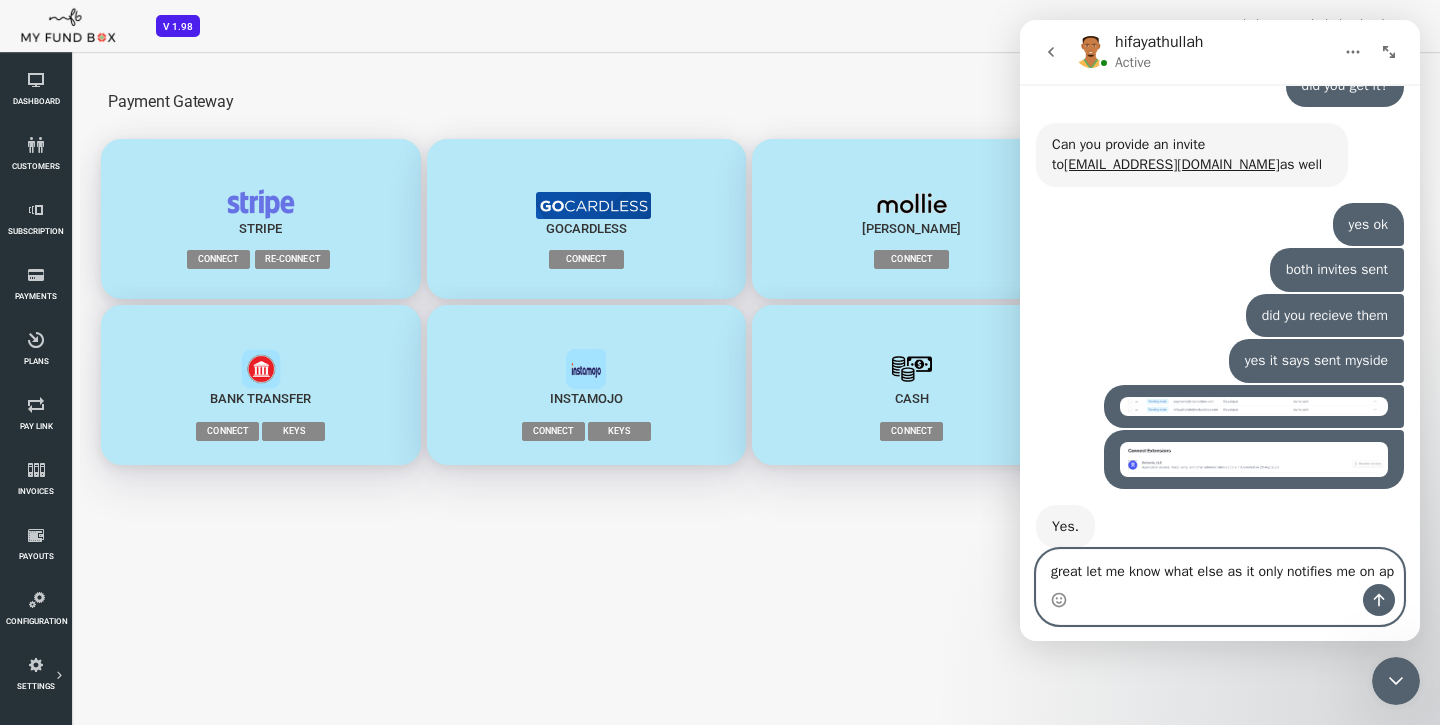 scroll, scrollTop: 8610, scrollLeft: 0, axis: vertical 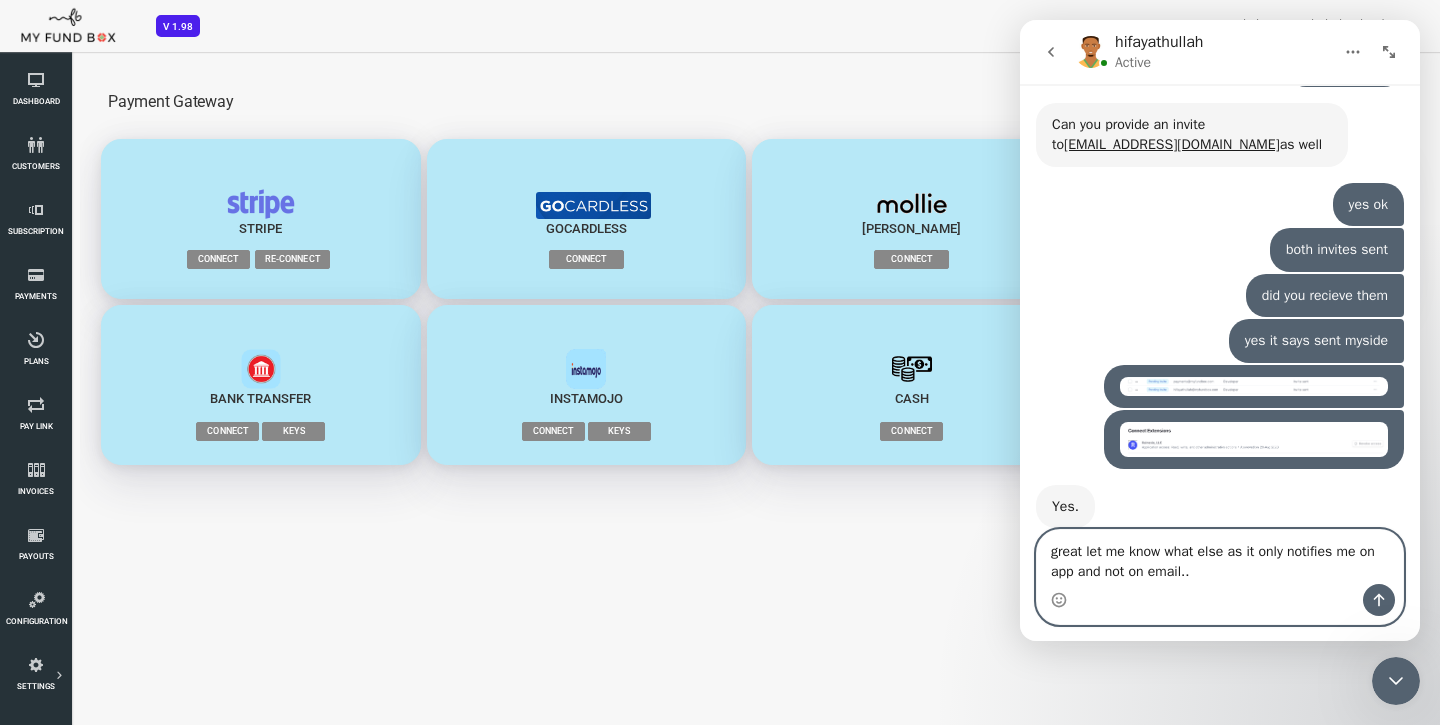 click on "great let me know what else as it only notifies me on app and not on email.." at bounding box center [1220, 557] 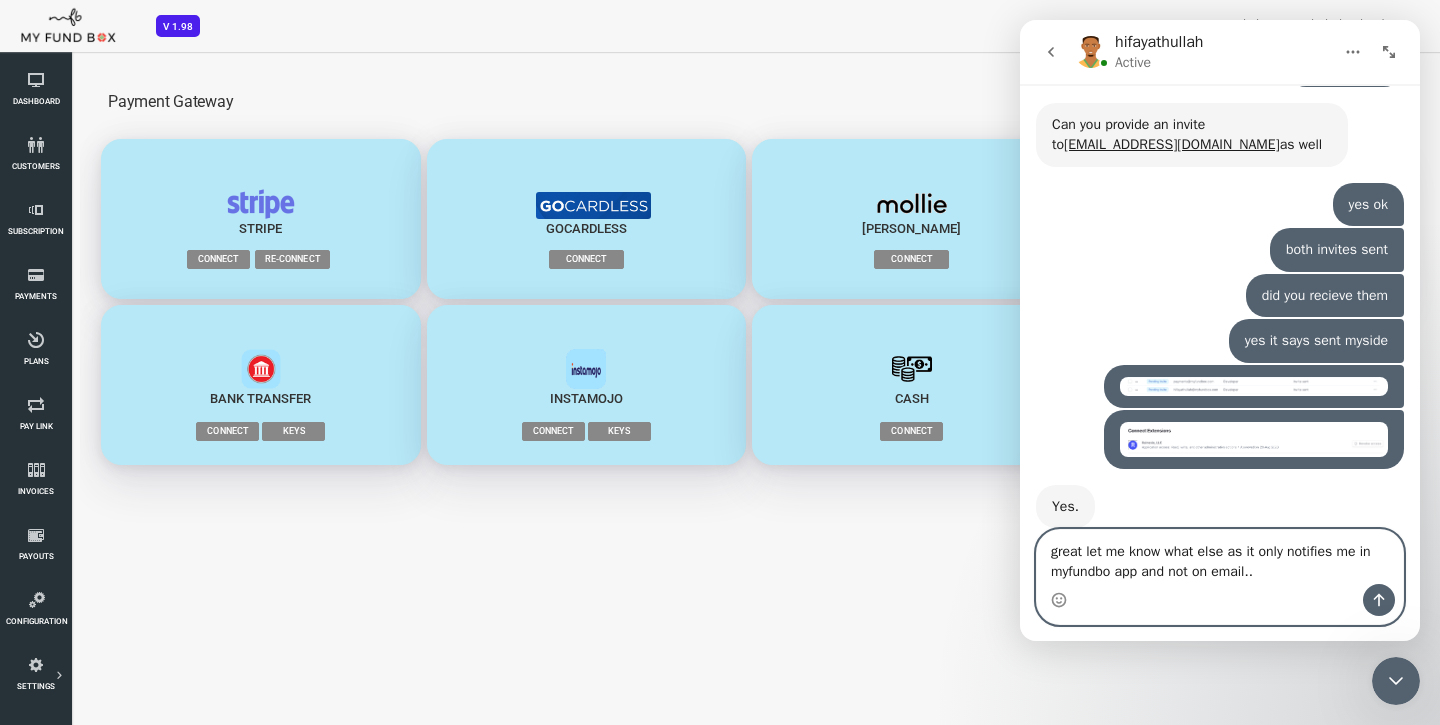 type on "great let me know what else as it only notifies me in myfundbox app and not on email.." 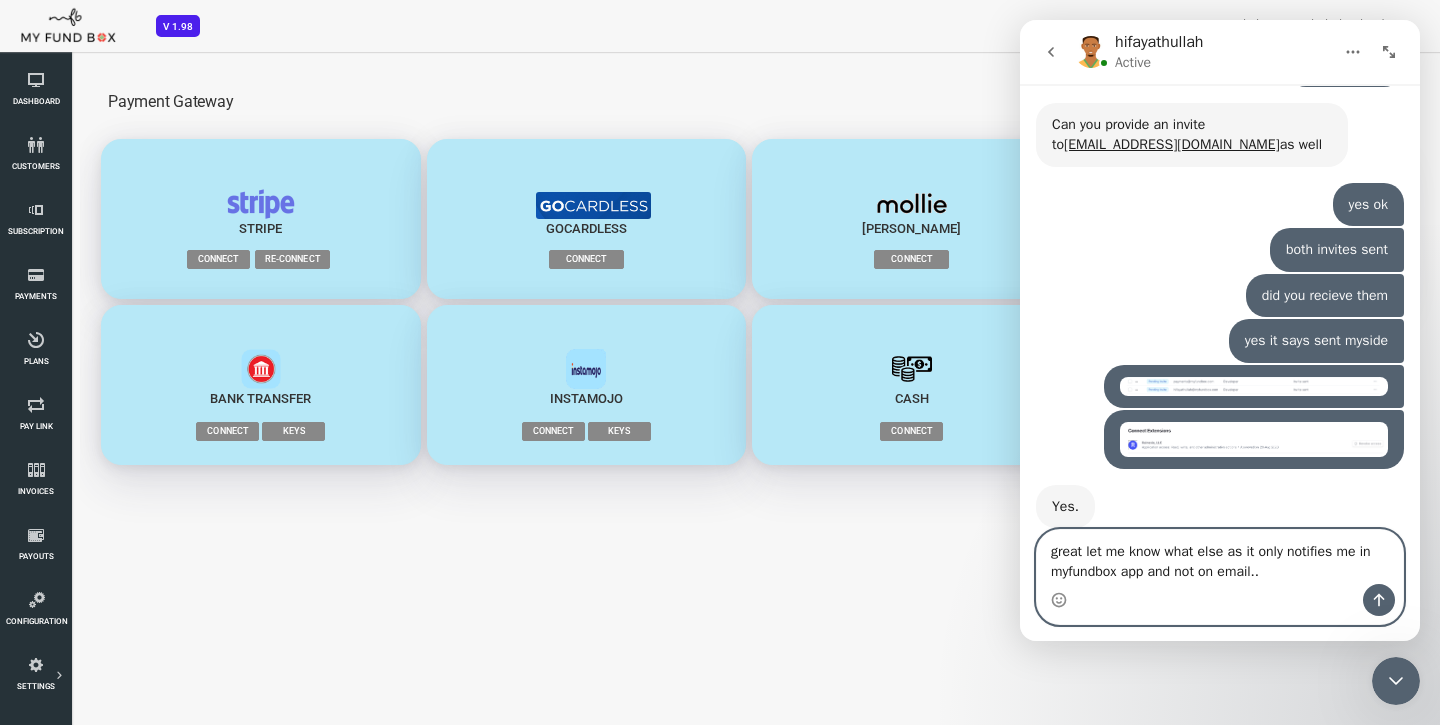 type 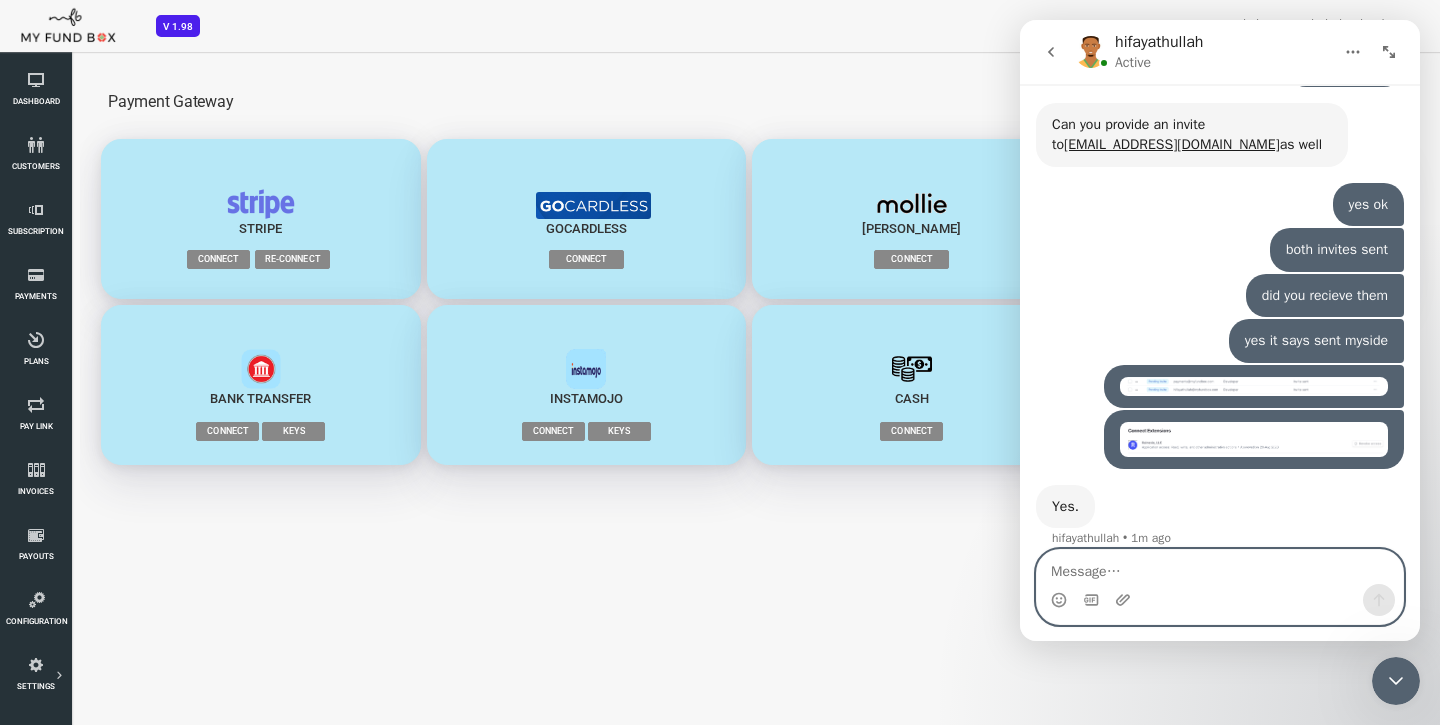 scroll, scrollTop: 8687, scrollLeft: 0, axis: vertical 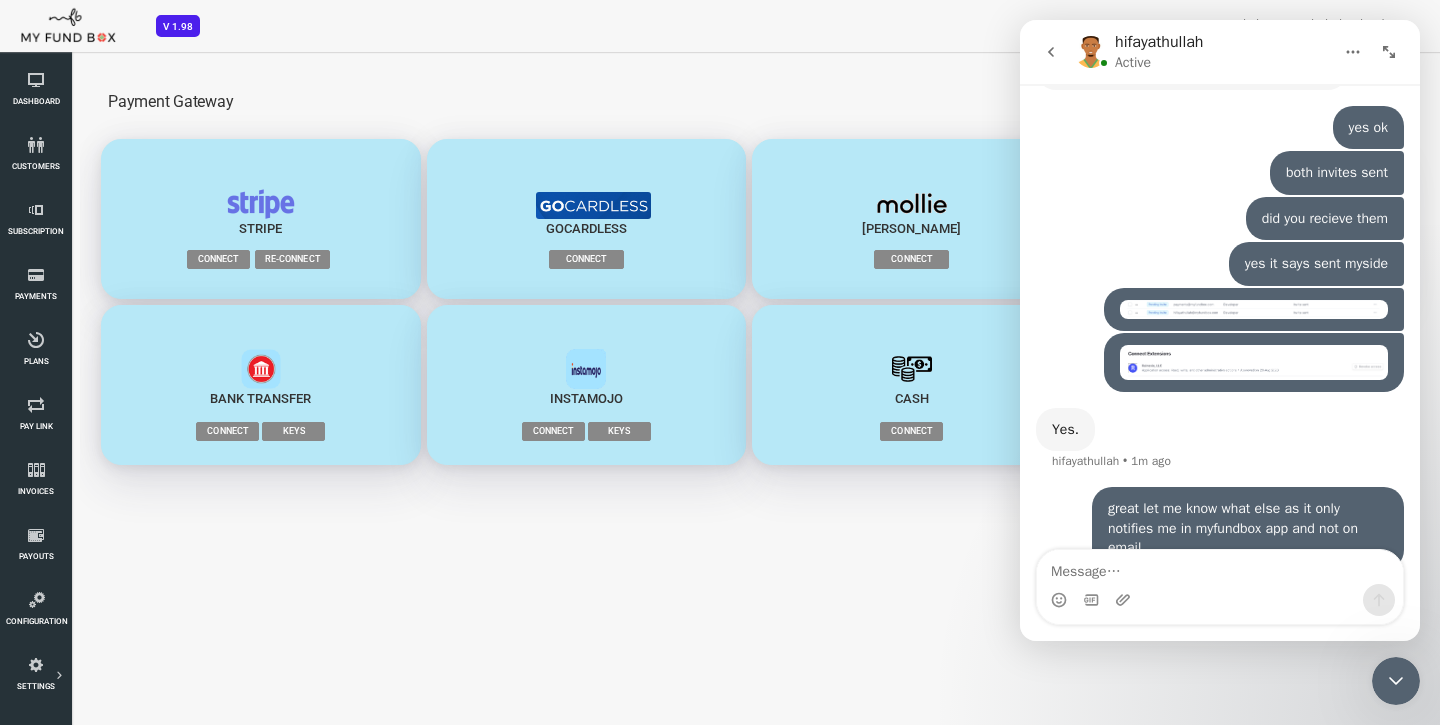 click 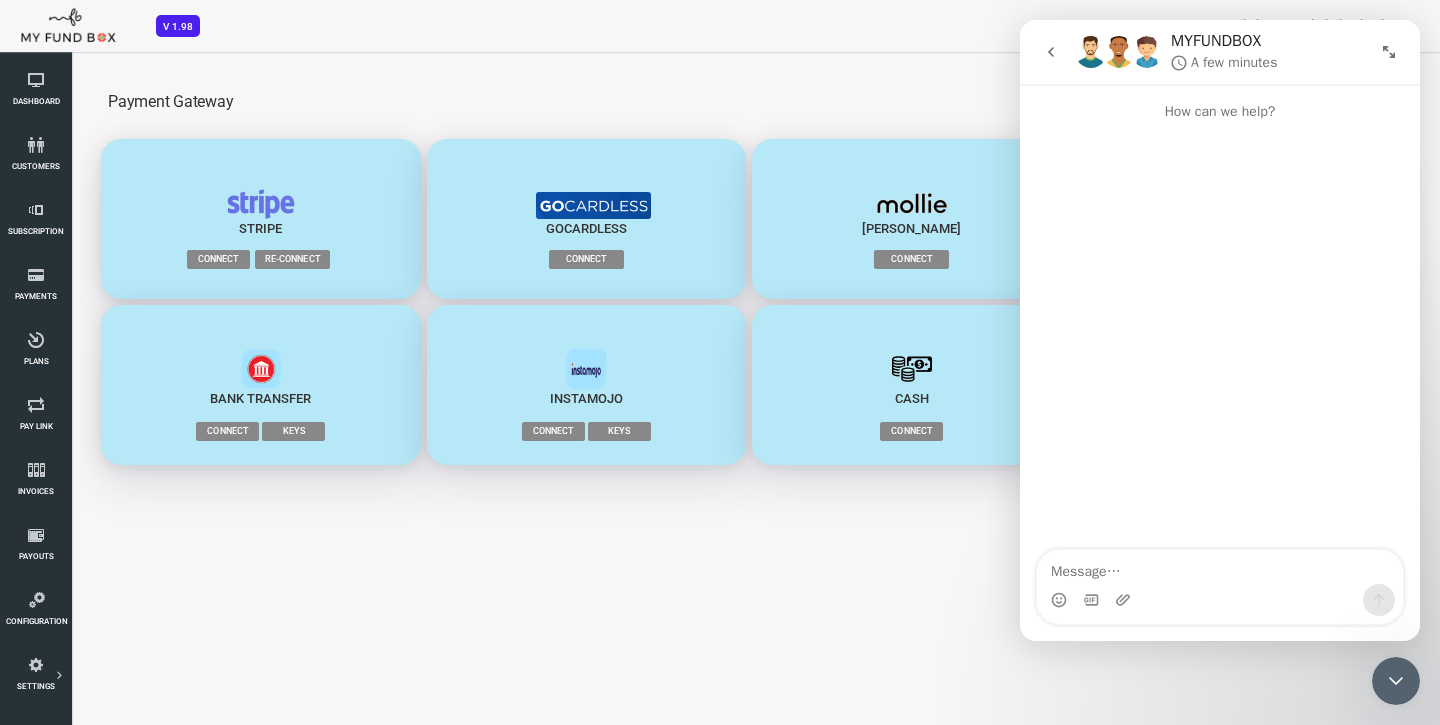 scroll, scrollTop: 0, scrollLeft: 0, axis: both 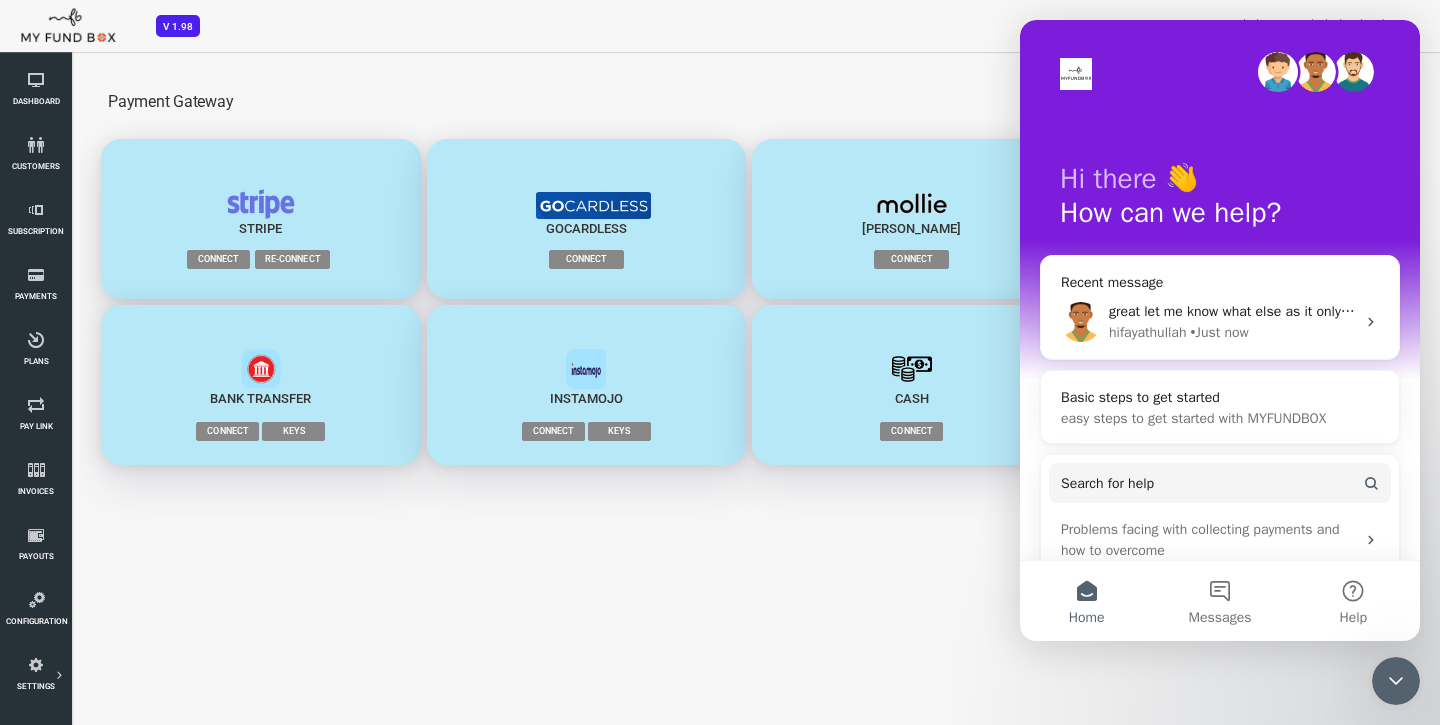 click at bounding box center (1278, 72) 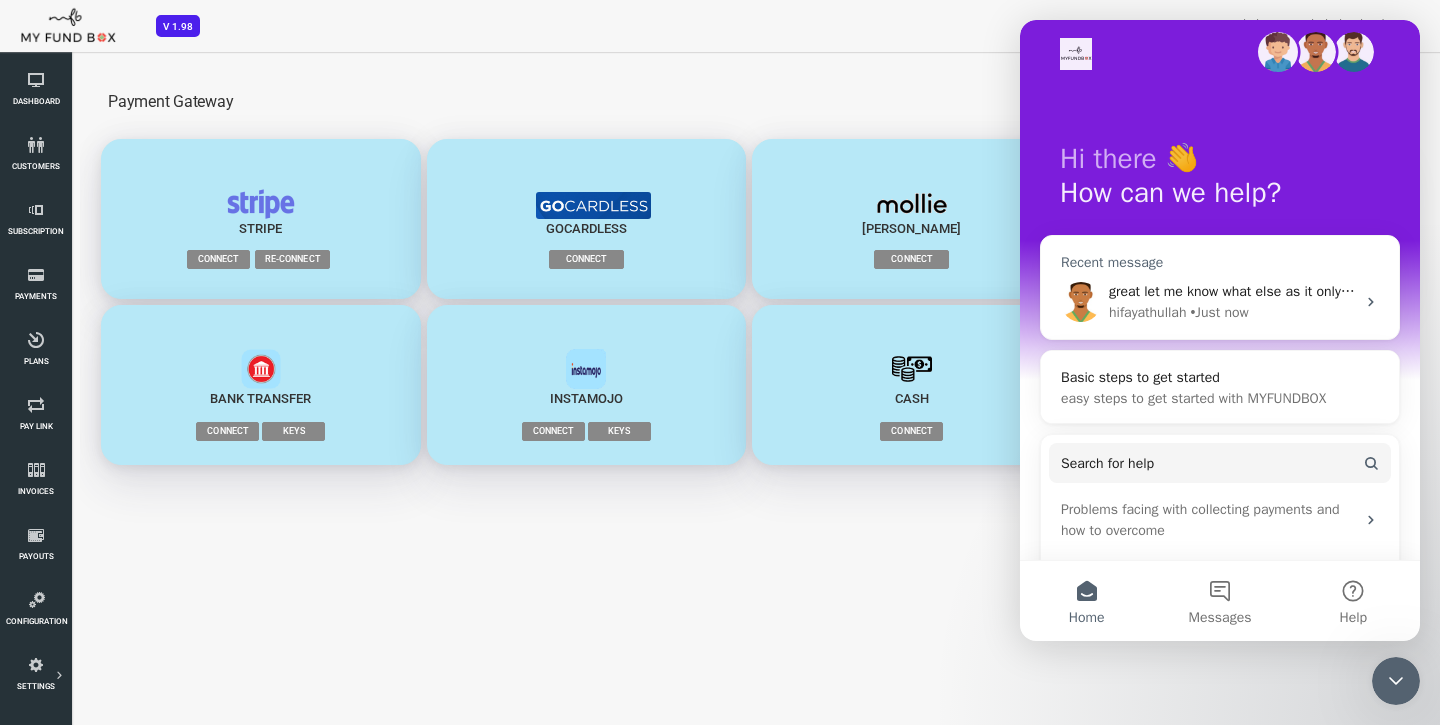 scroll, scrollTop: 20, scrollLeft: 0, axis: vertical 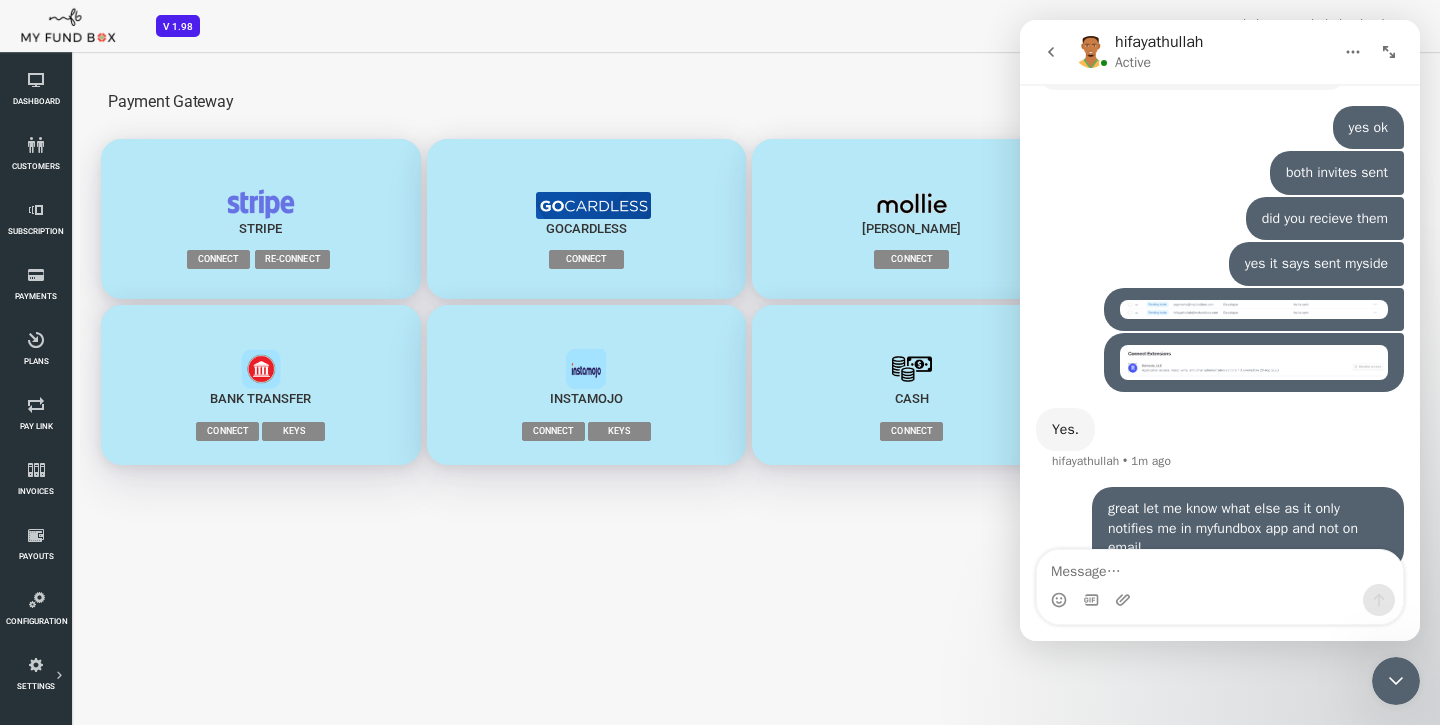 click 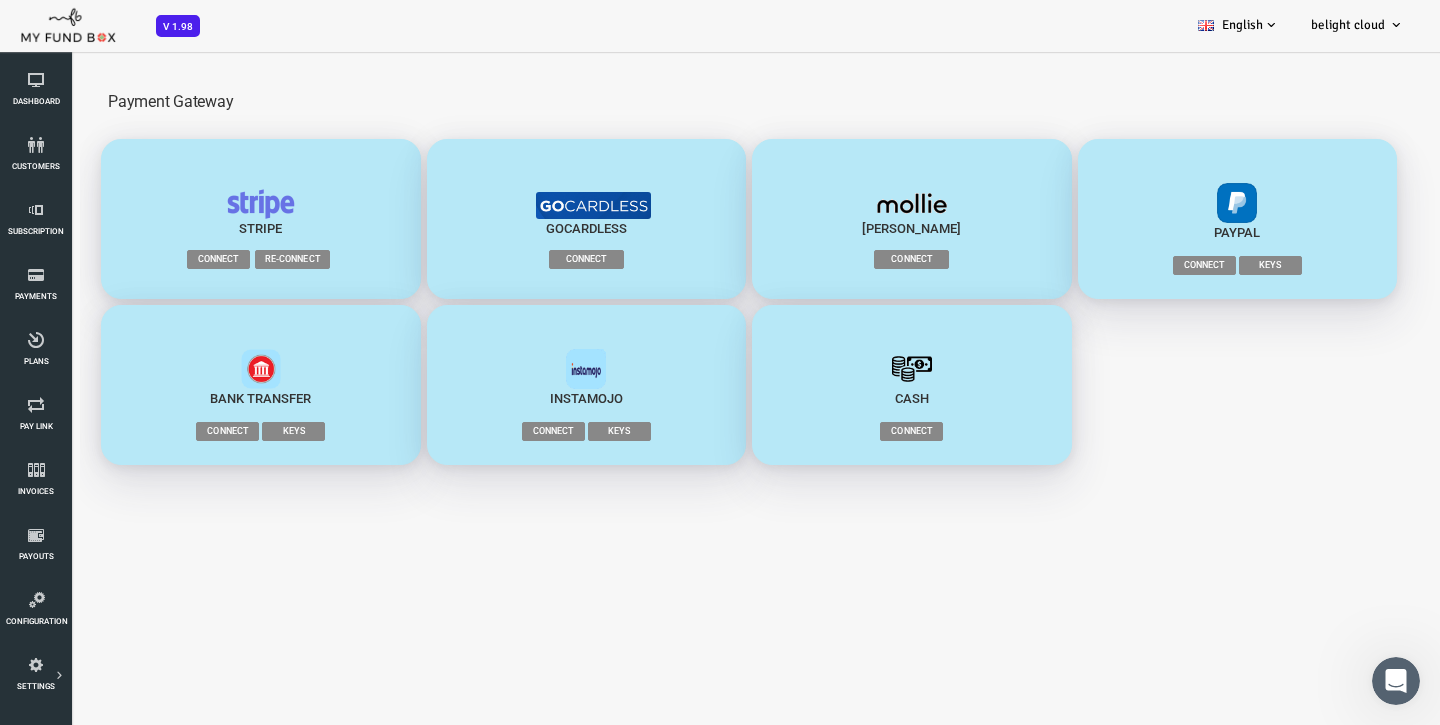 click at bounding box center (1396, 681) 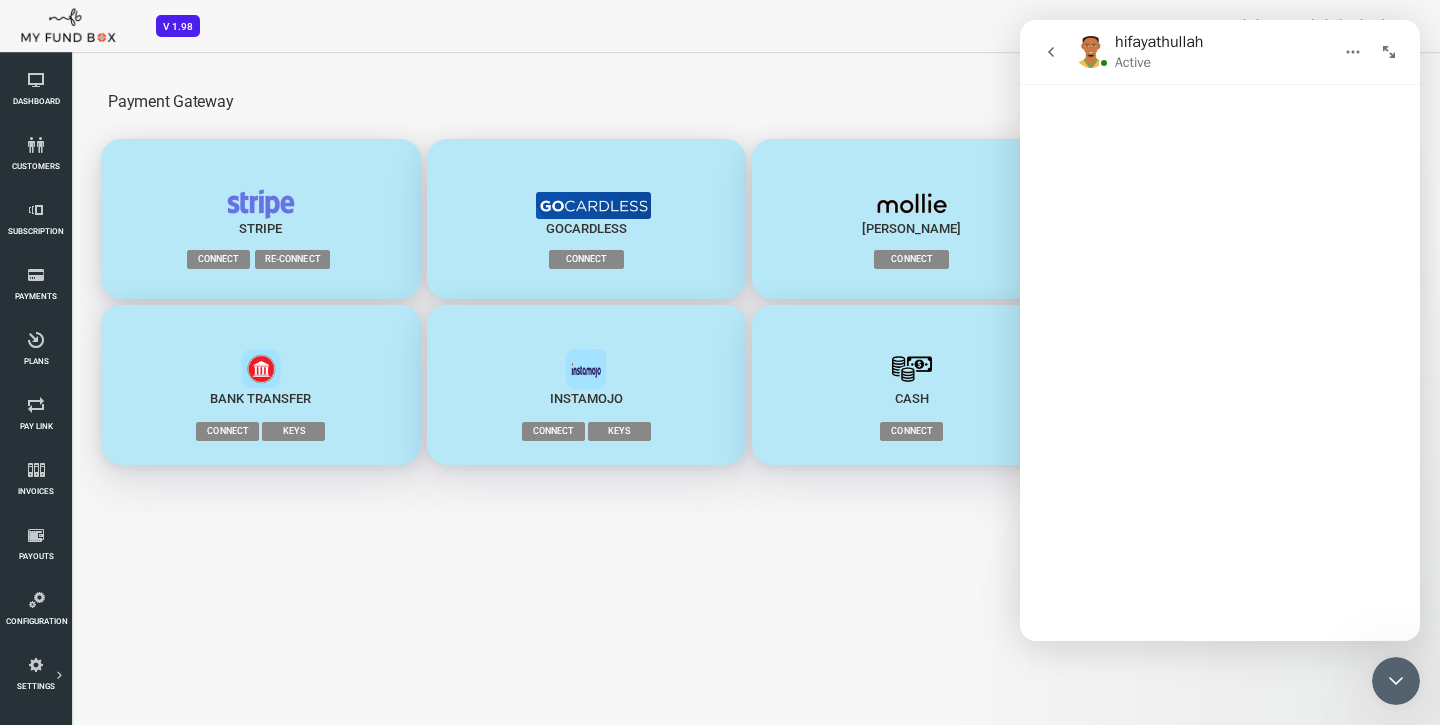 scroll, scrollTop: 0, scrollLeft: 0, axis: both 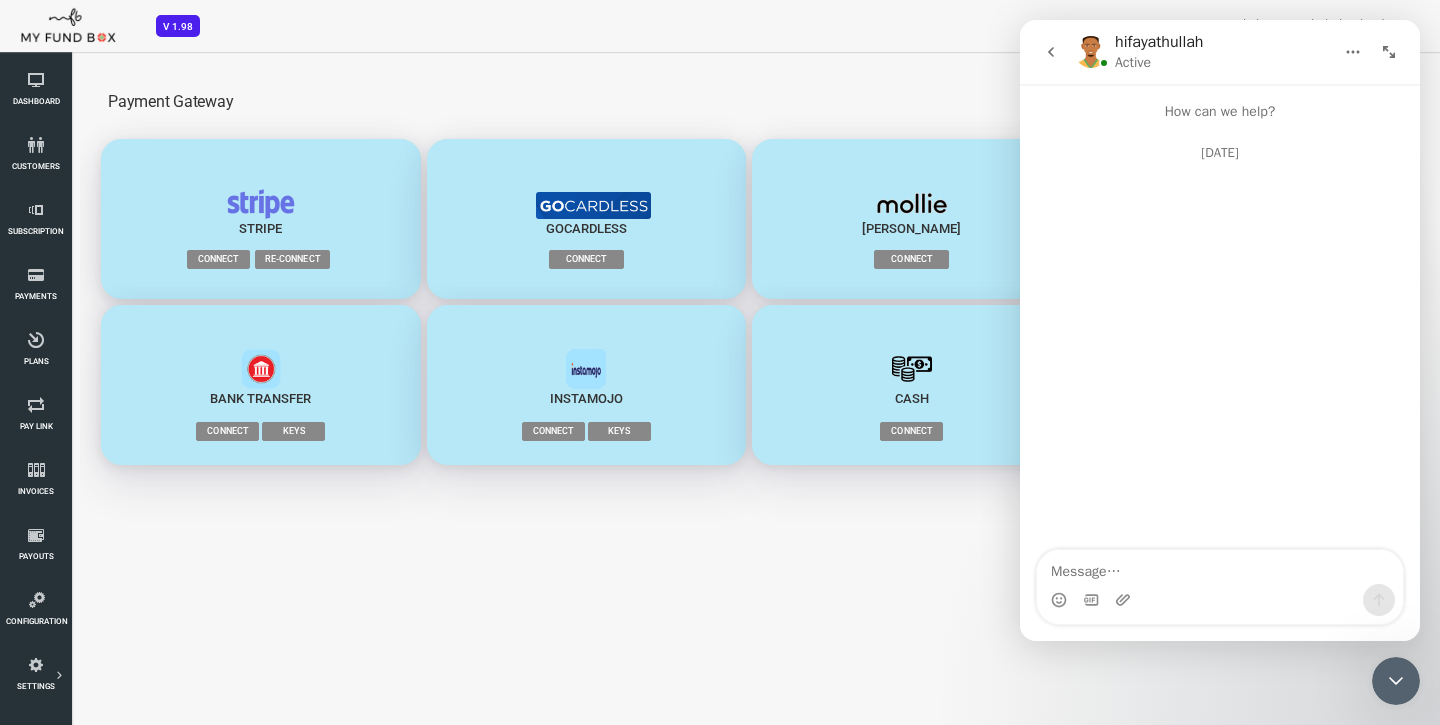 click at bounding box center (1396, 681) 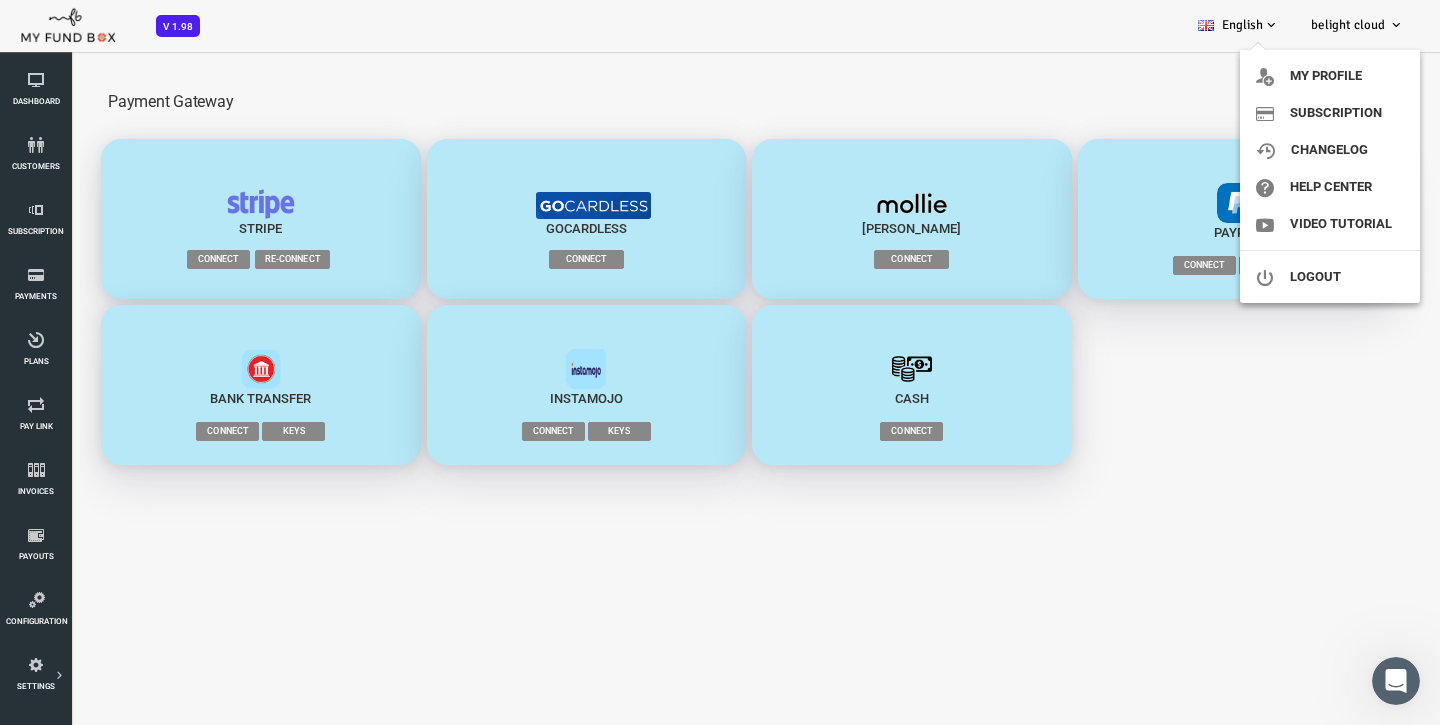 click on "belight cloud" at bounding box center [1357, 25] 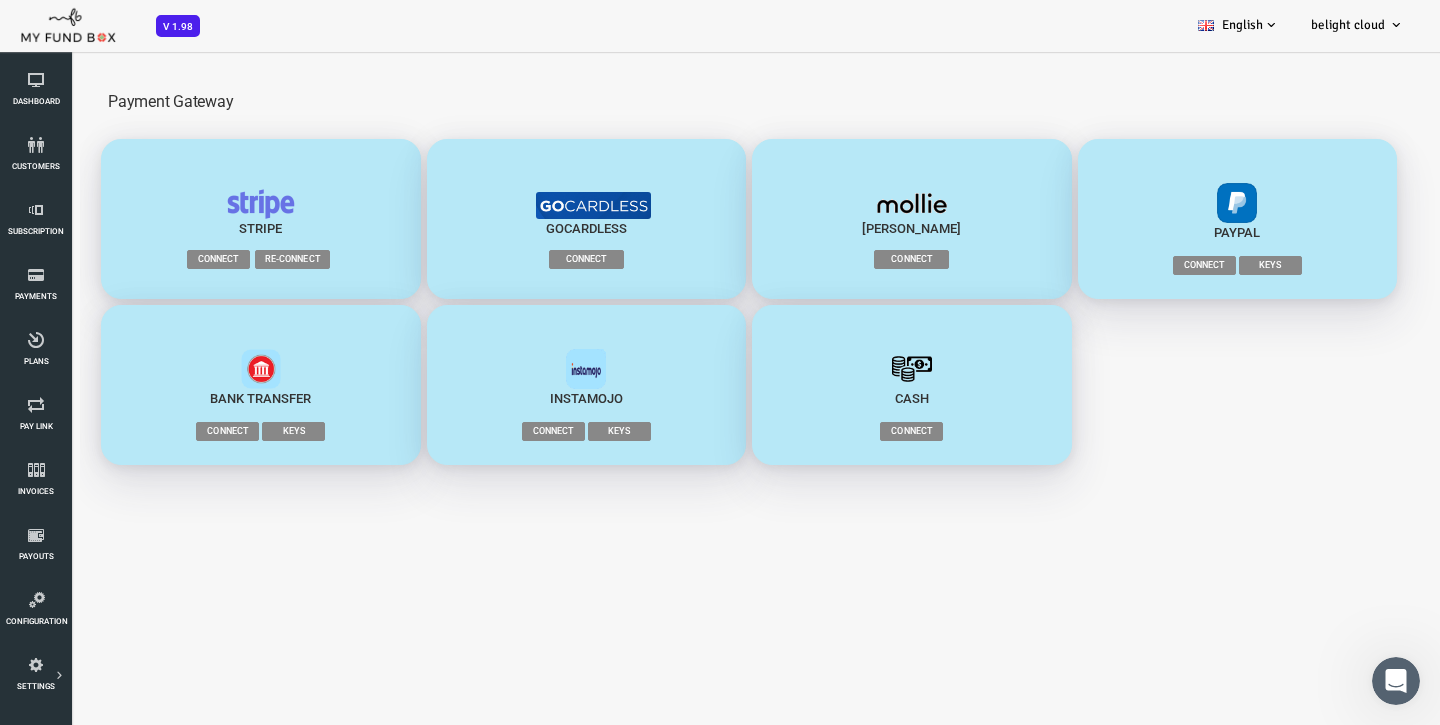 click on "belight cloud" at bounding box center (1357, 25) 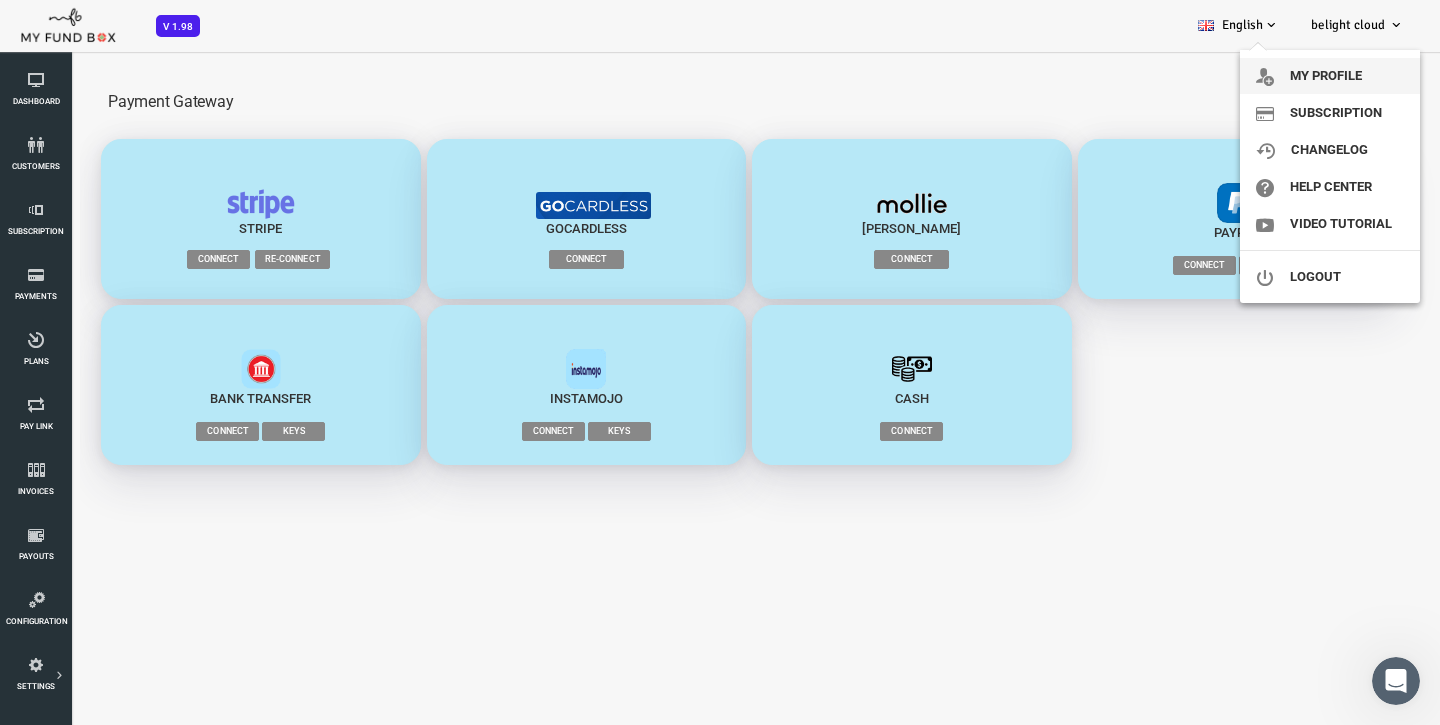 click on "My profile" at bounding box center [1330, 76] 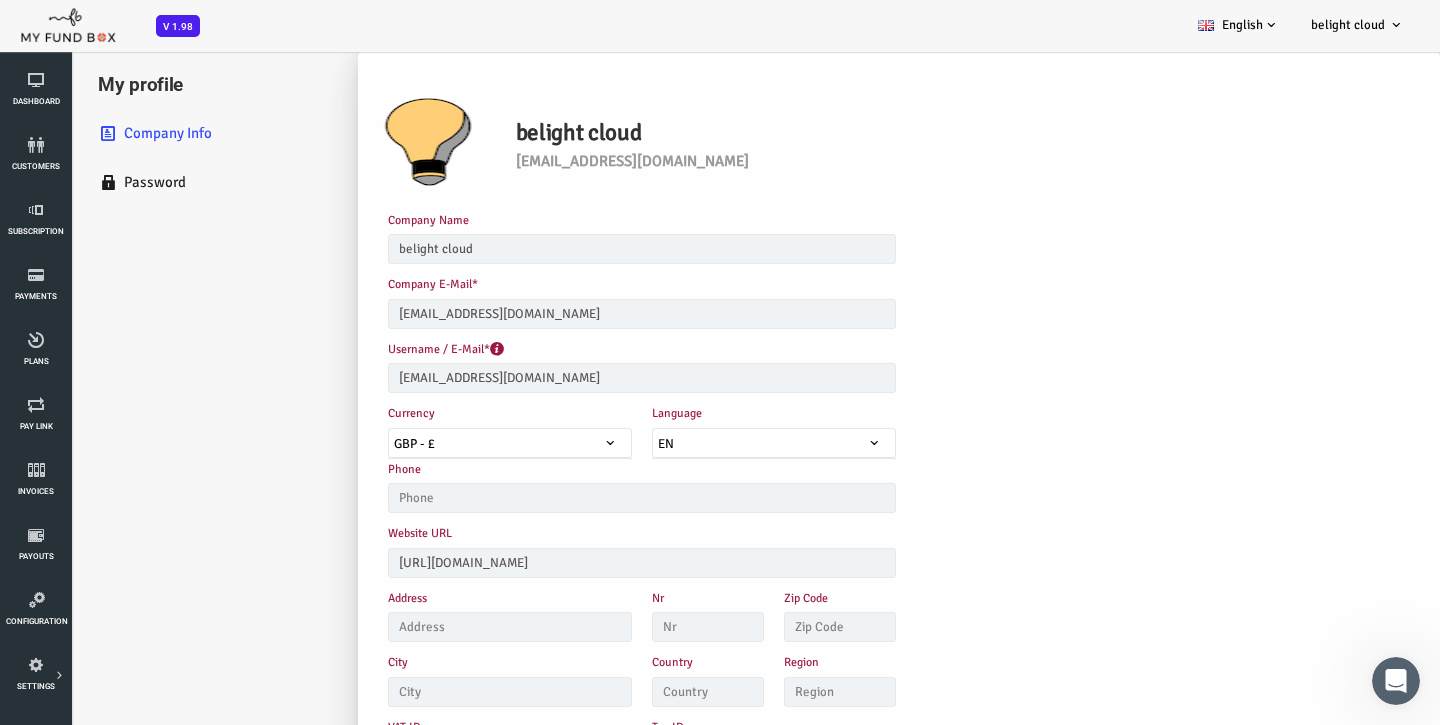 scroll, scrollTop: 0, scrollLeft: 0, axis: both 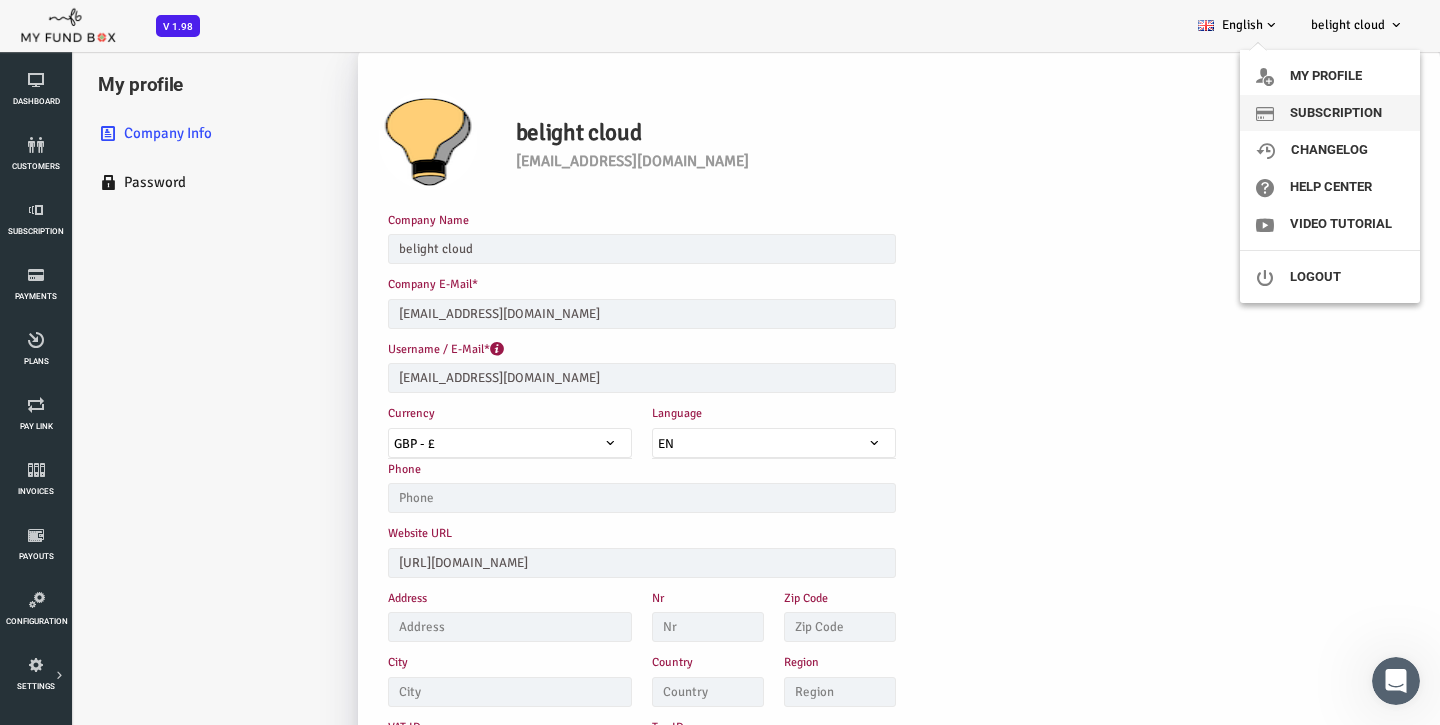 click on "Subscription" at bounding box center [1330, 113] 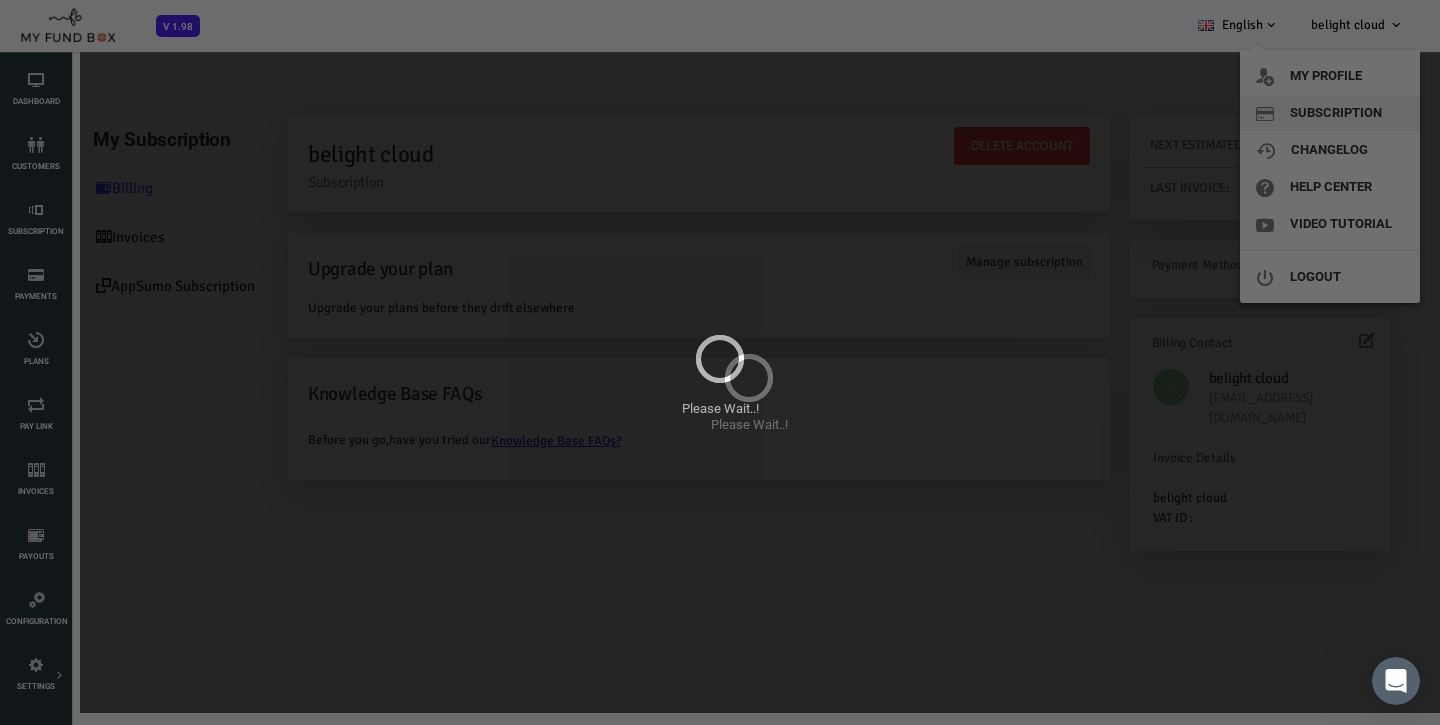scroll, scrollTop: 0, scrollLeft: 0, axis: both 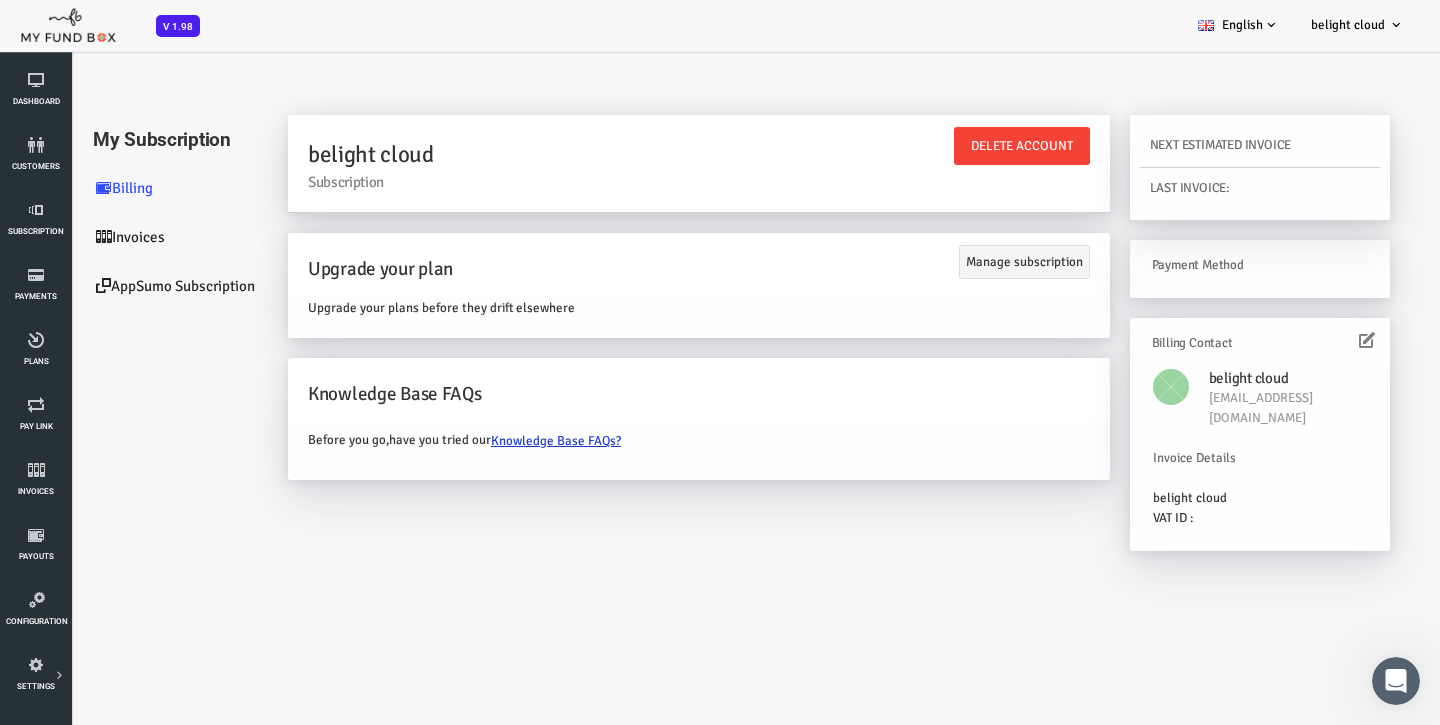 click on "Invoices" at bounding box center (120, 237) 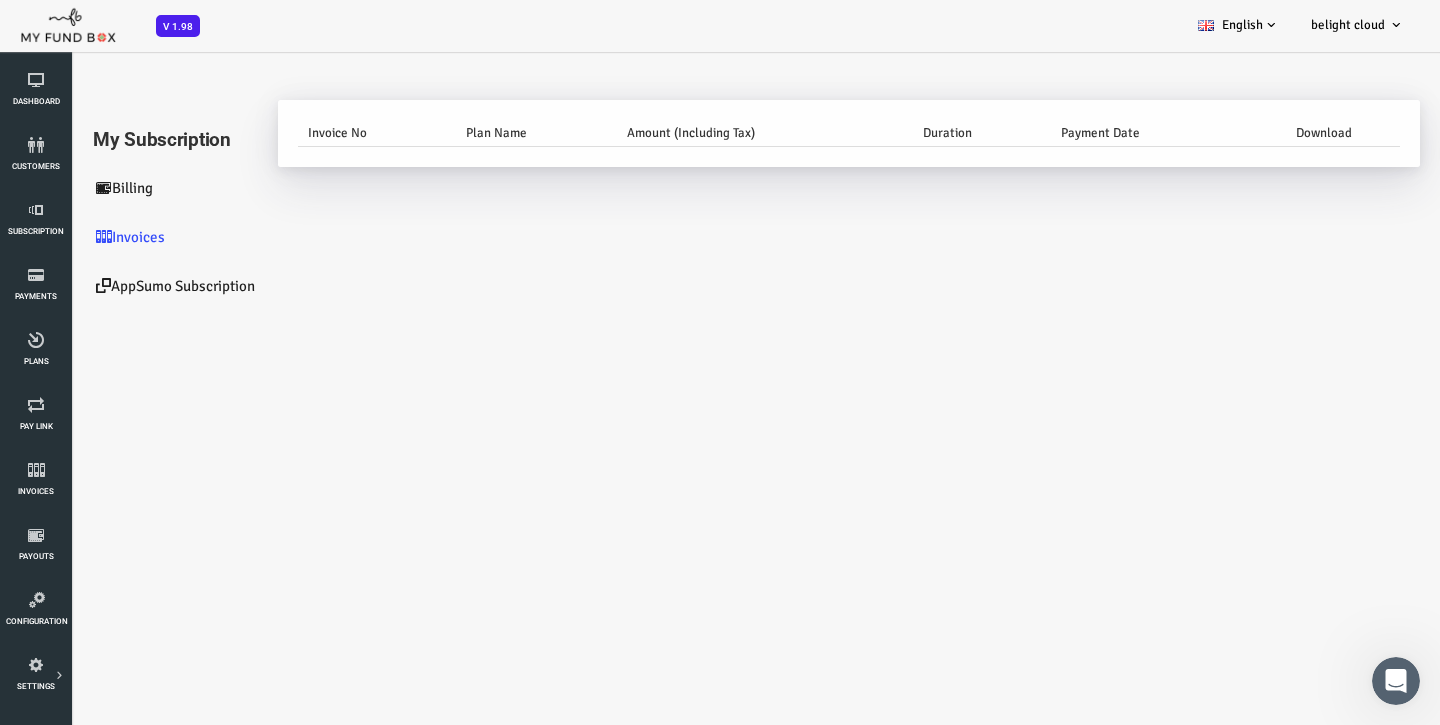click on "AppSumo Subscription" at bounding box center (120, 286) 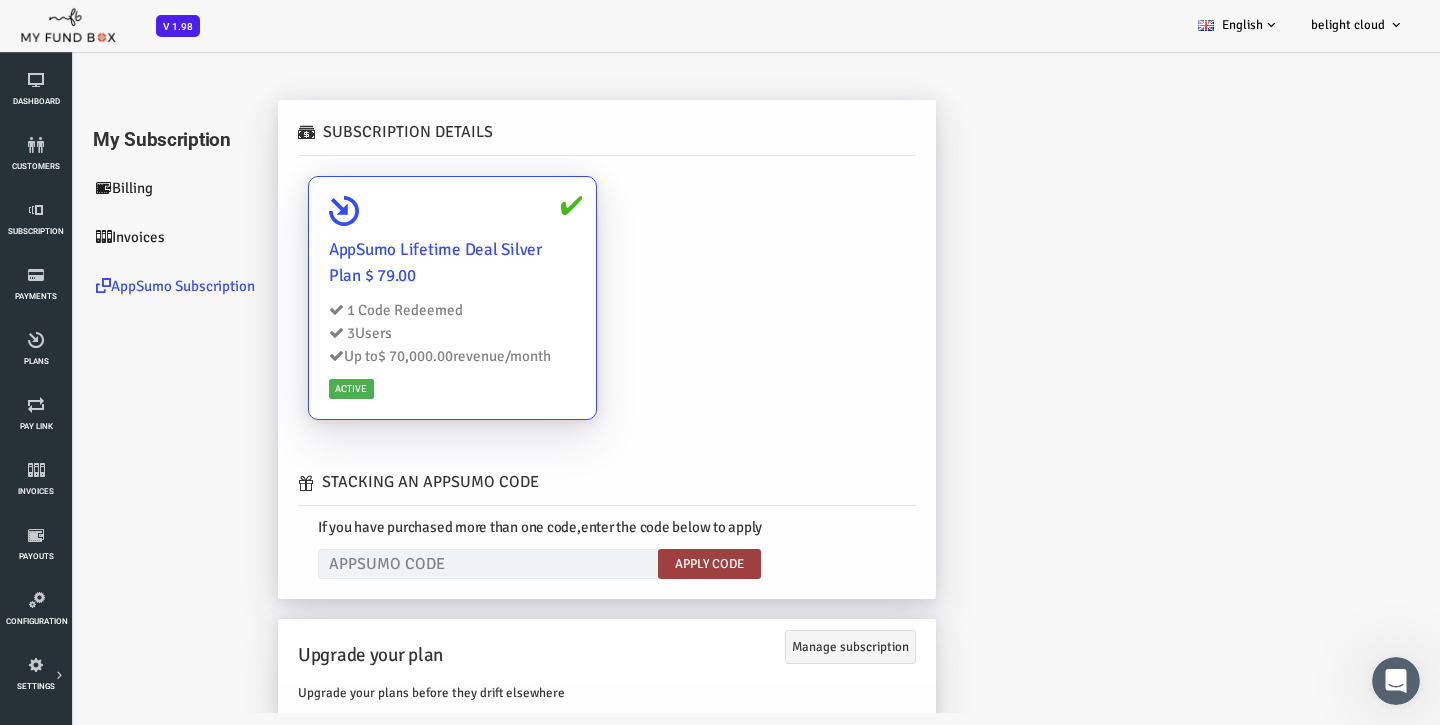 click on "AppSumo Lifetime Deal Silver Plan $ 79.00
1    Code Redeemed
3   Users
Up to
$ 70,000.00
revenue/month
Active" at bounding box center (394, 298) 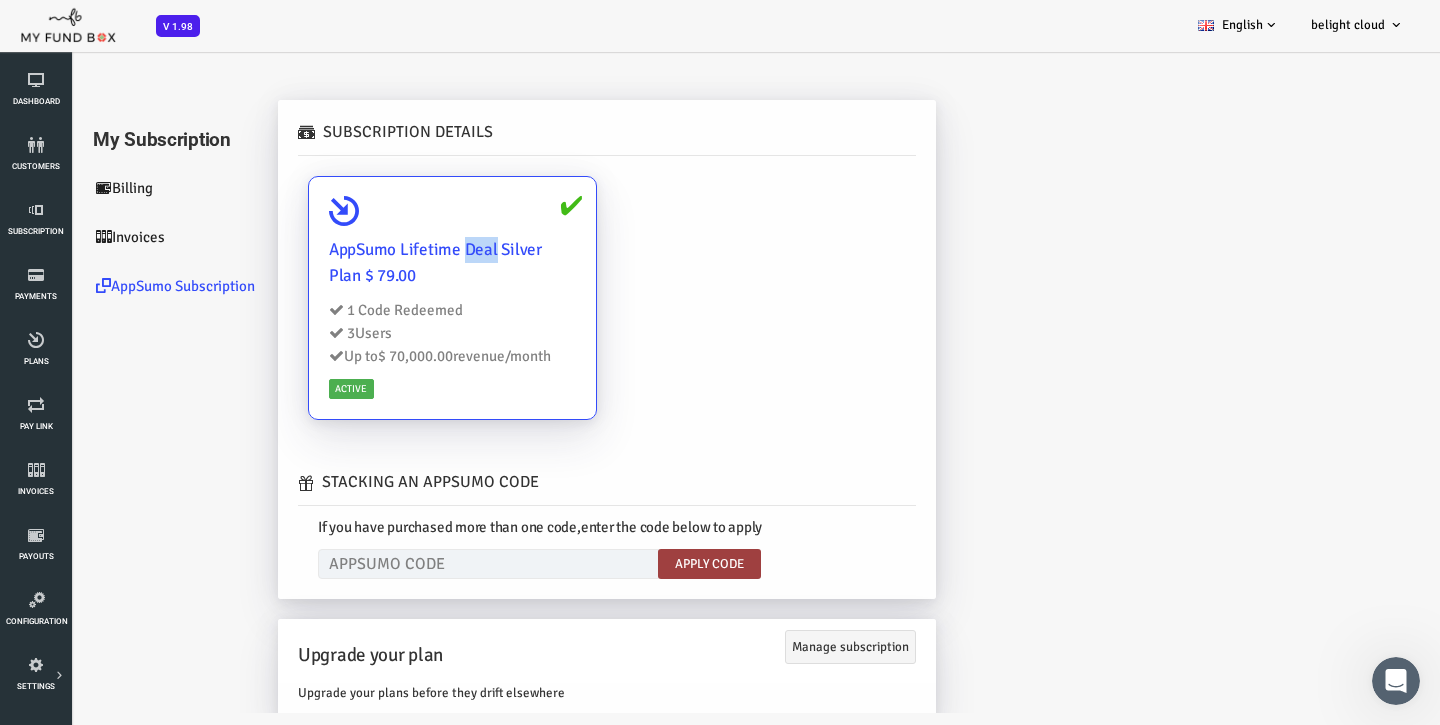 click on "AppSumo Lifetime Deal Silver Plan $ 79.00" at bounding box center [394, 263] 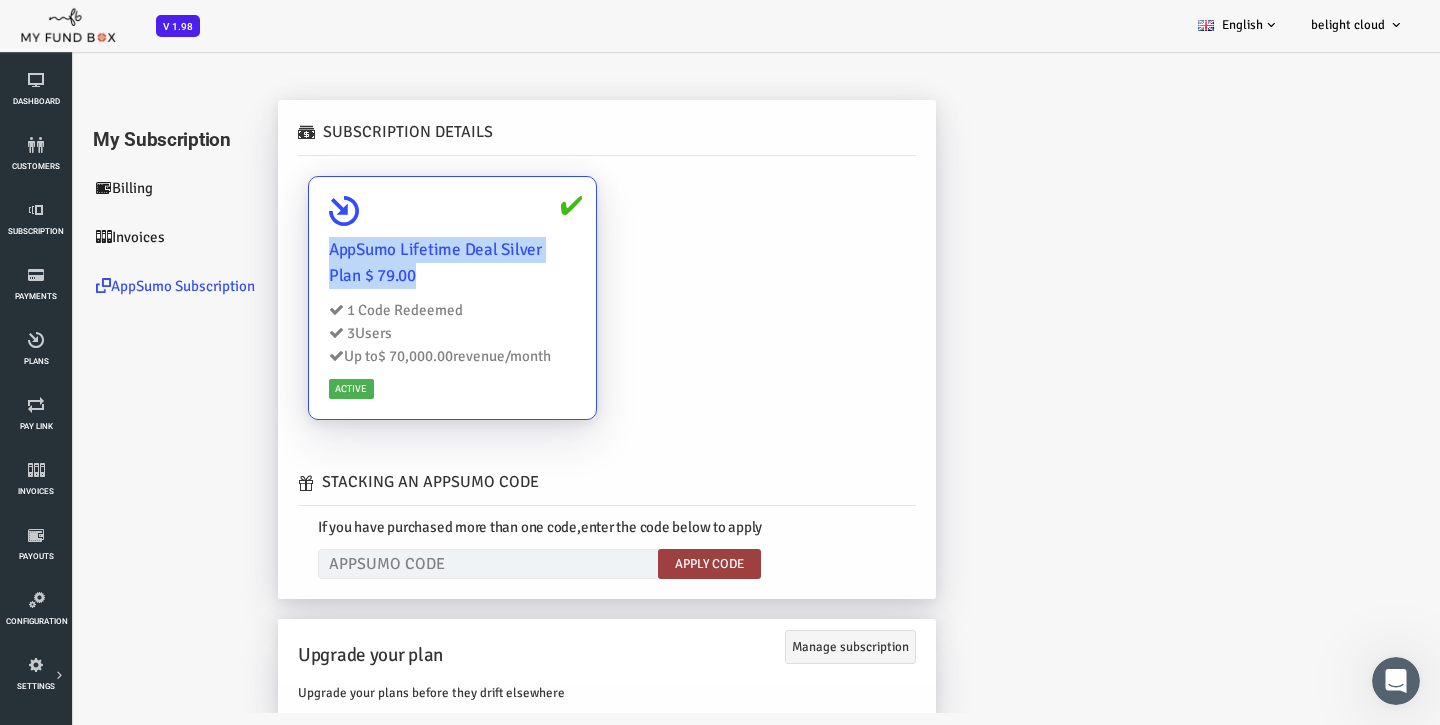 click on "AppSumo Lifetime Deal Silver Plan $ 79.00" at bounding box center [394, 263] 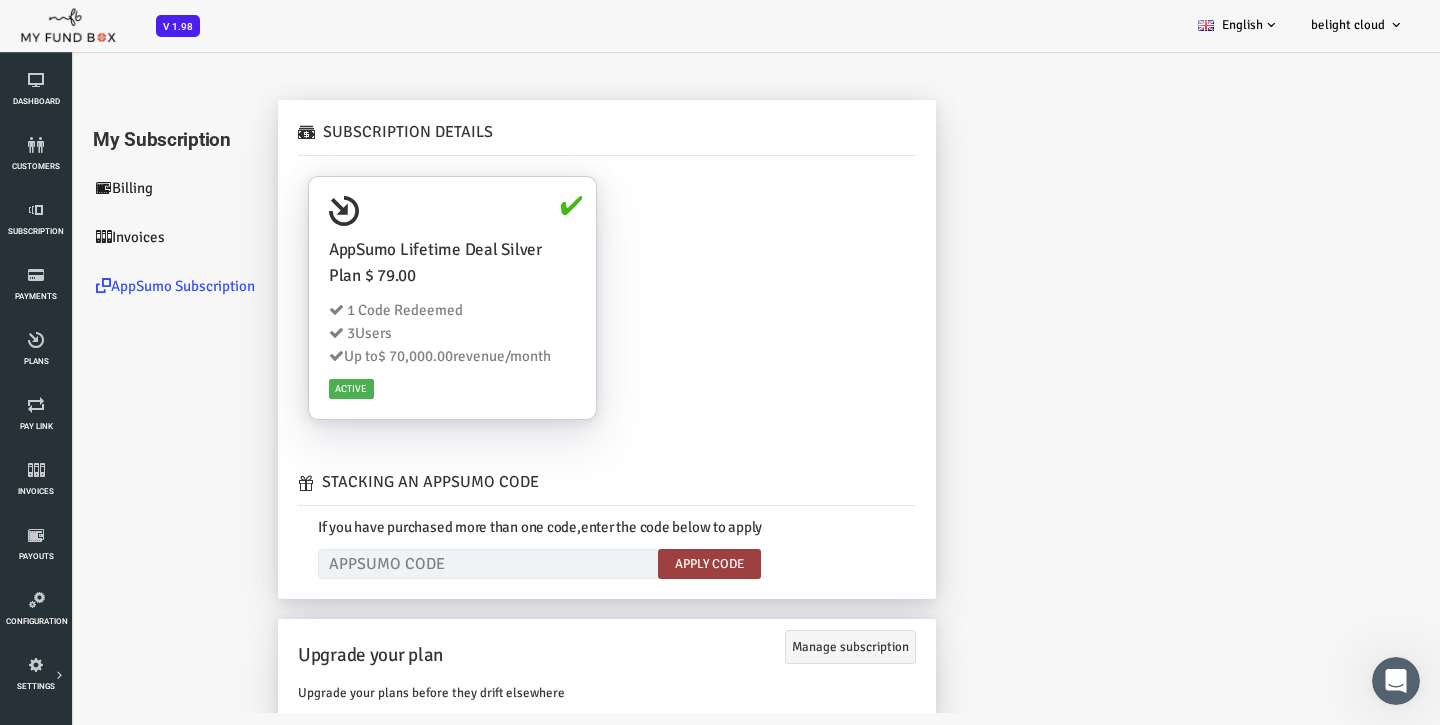 click on "Subscription Details
AppSumo Lifetime Deal Silver Plan $ 79.00
1    Code Redeemed
3   Users
Up to
$ 70,000.00
revenue/month
Active" at bounding box center (549, 280) 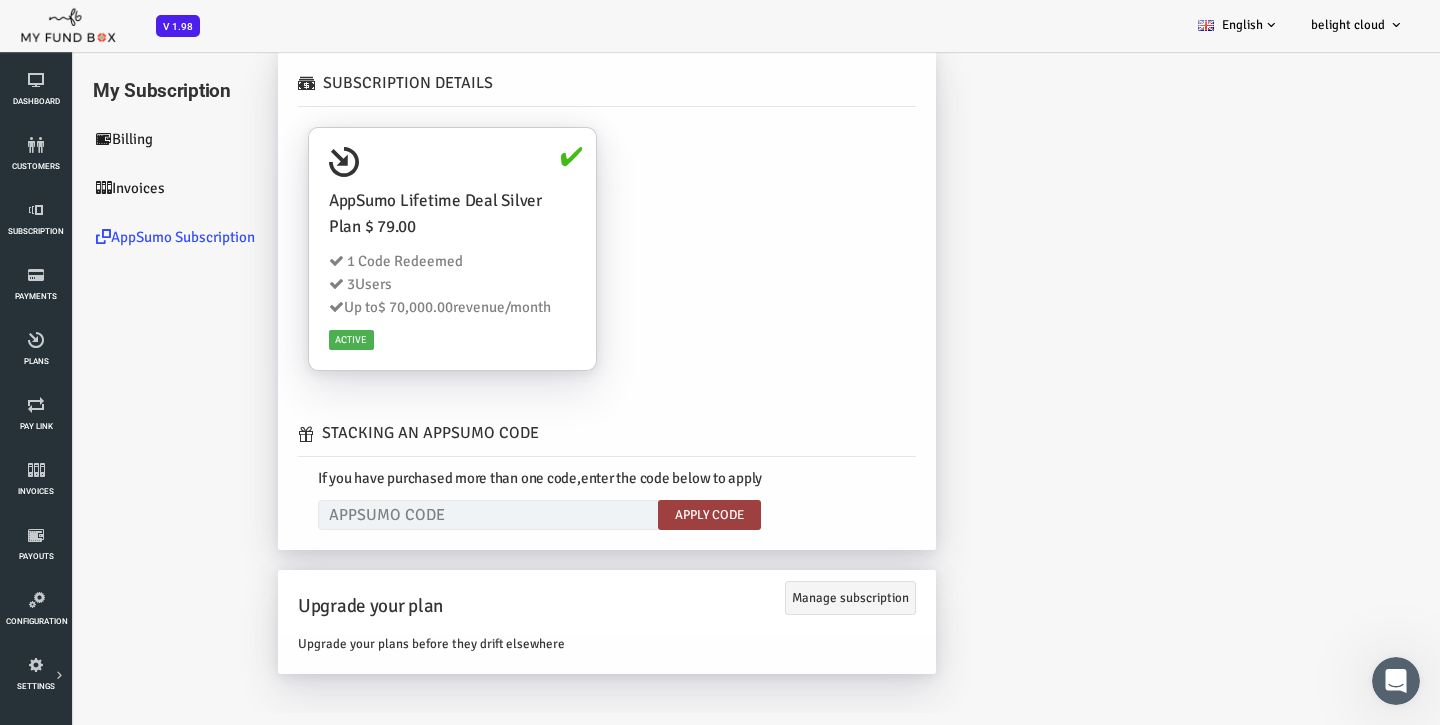 scroll, scrollTop: 48, scrollLeft: 0, axis: vertical 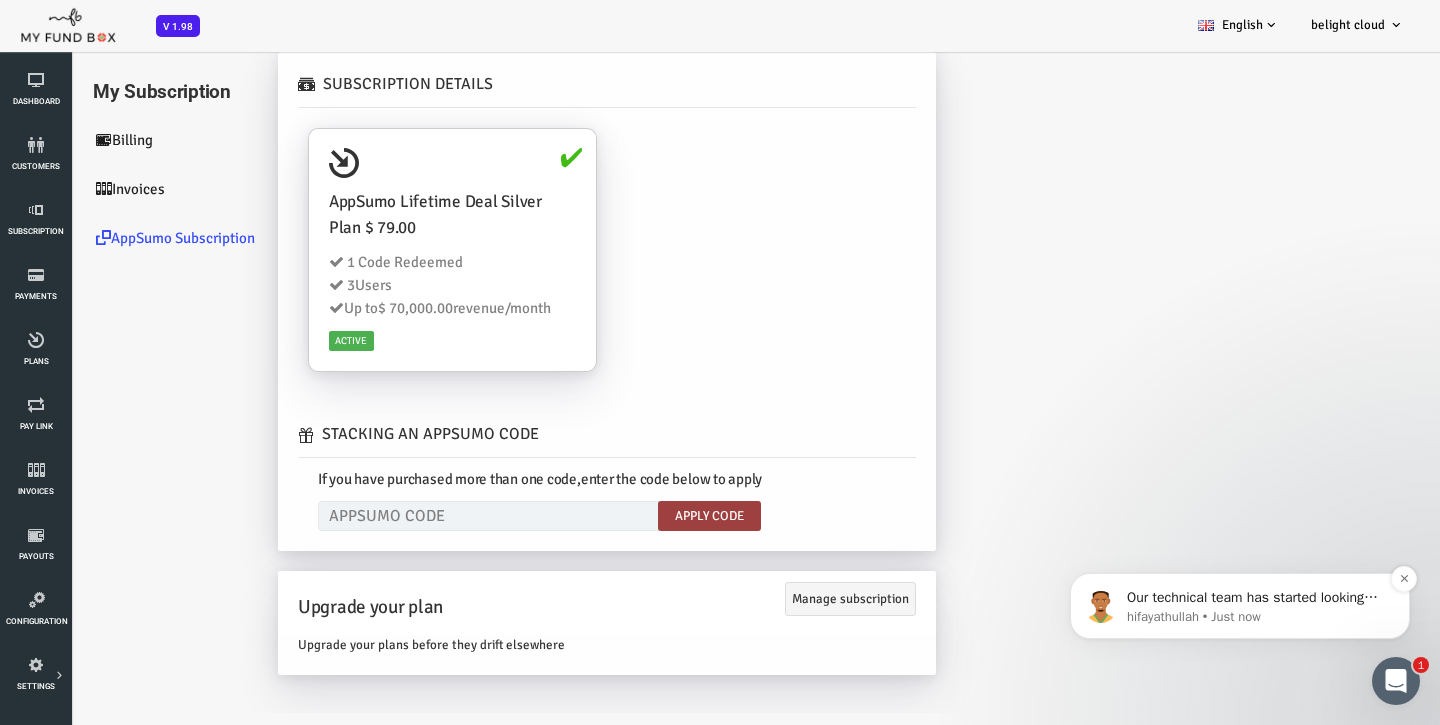 click on "hifayathullah • Just now" at bounding box center (1256, 617) 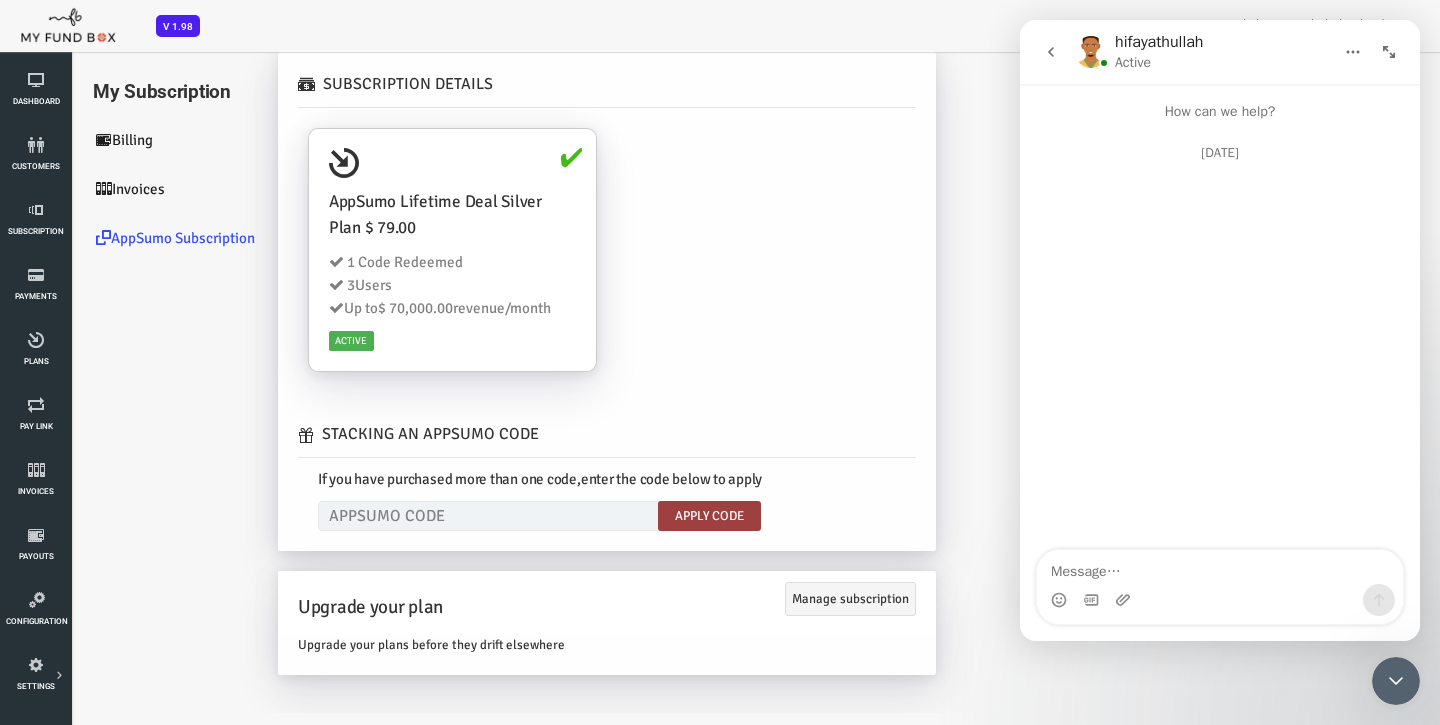 scroll, scrollTop: 3, scrollLeft: 0, axis: vertical 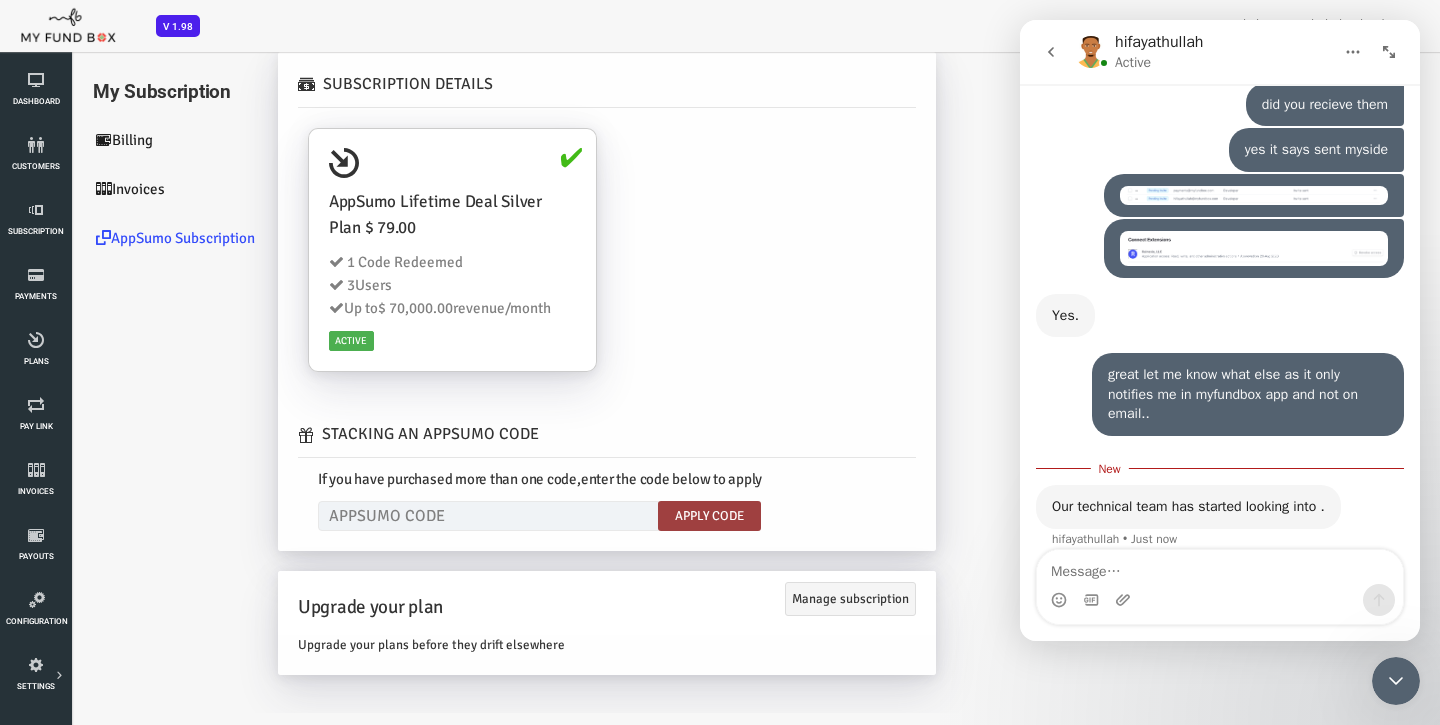 click at bounding box center [1220, 600] 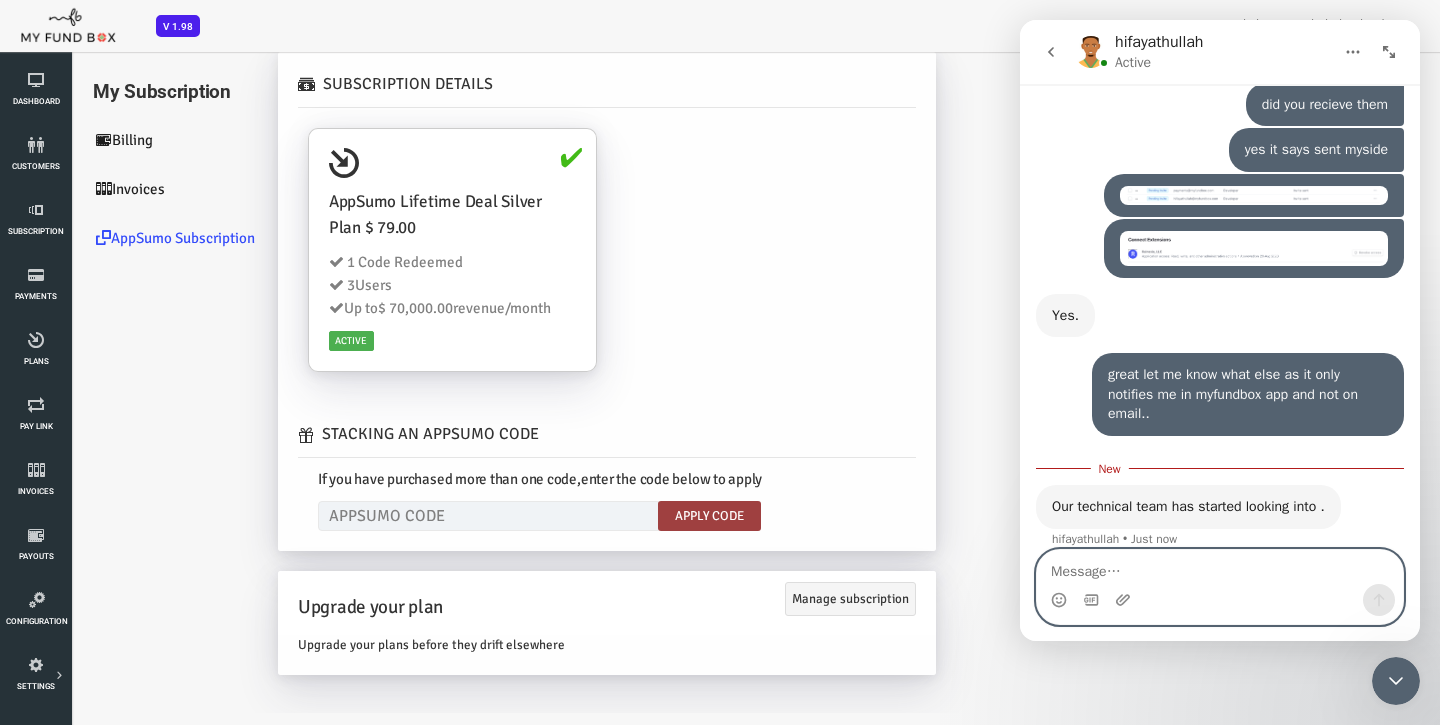 click at bounding box center [1220, 567] 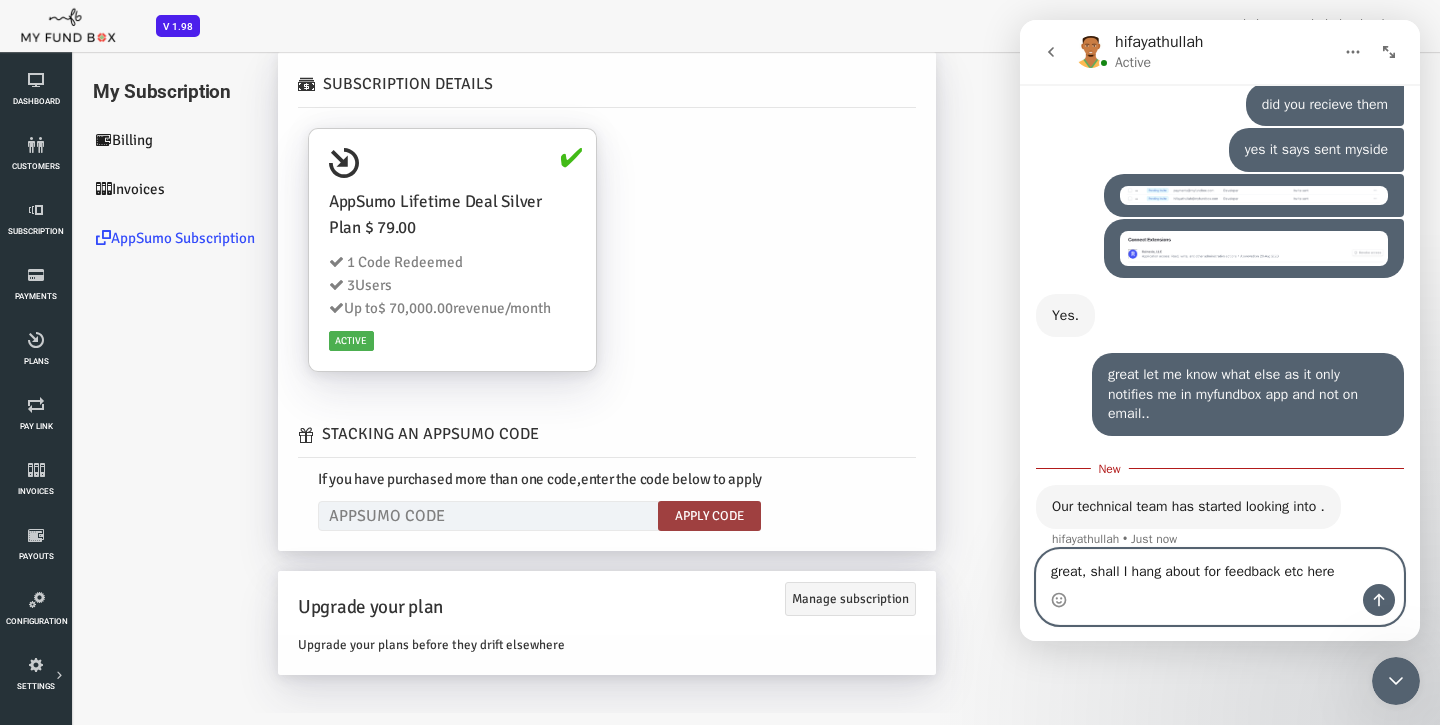 type on "great, shall I hang about for feedback etc here?" 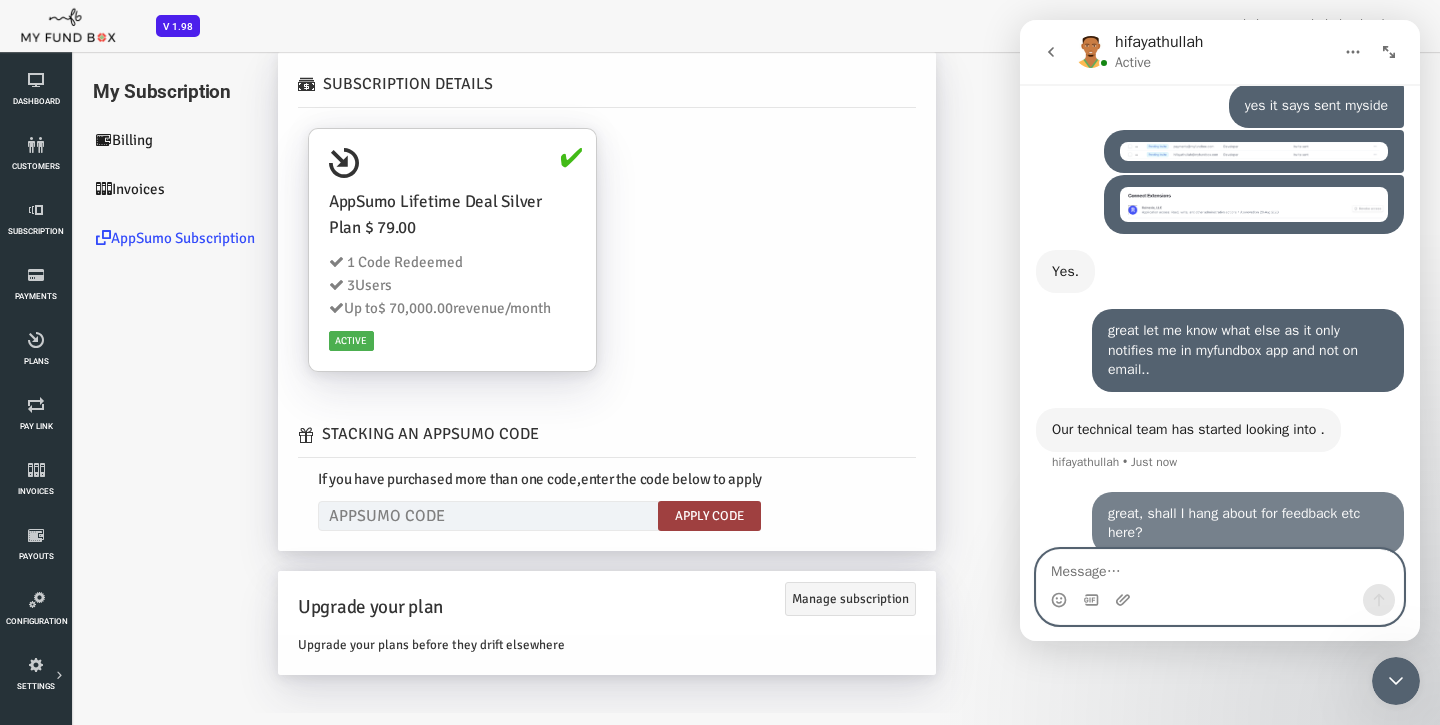 scroll, scrollTop: 8843, scrollLeft: 0, axis: vertical 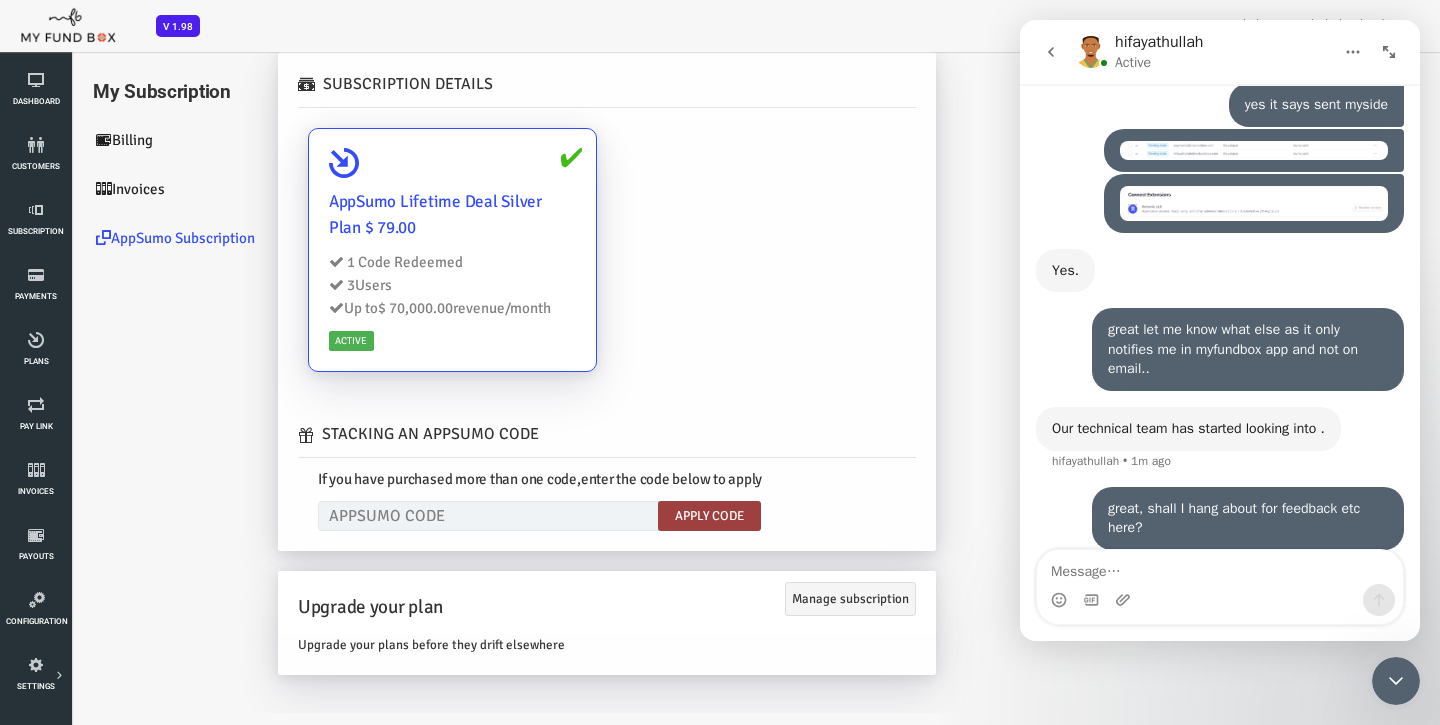 click on "$ 70,000.00" at bounding box center [357, 308] 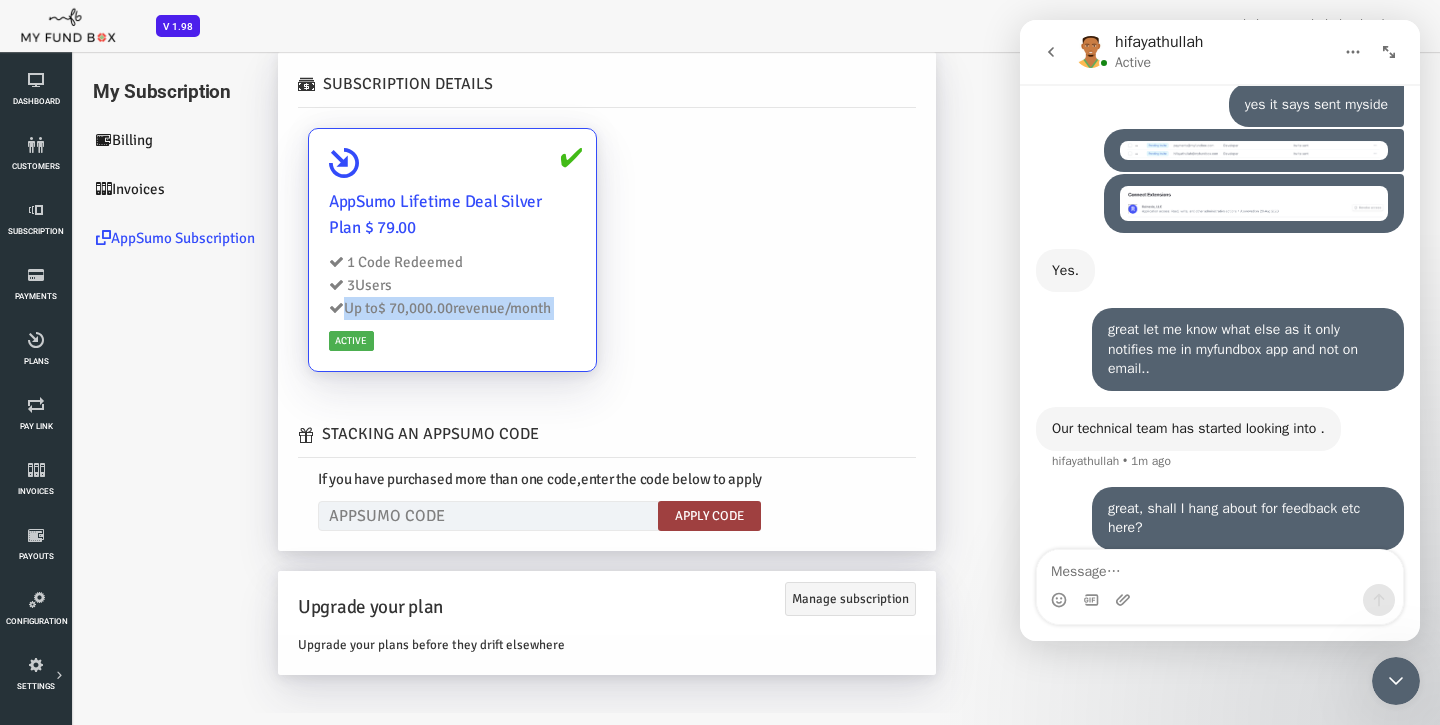 click on "$ 70,000.00" at bounding box center [357, 308] 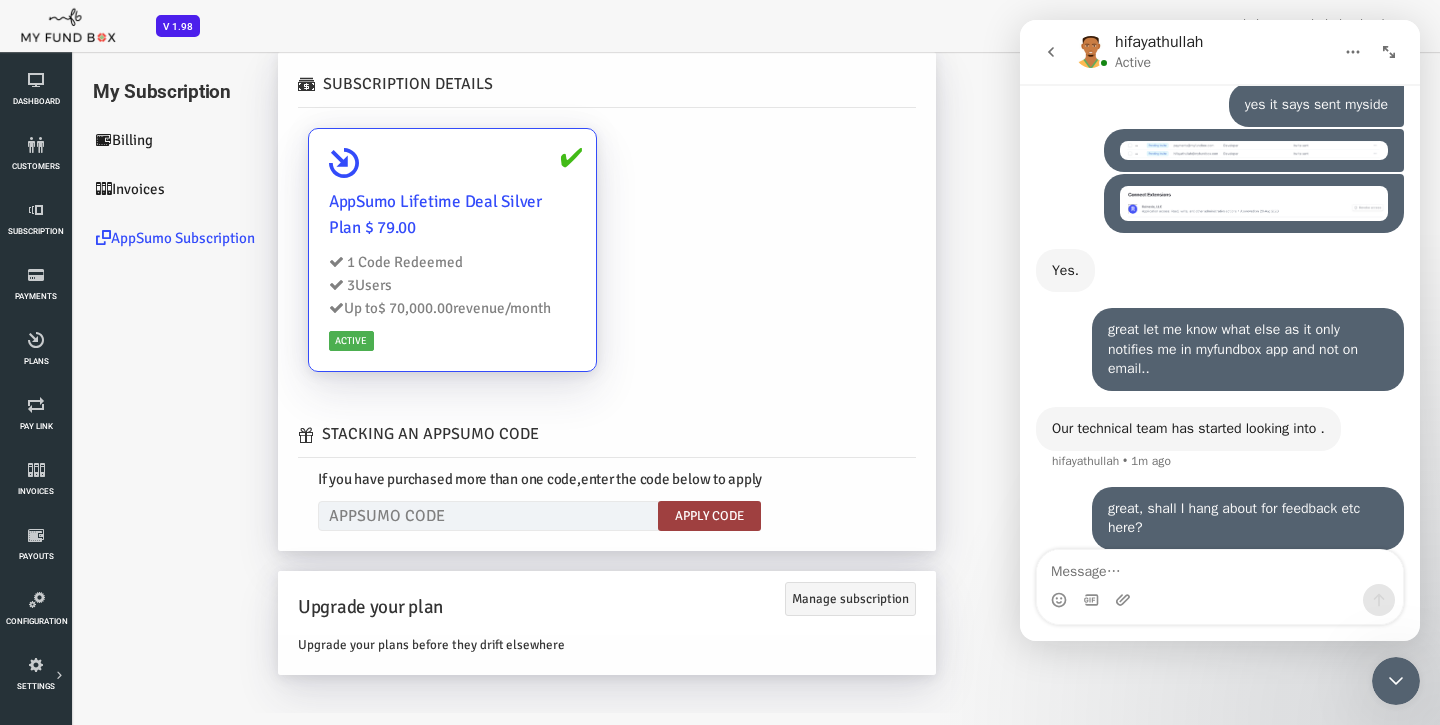 click on "Code Redeemed" at bounding box center (352, 262) 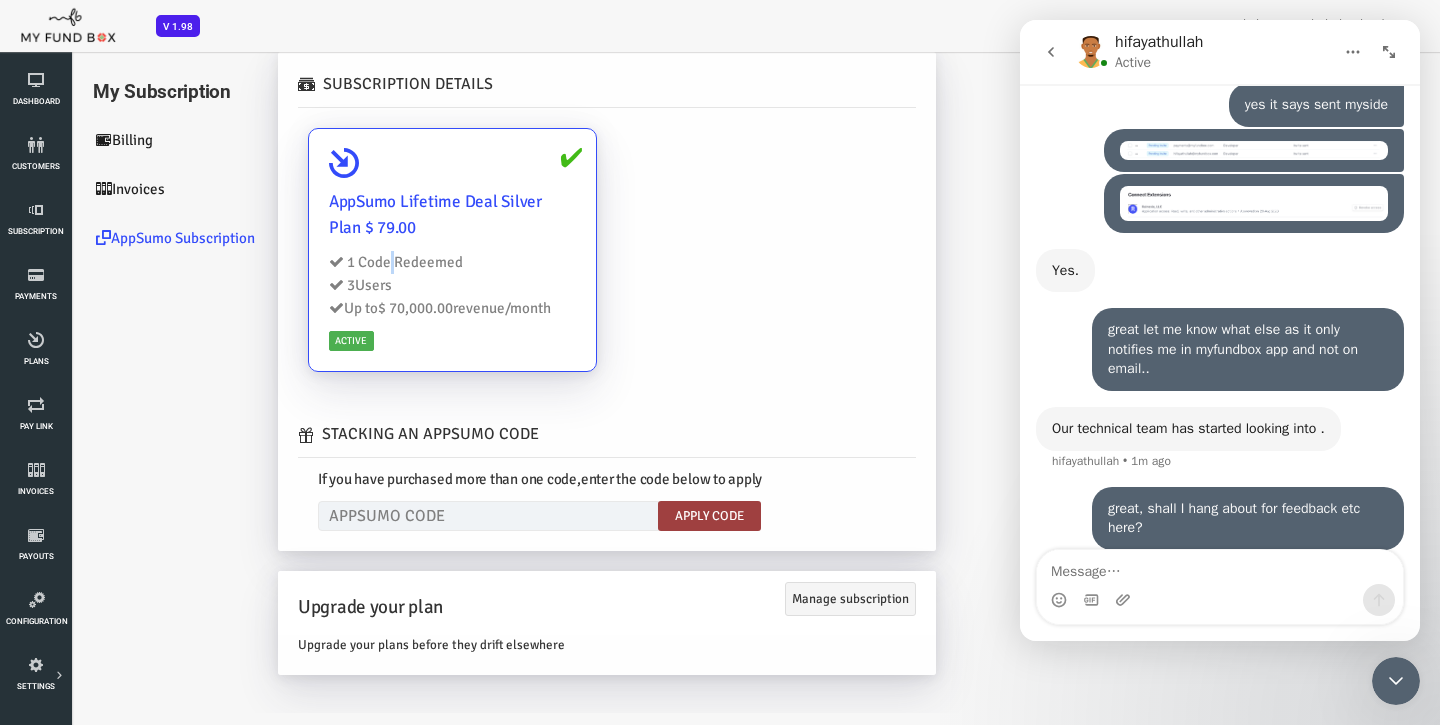 click on "Code Redeemed" at bounding box center [352, 262] 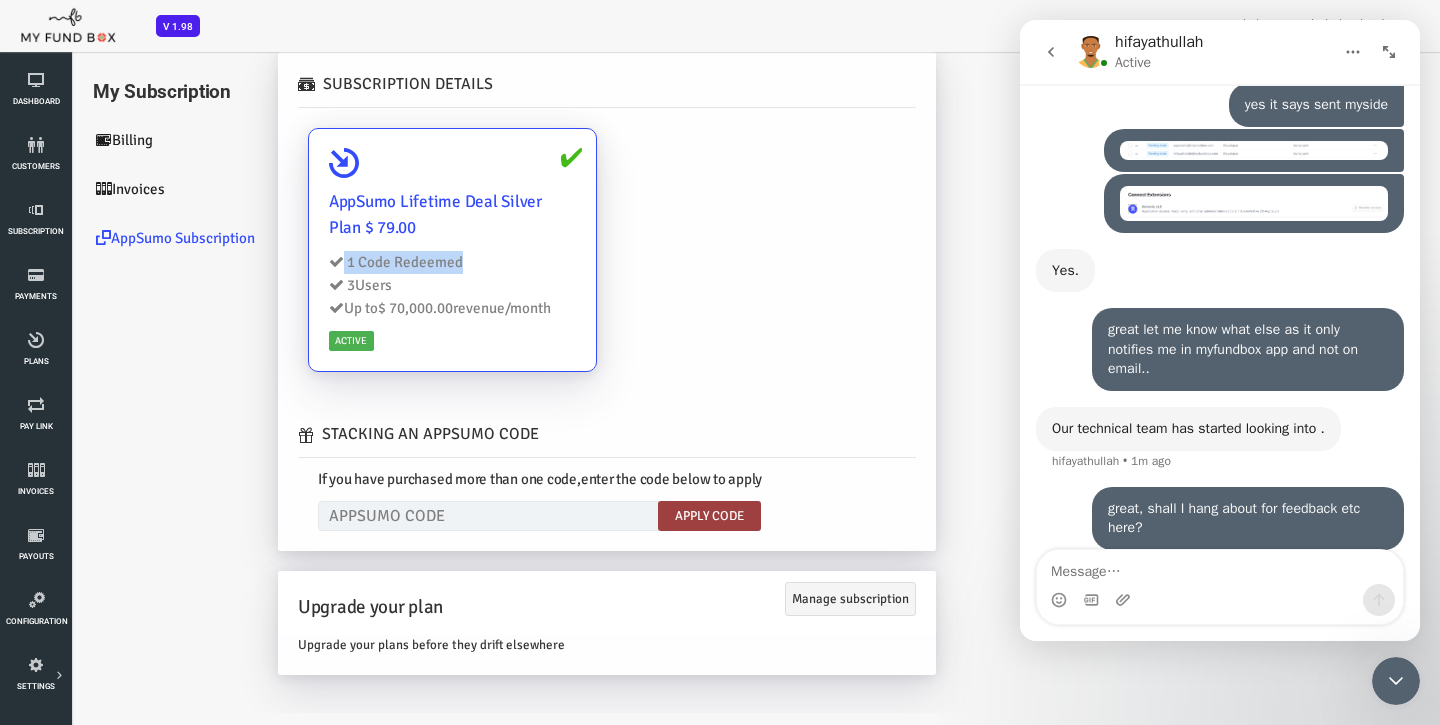 click on "Code Redeemed" at bounding box center [352, 262] 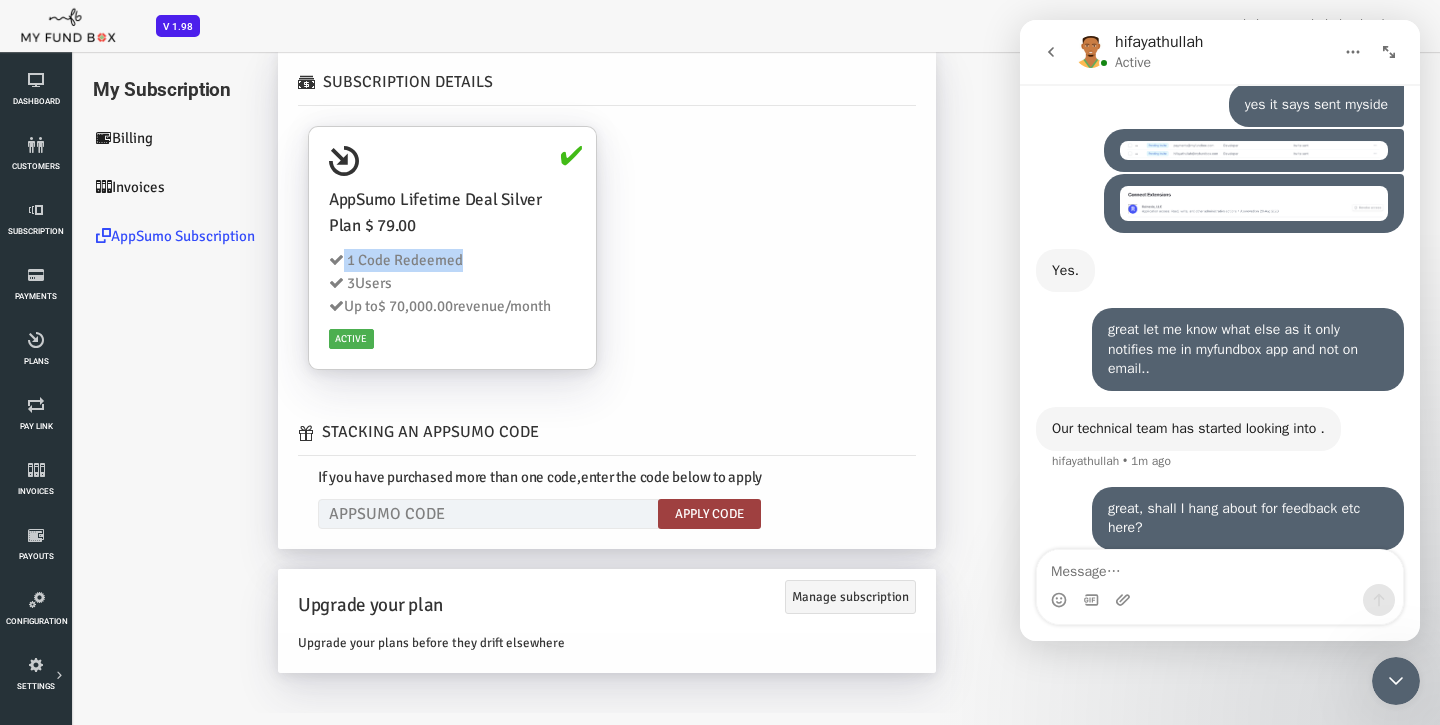 scroll, scrollTop: 48, scrollLeft: 0, axis: vertical 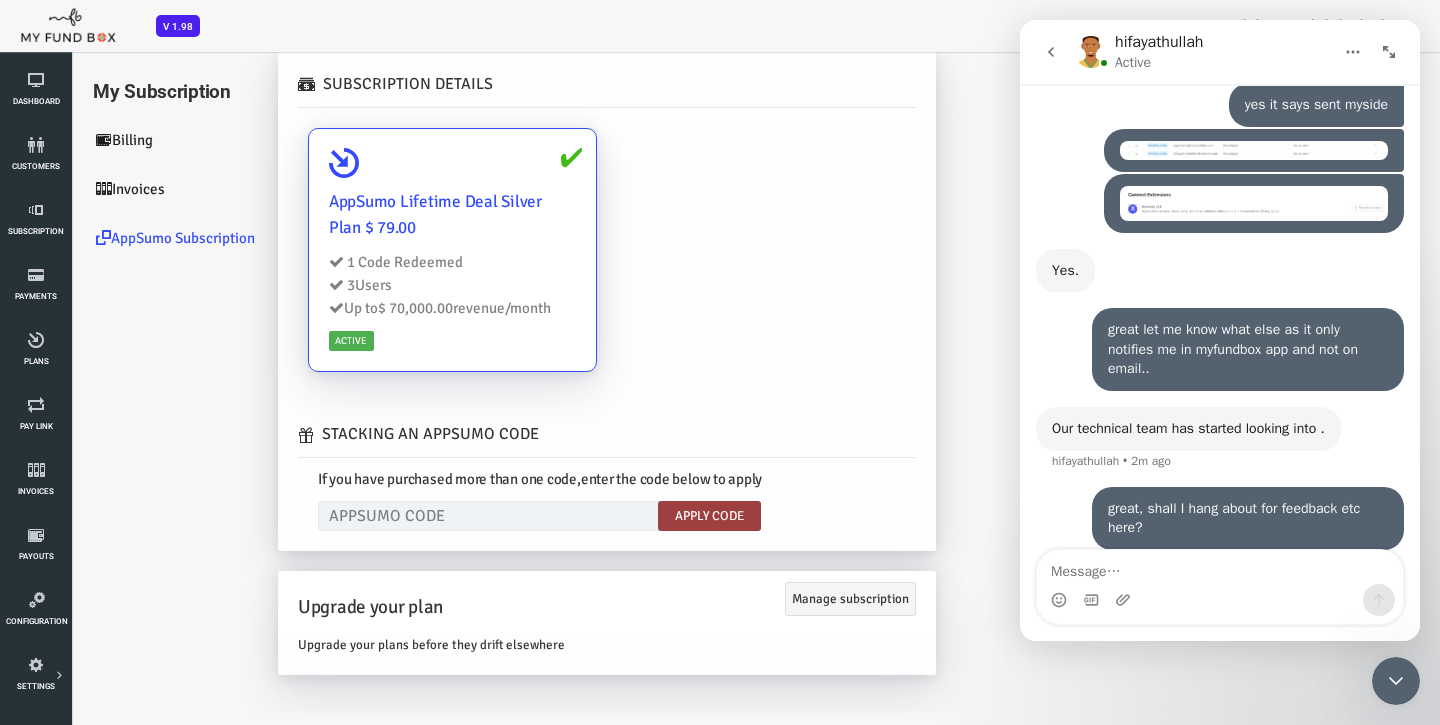click on "3   Users" at bounding box center [394, 285] 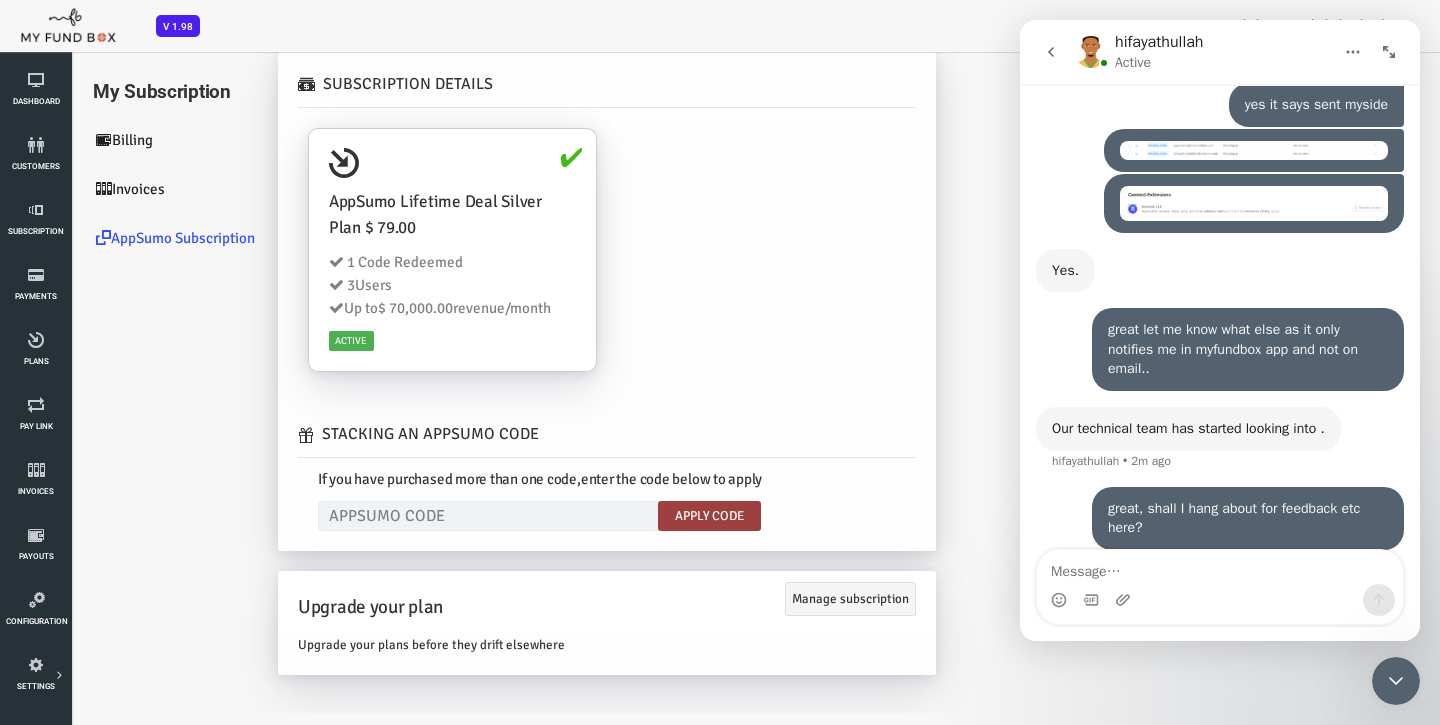 click on "Billing" at bounding box center (120, 140) 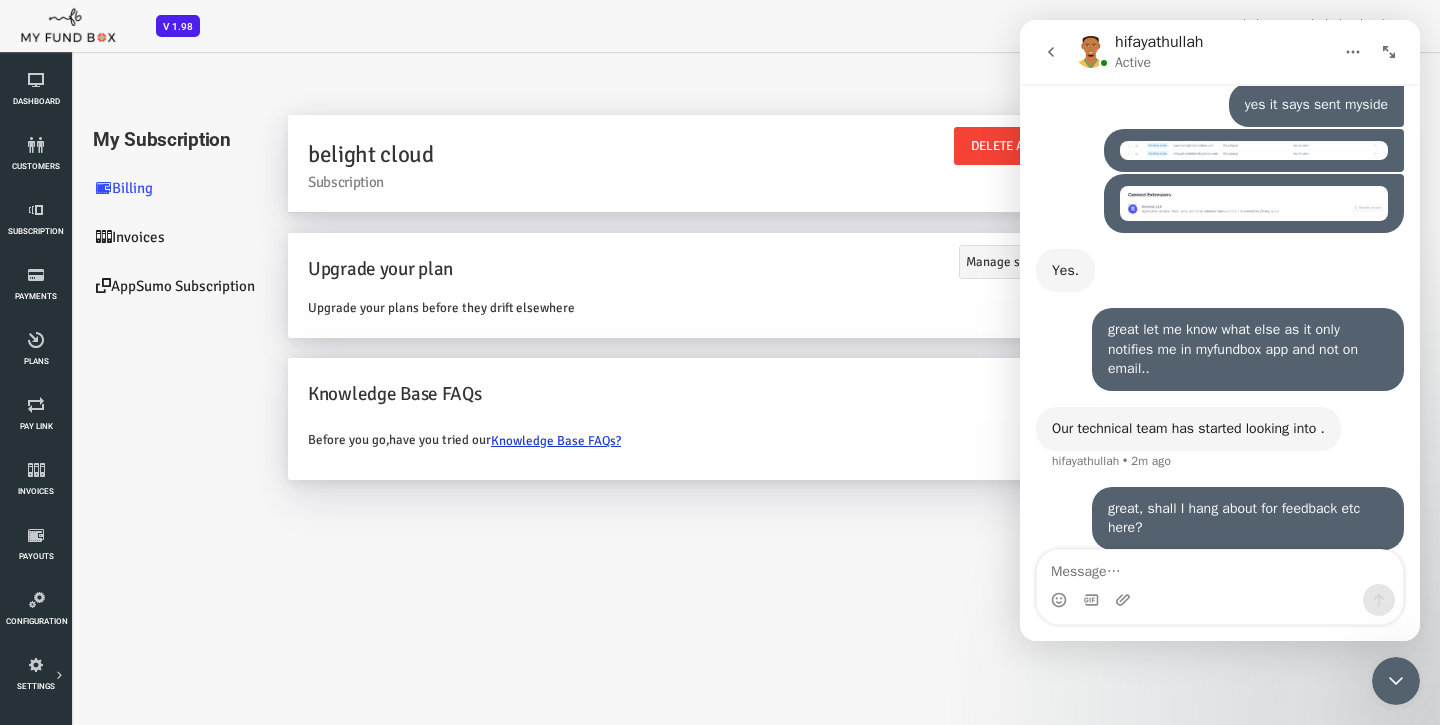 scroll, scrollTop: 0, scrollLeft: 0, axis: both 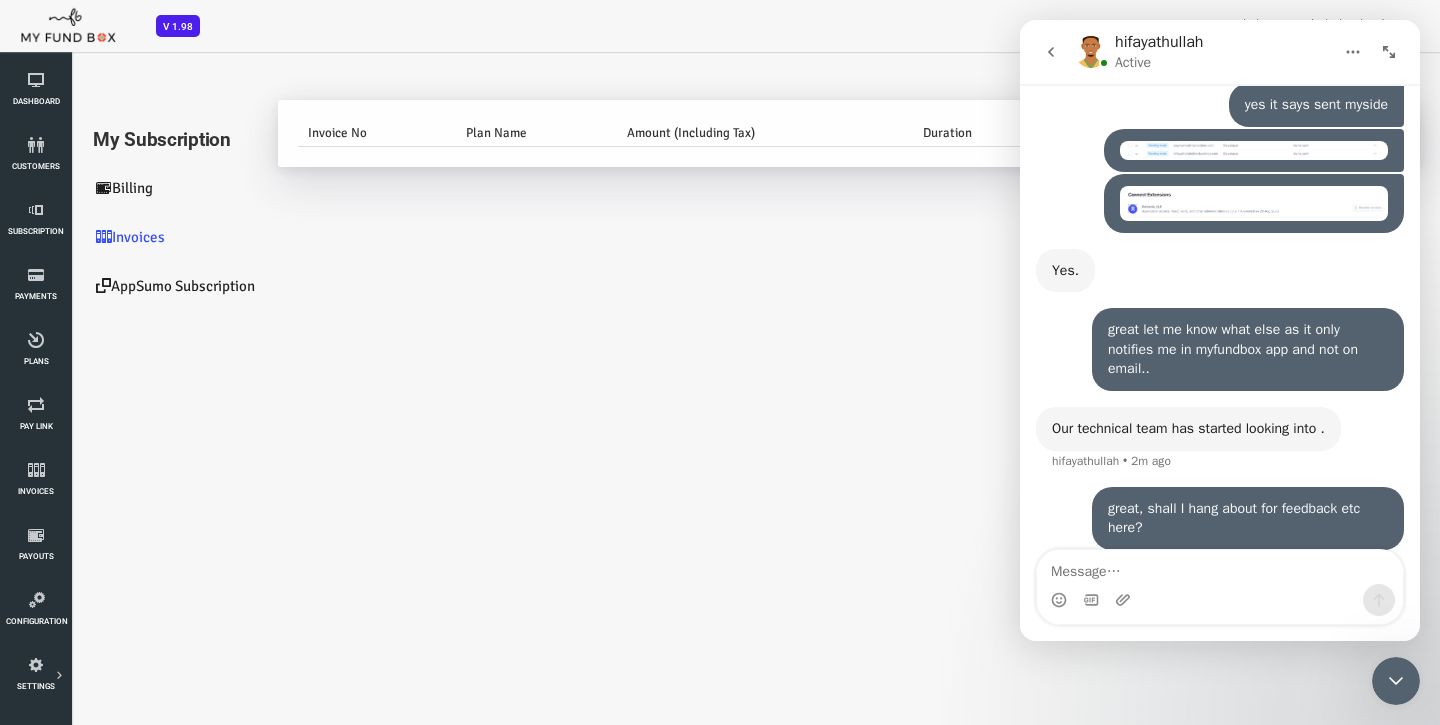 click on "AppSumo Subscription" at bounding box center (120, 286) 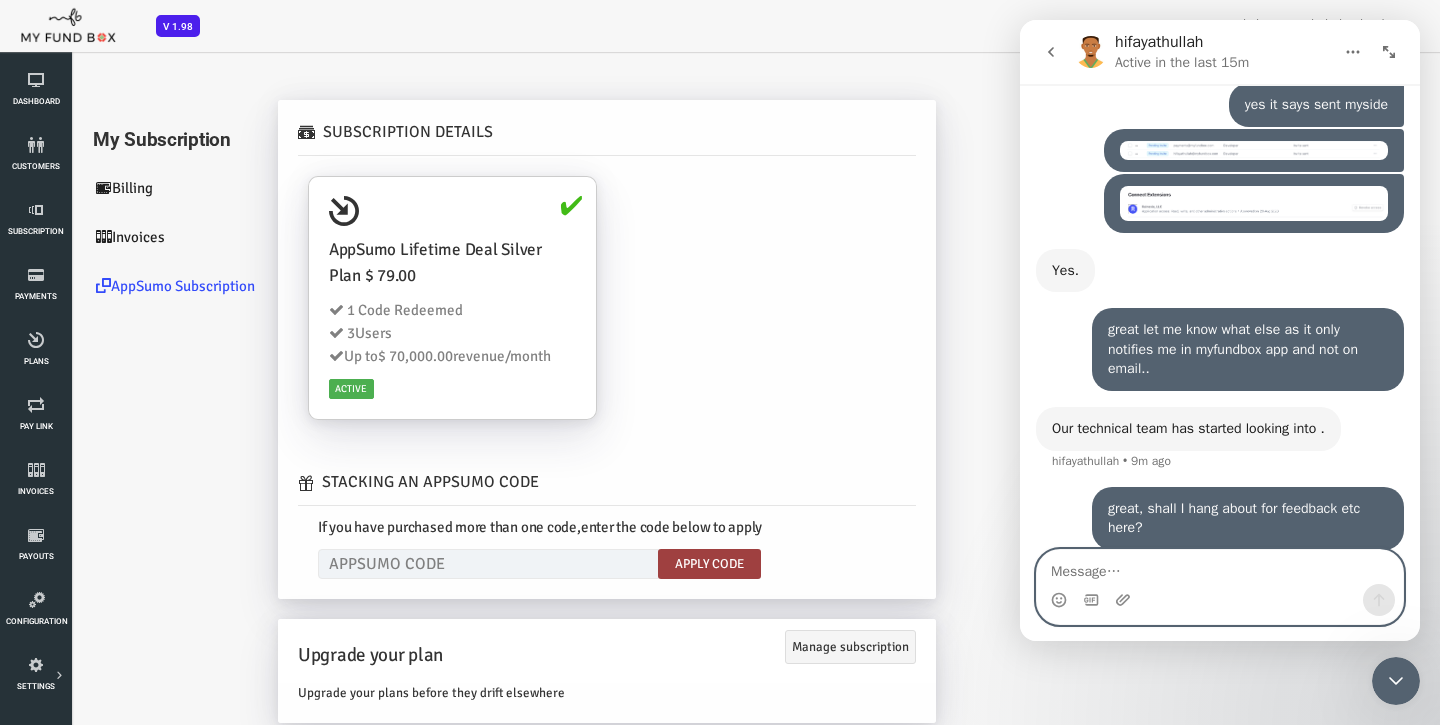 click at bounding box center (1220, 567) 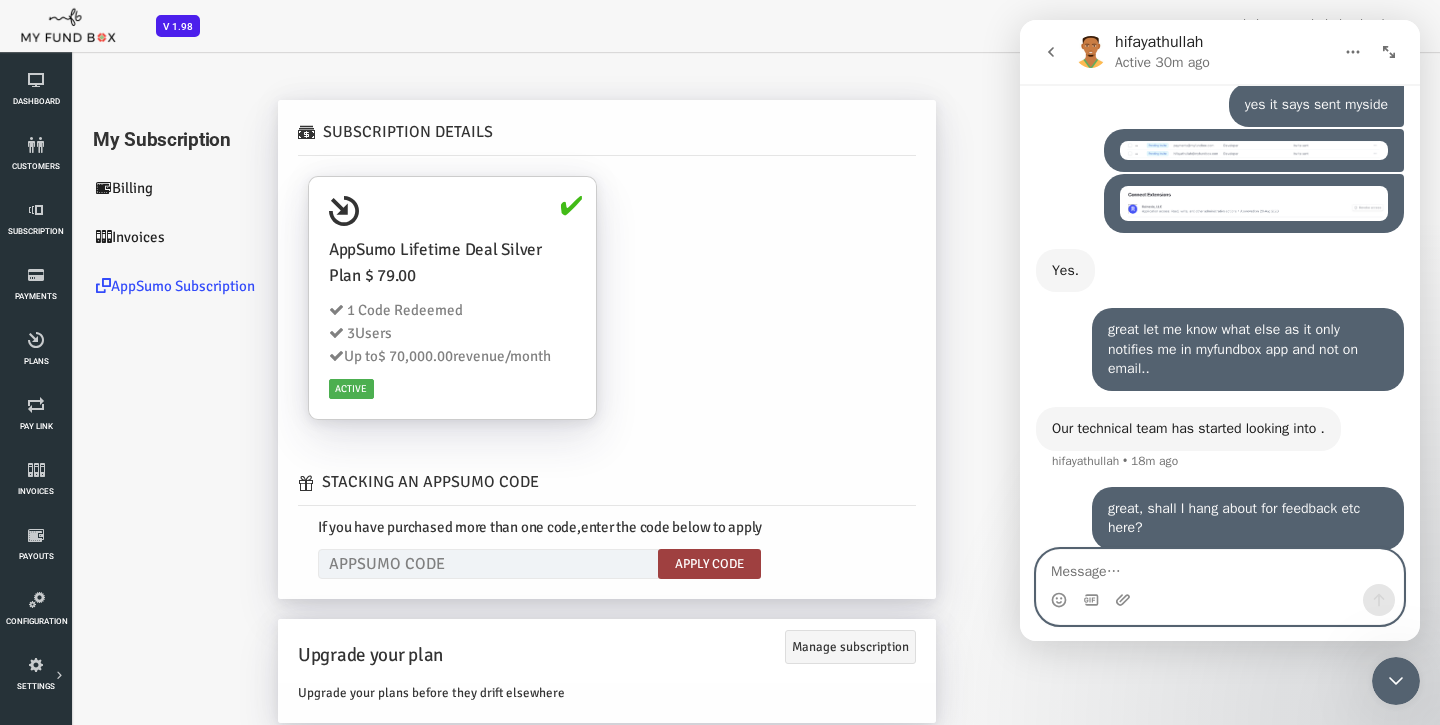click at bounding box center (1220, 567) 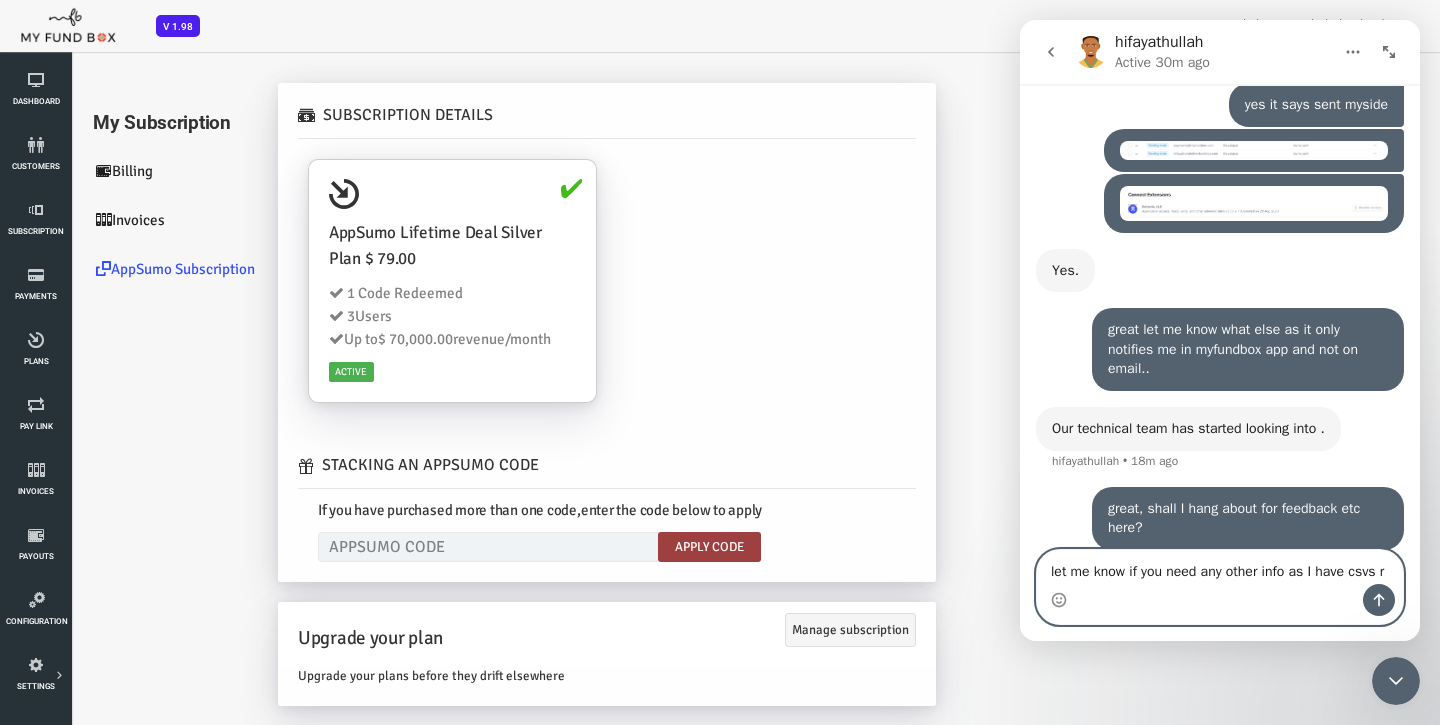 scroll, scrollTop: 8863, scrollLeft: 0, axis: vertical 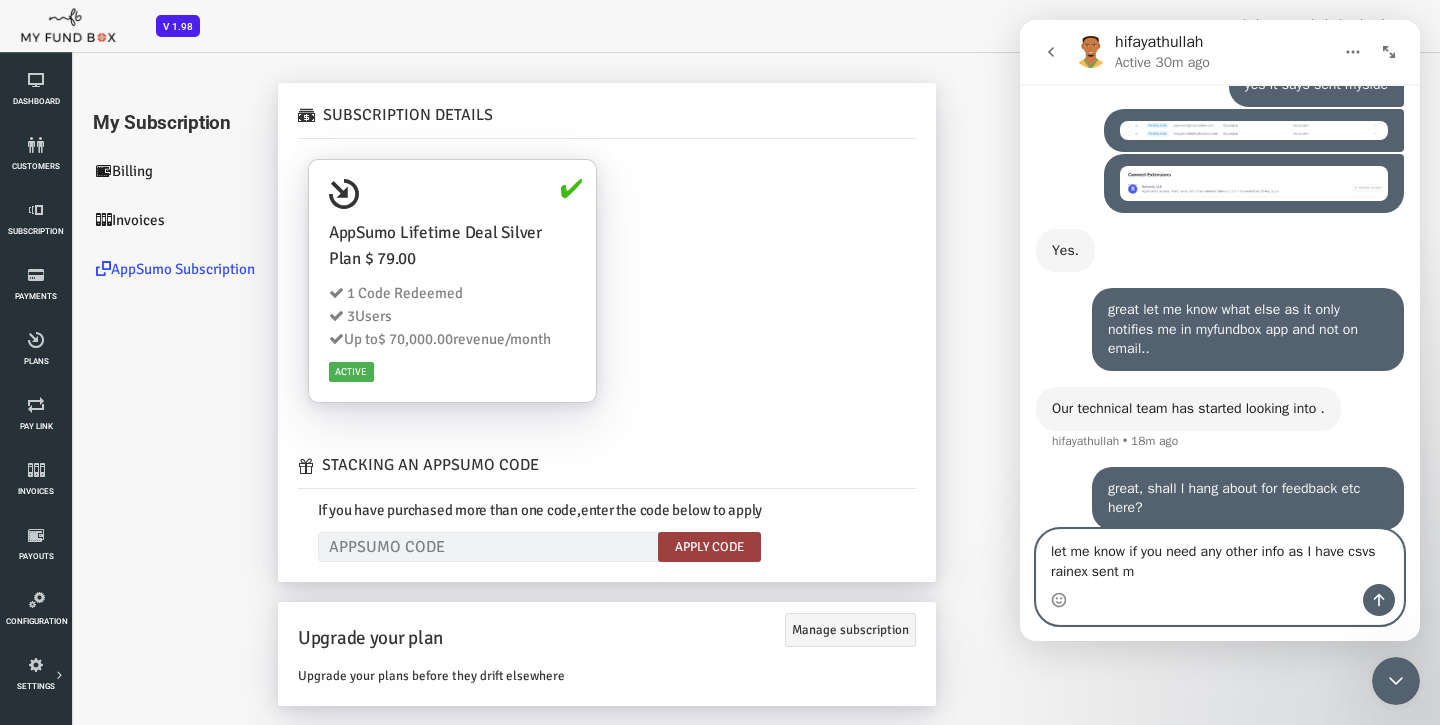 type on "let me know if you need any other info as I have csvs rainex sent me" 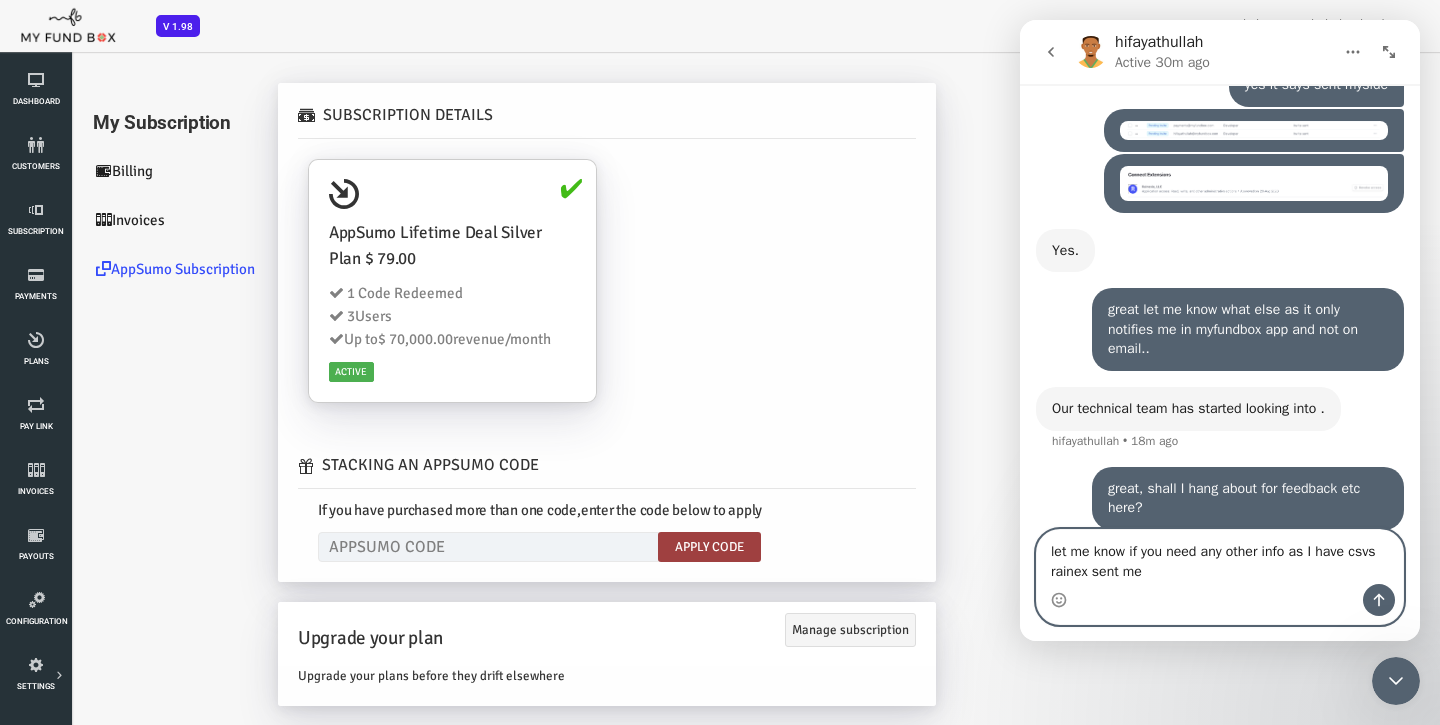type 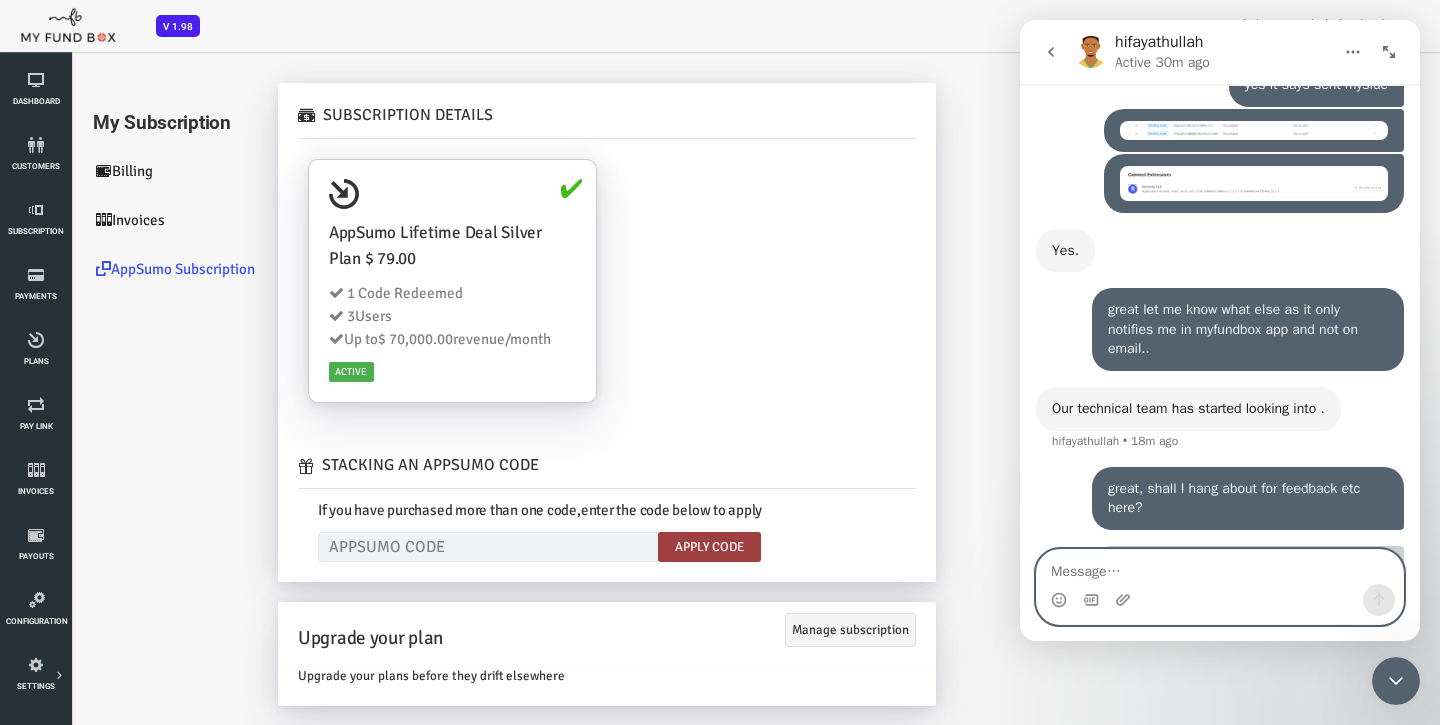 scroll, scrollTop: 8907, scrollLeft: 0, axis: vertical 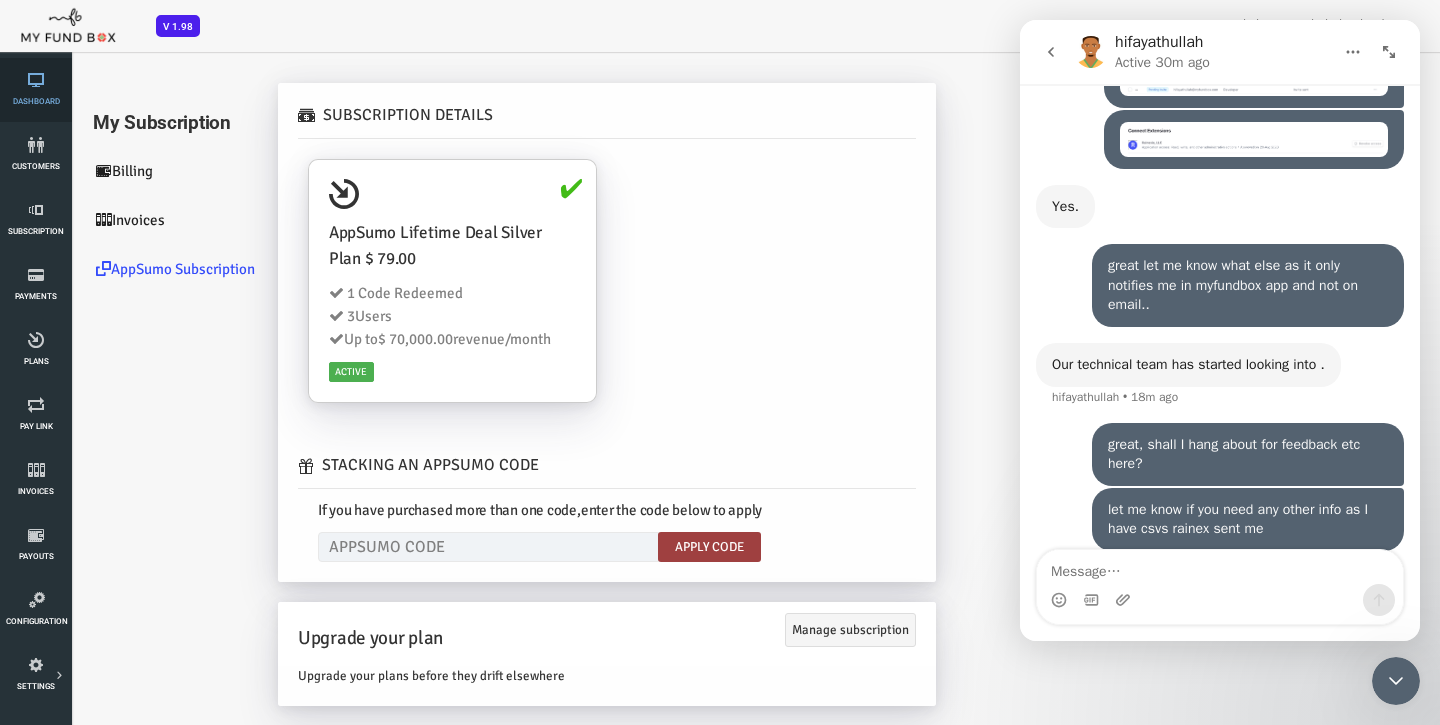 click on "Dashboard" at bounding box center [36, 90] 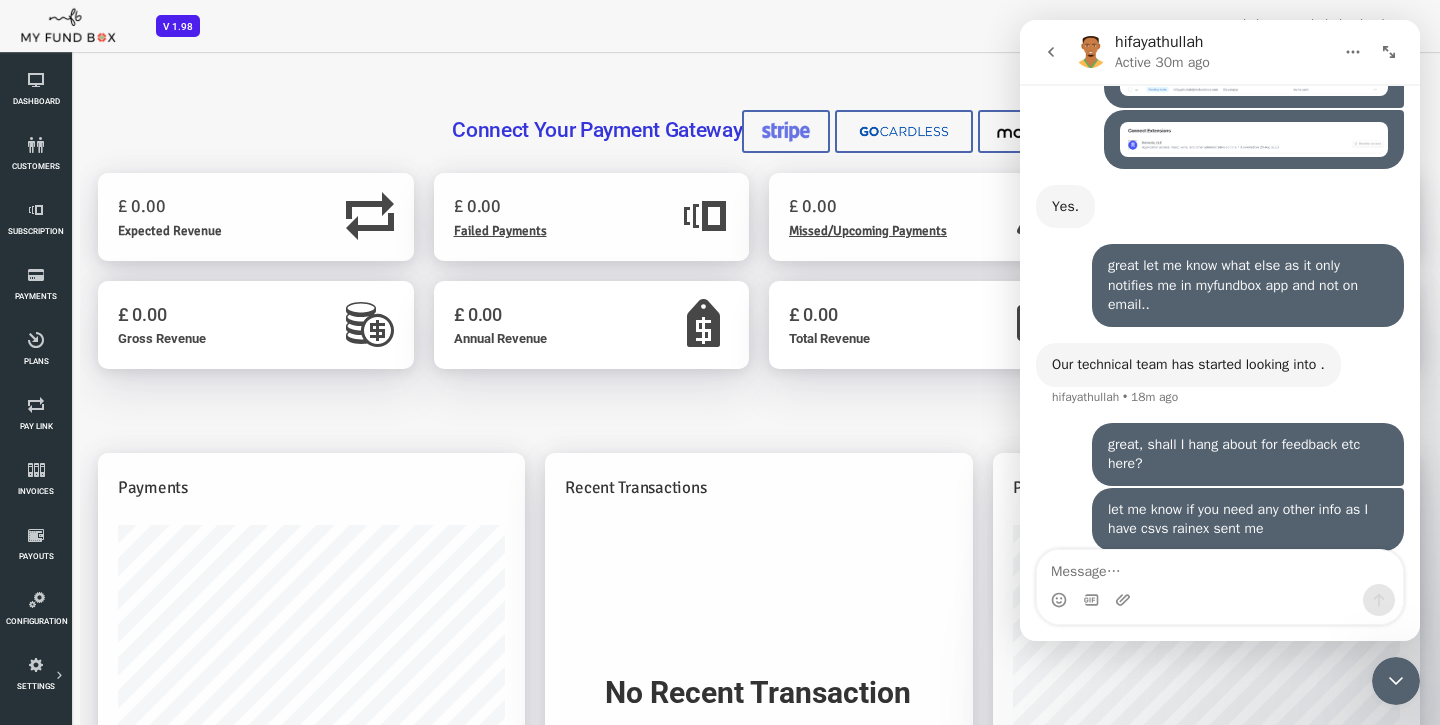 scroll, scrollTop: 0, scrollLeft: 0, axis: both 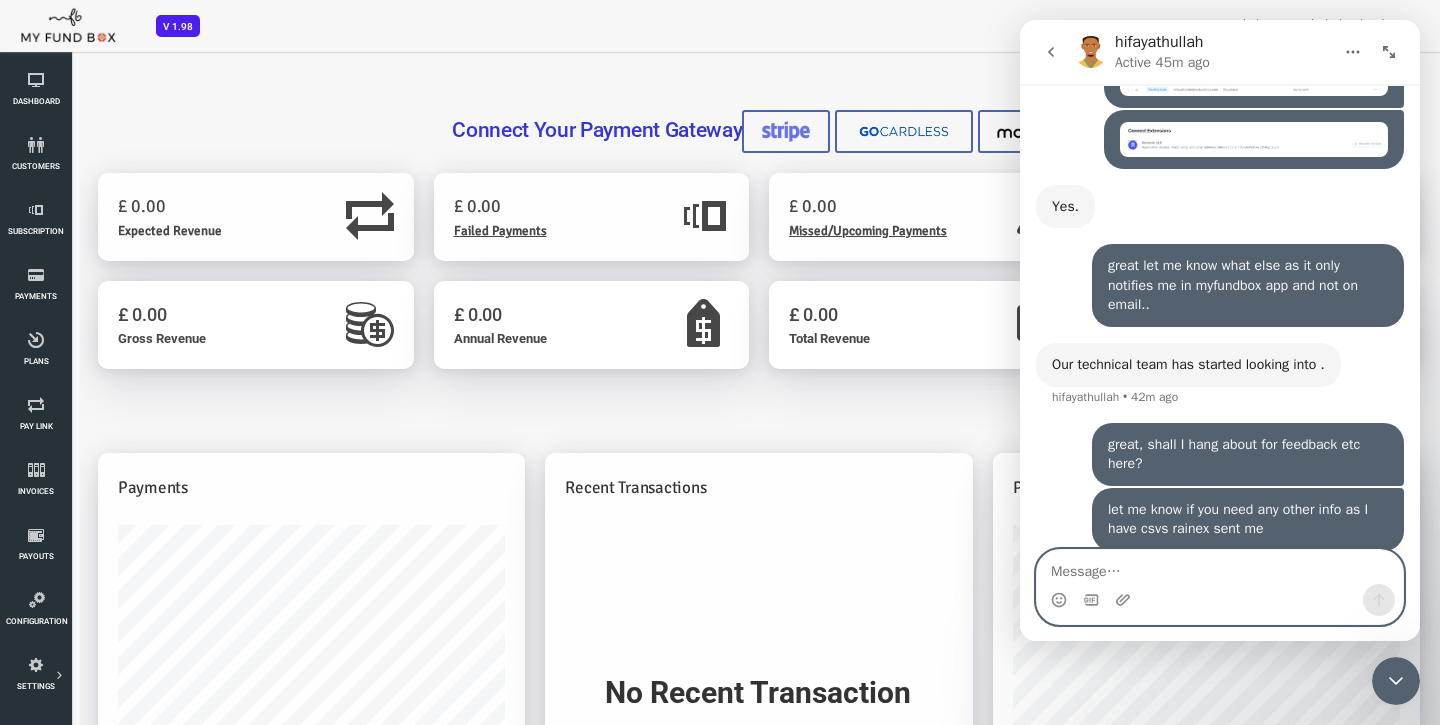 click at bounding box center [1220, 567] 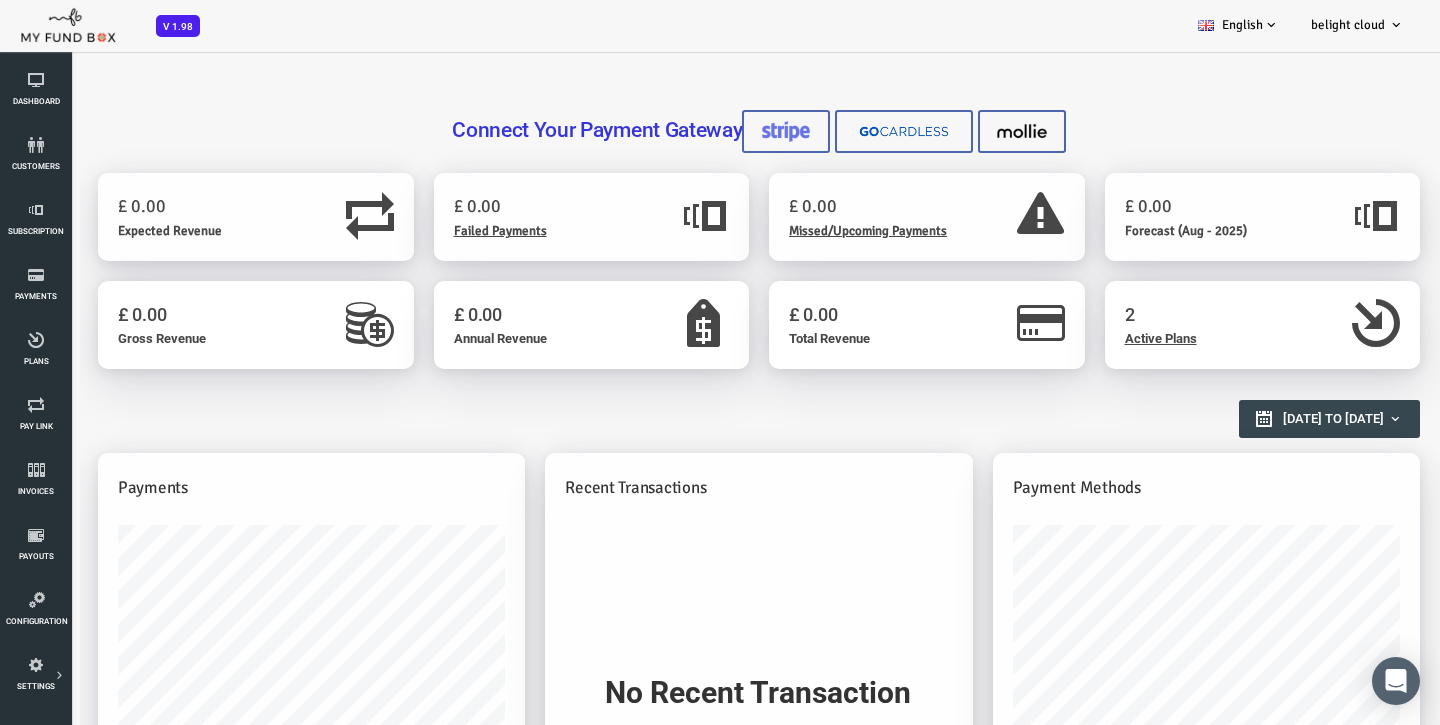 scroll, scrollTop: 0, scrollLeft: 0, axis: both 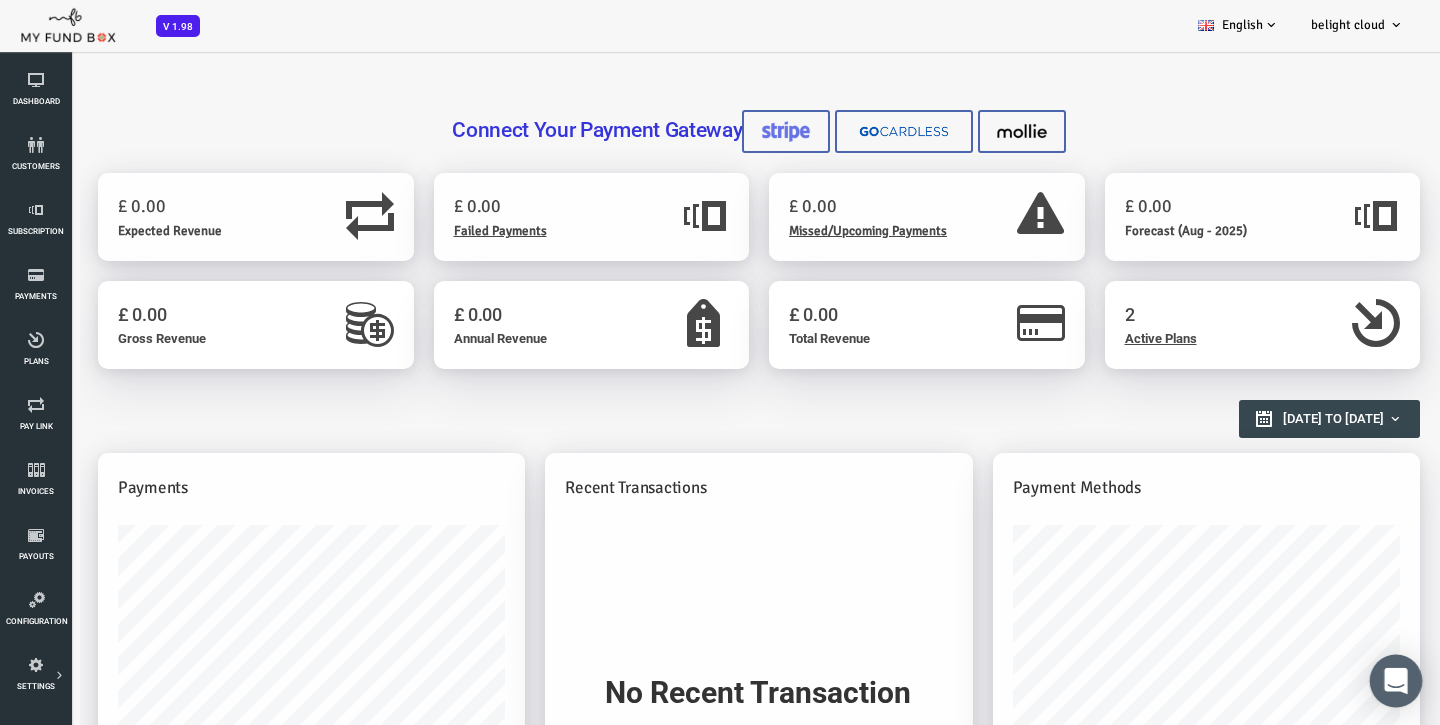 click 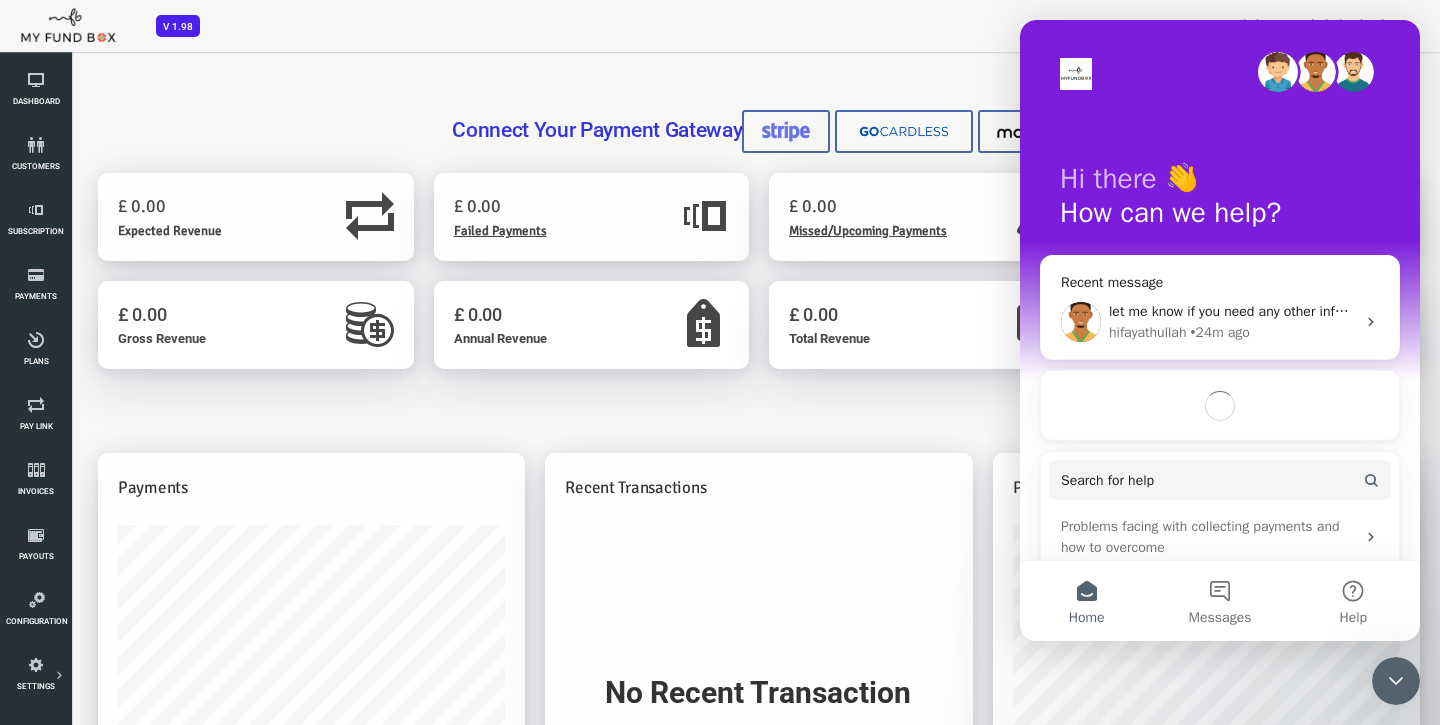 scroll, scrollTop: 0, scrollLeft: 0, axis: both 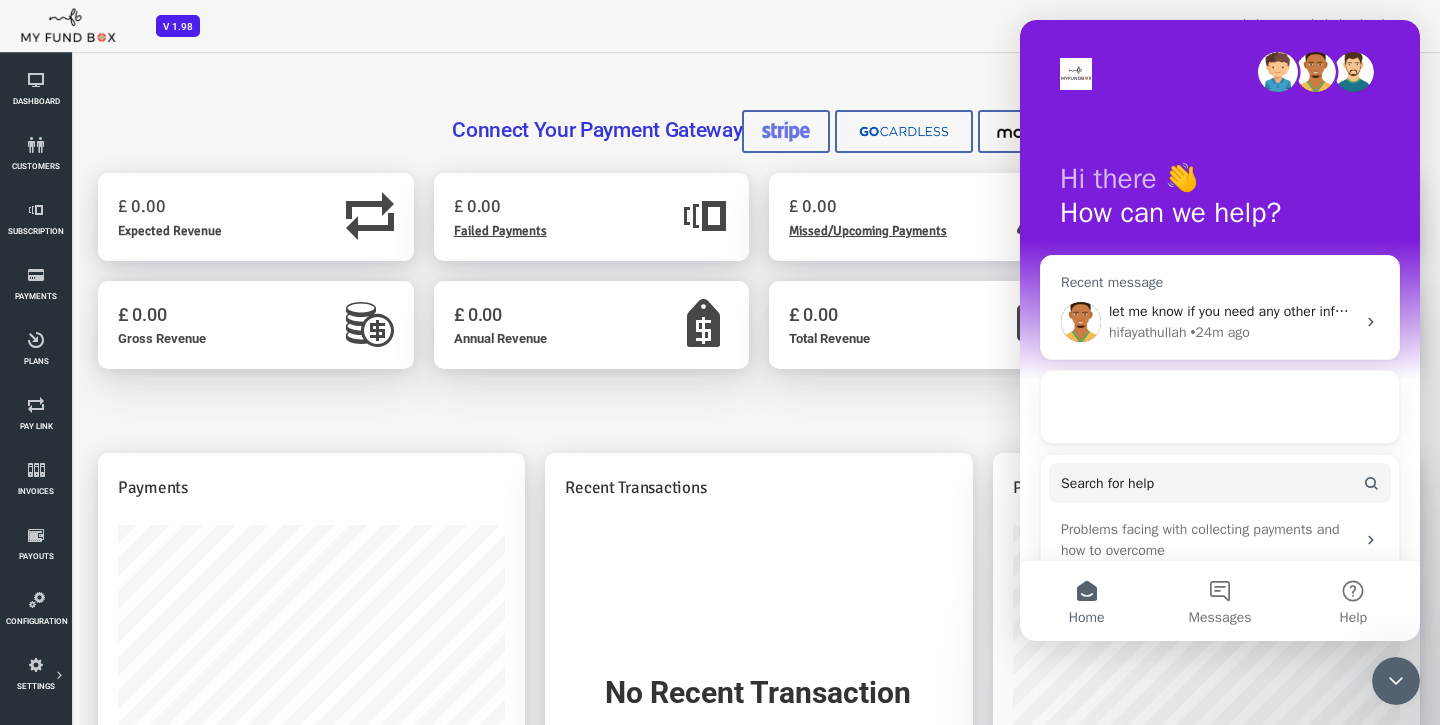 click on "let me know if you need any other info as I have csvs rainex sent me" at bounding box center [1319, 311] 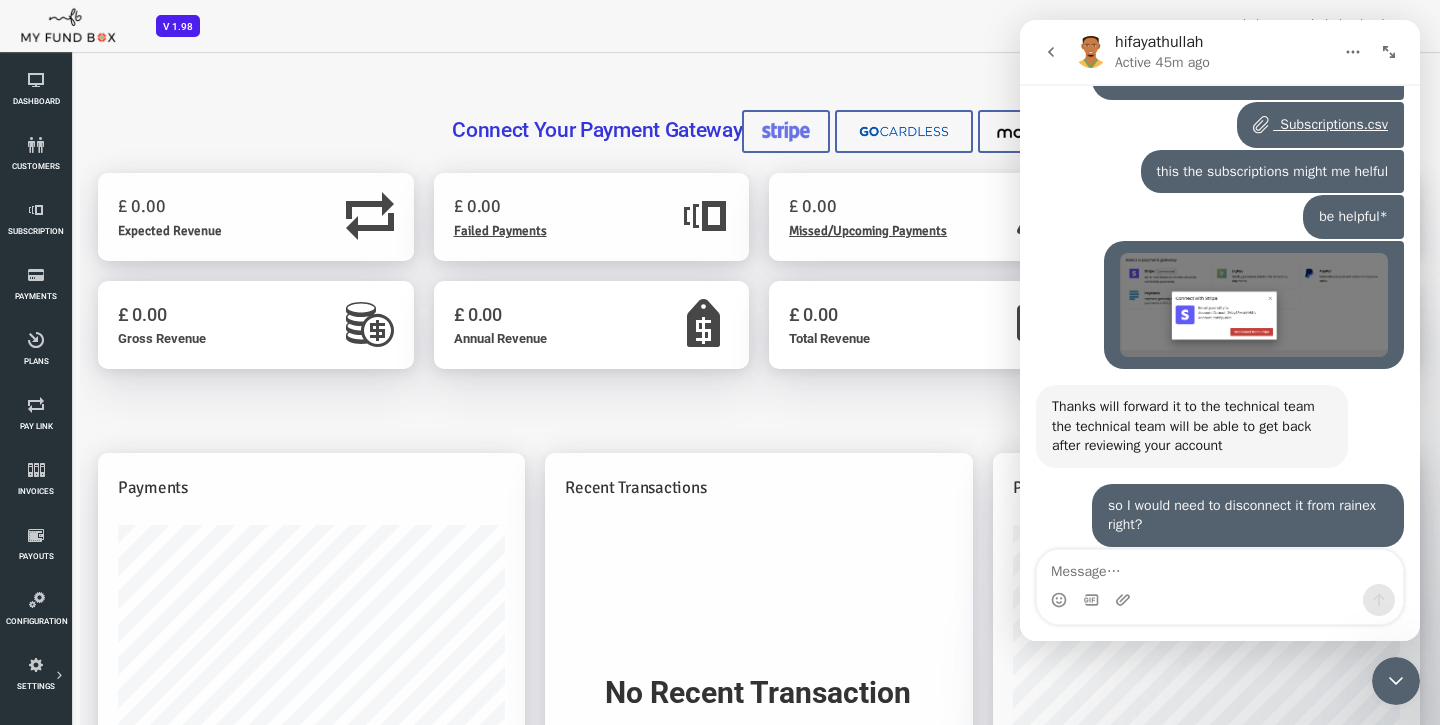 scroll, scrollTop: 8907, scrollLeft: 0, axis: vertical 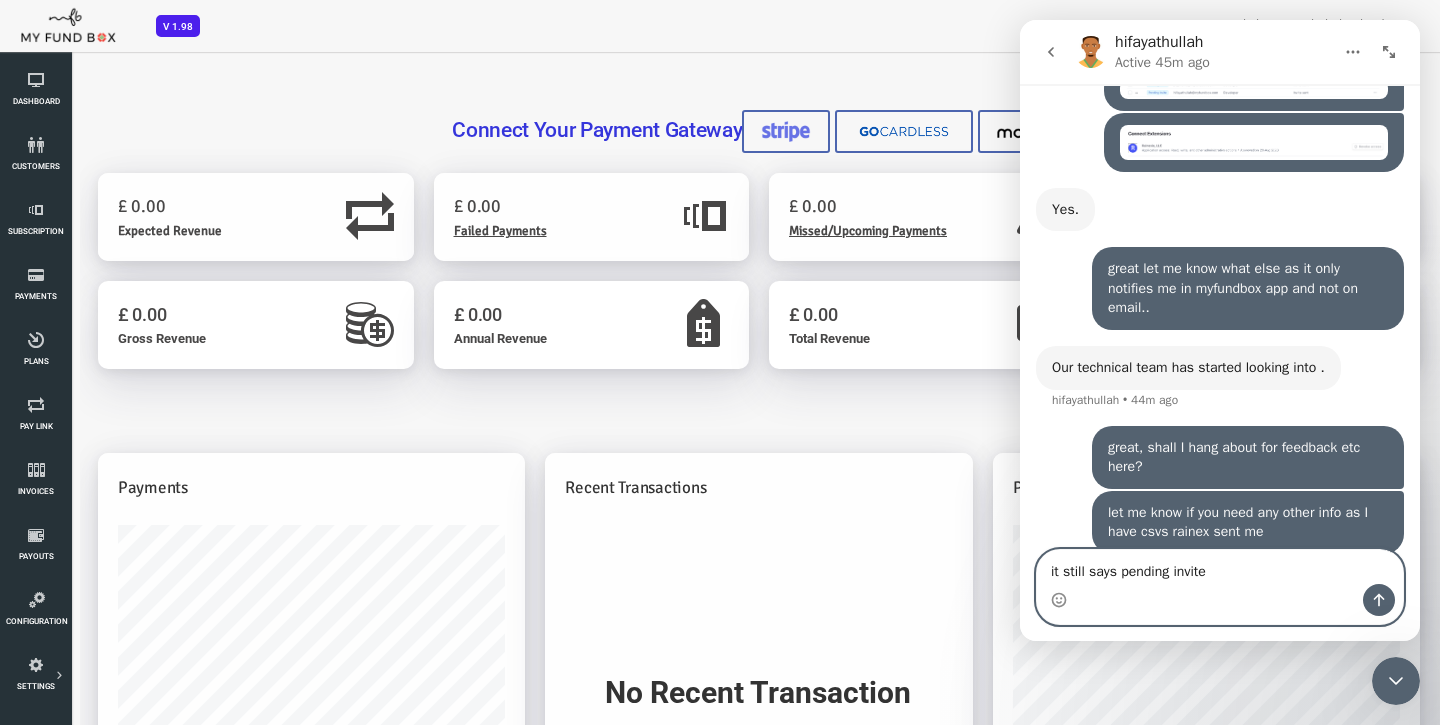type on "it still says pending invites" 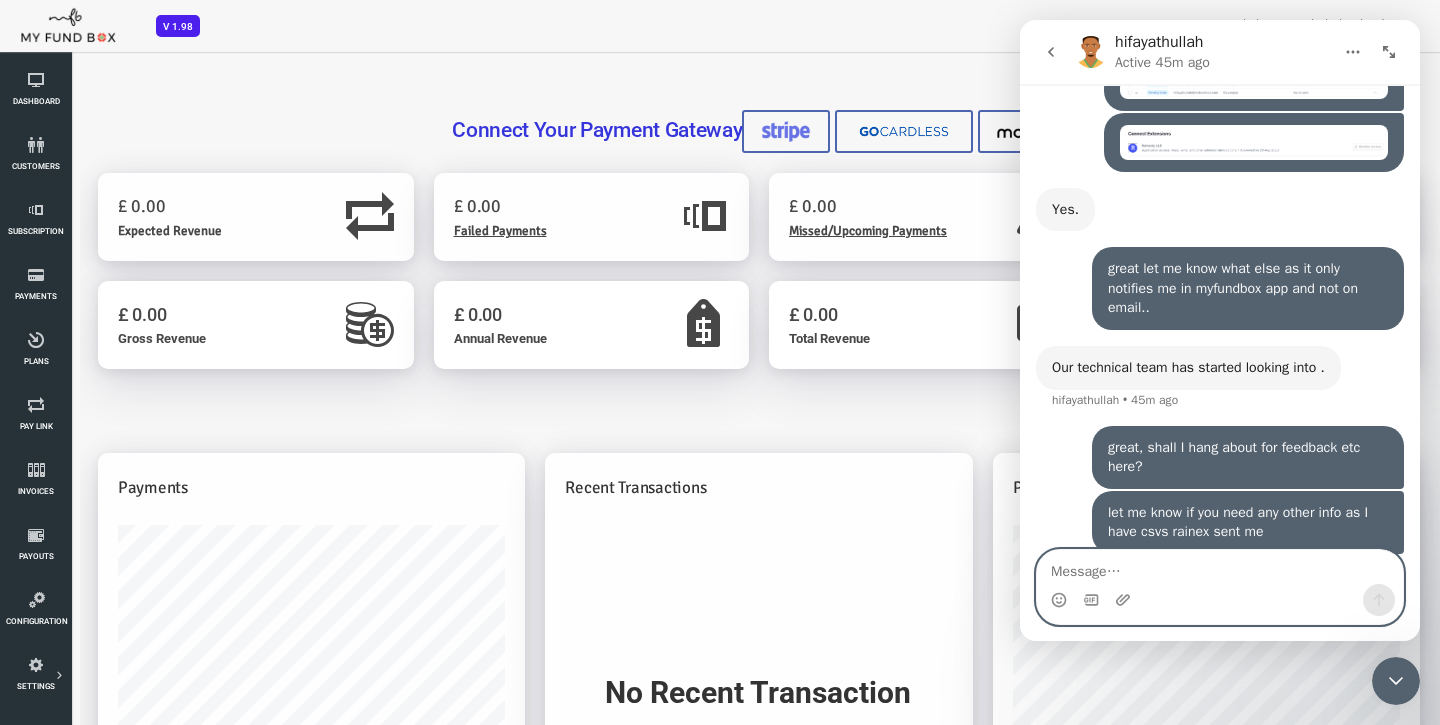 scroll, scrollTop: 8952, scrollLeft: 0, axis: vertical 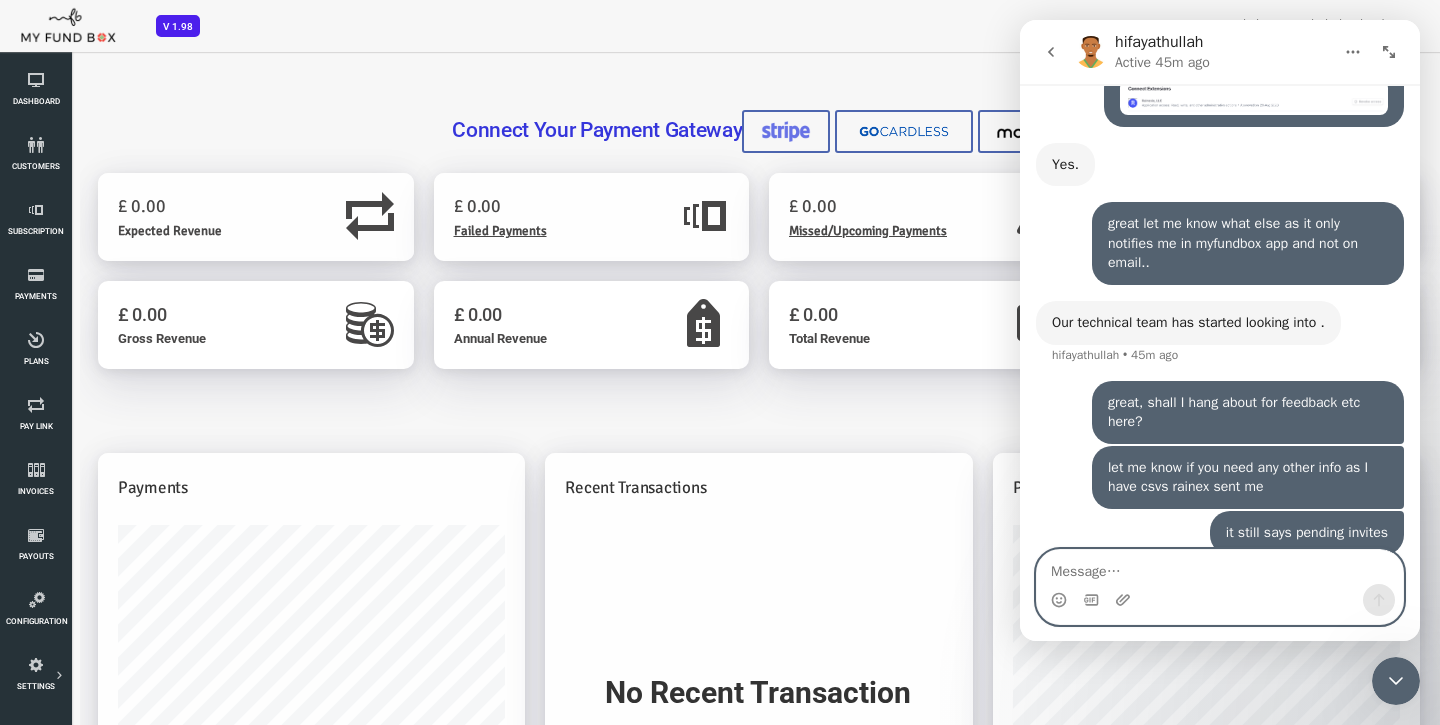 type on "i" 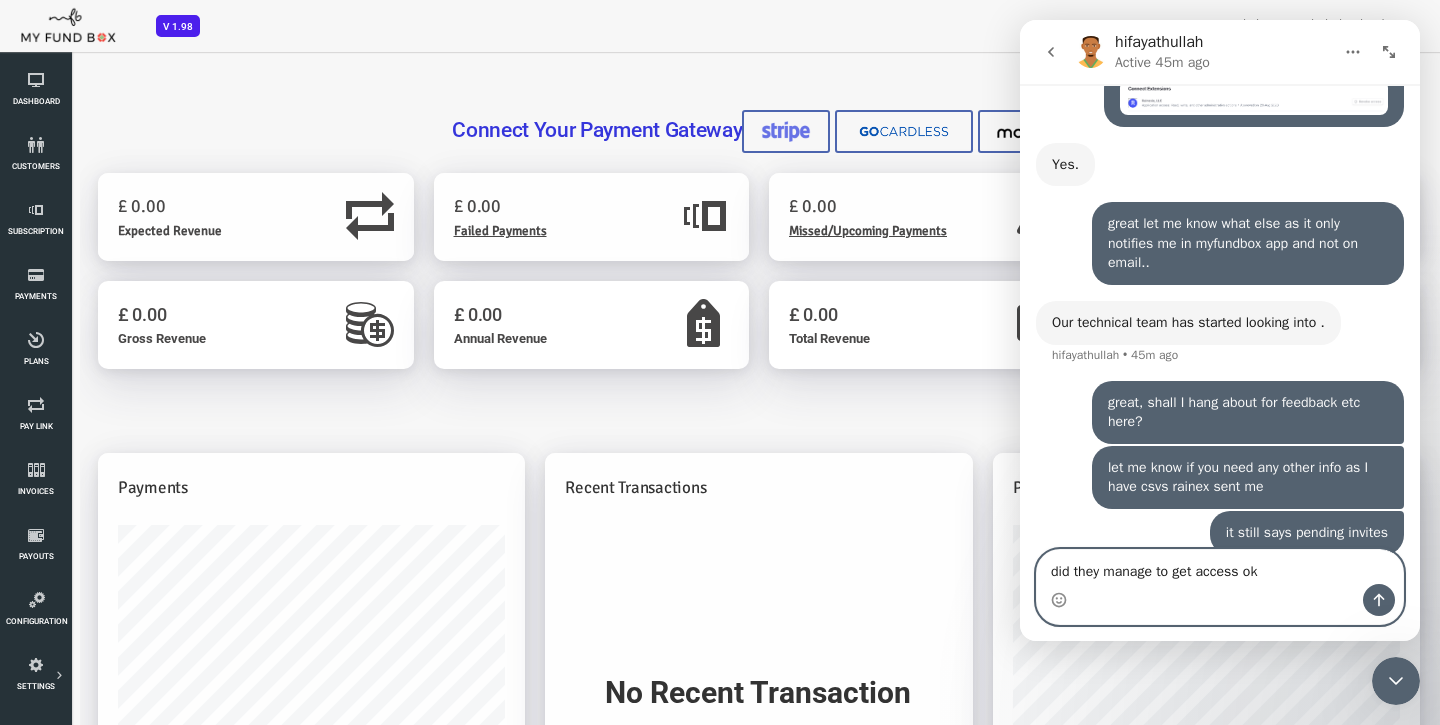 type on "did they manage to get access ok?" 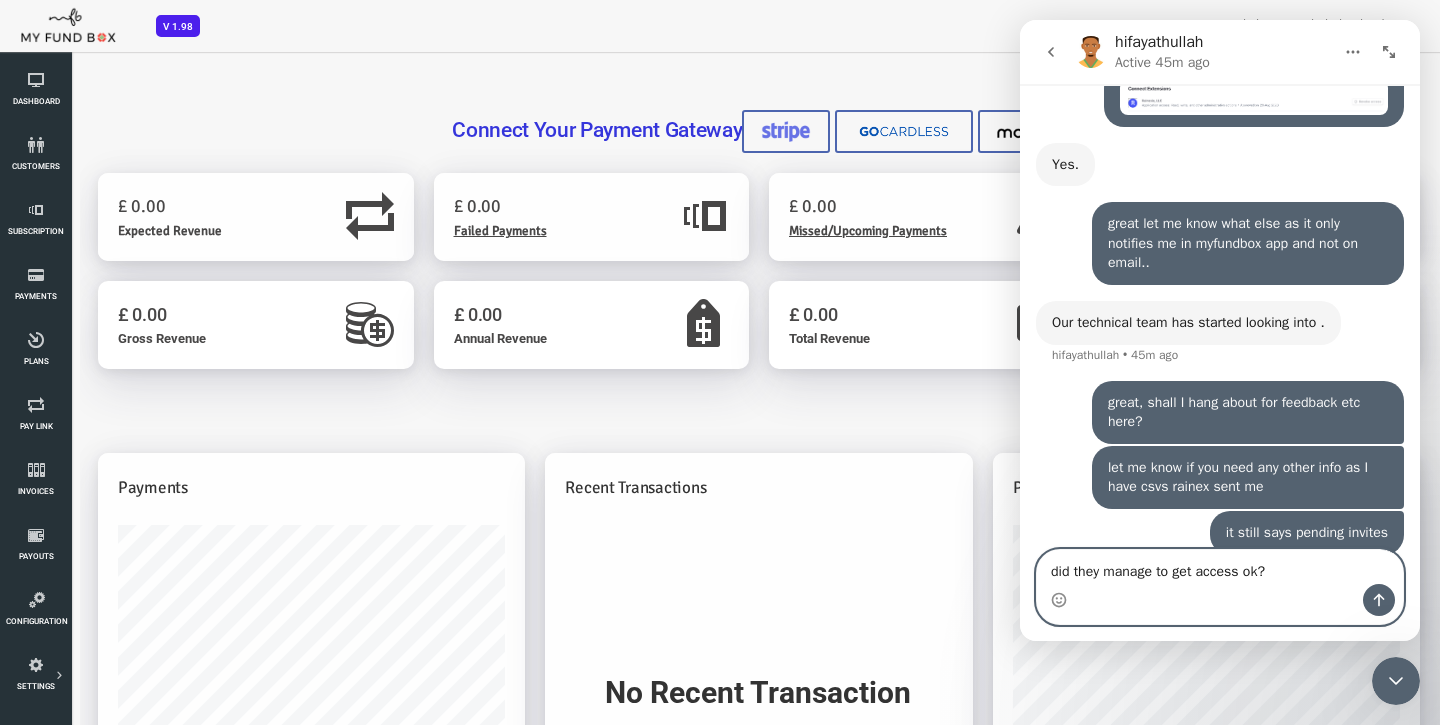 type 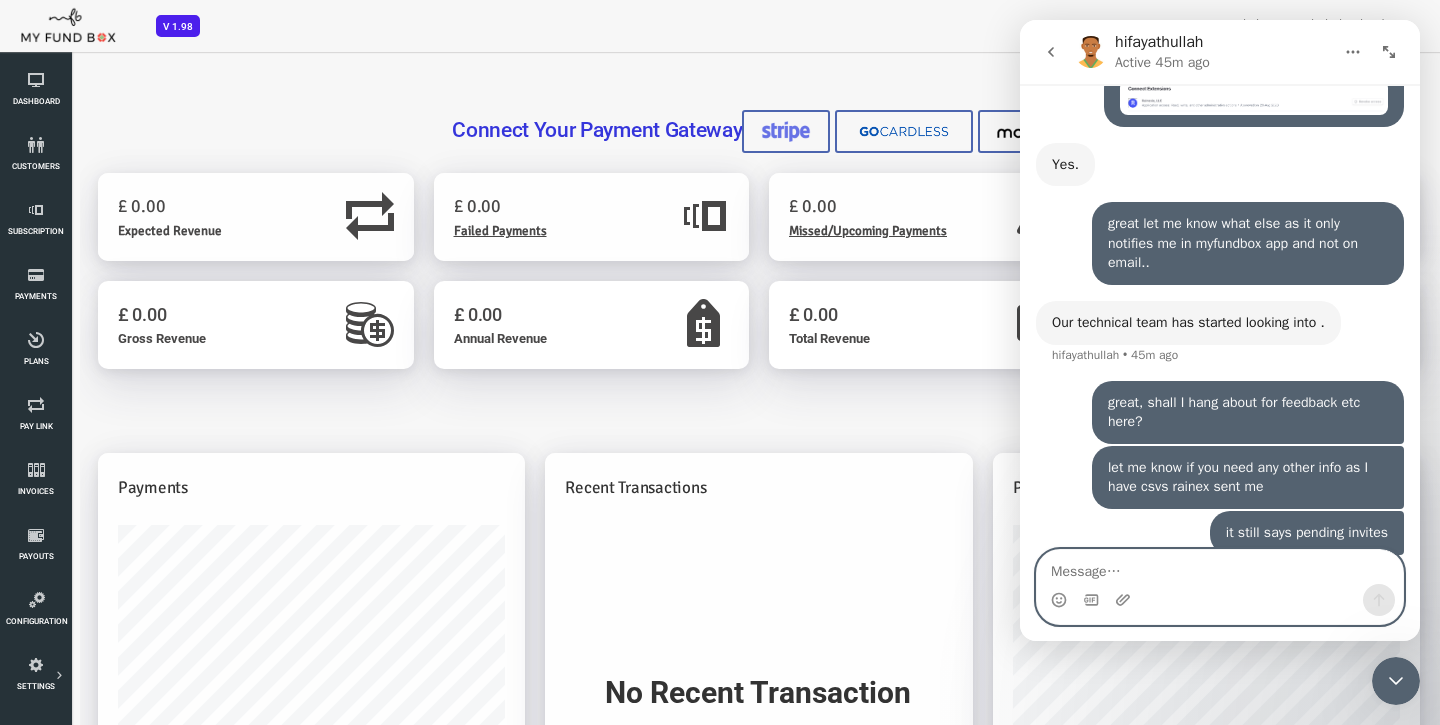 scroll, scrollTop: 8997, scrollLeft: 0, axis: vertical 